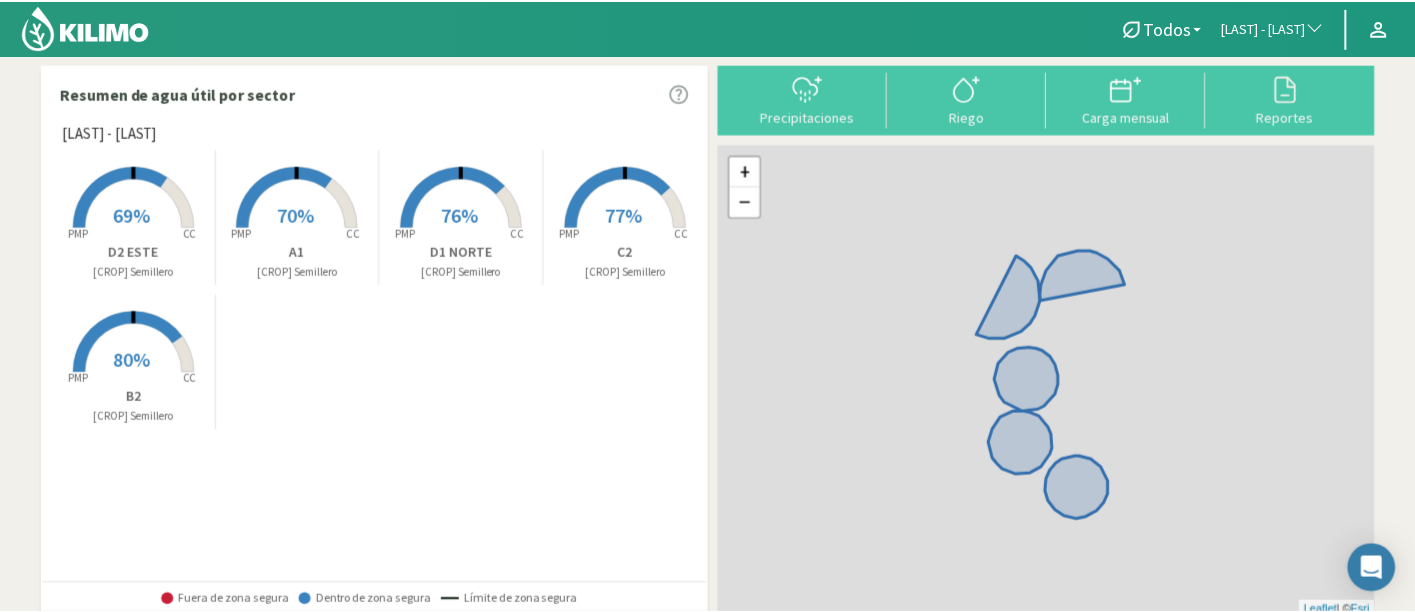 scroll, scrollTop: 0, scrollLeft: 0, axis: both 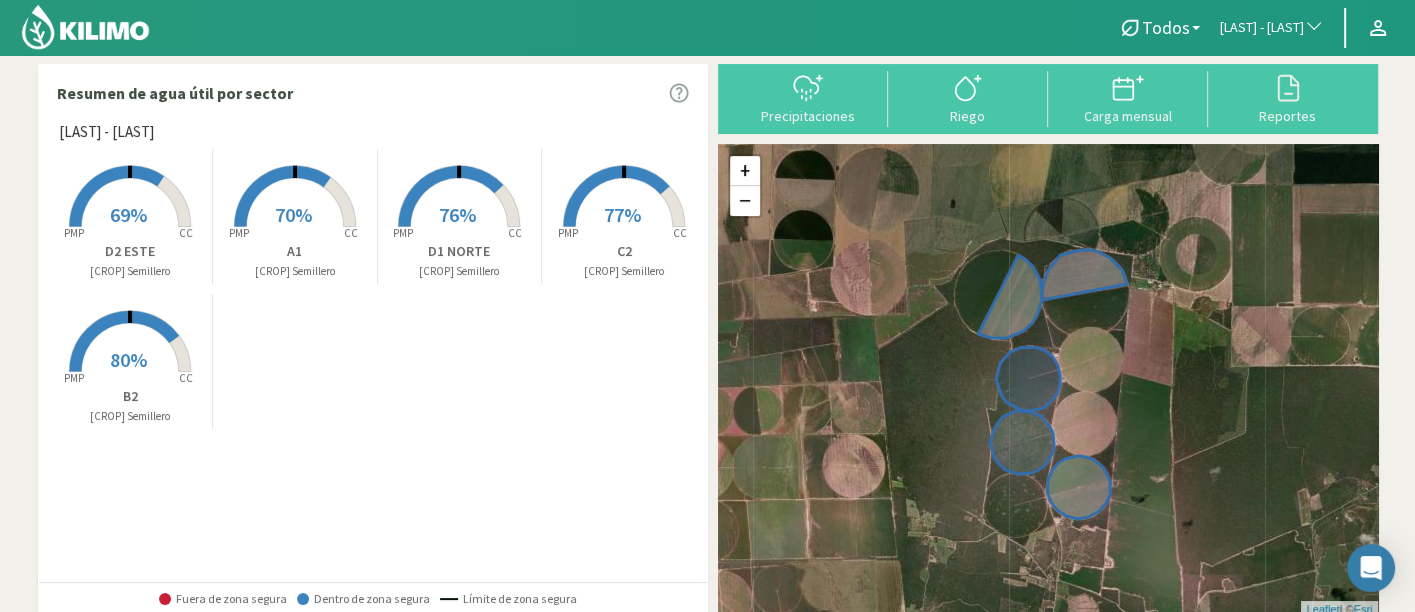 click on "Limagrain - Campo del Puesto" 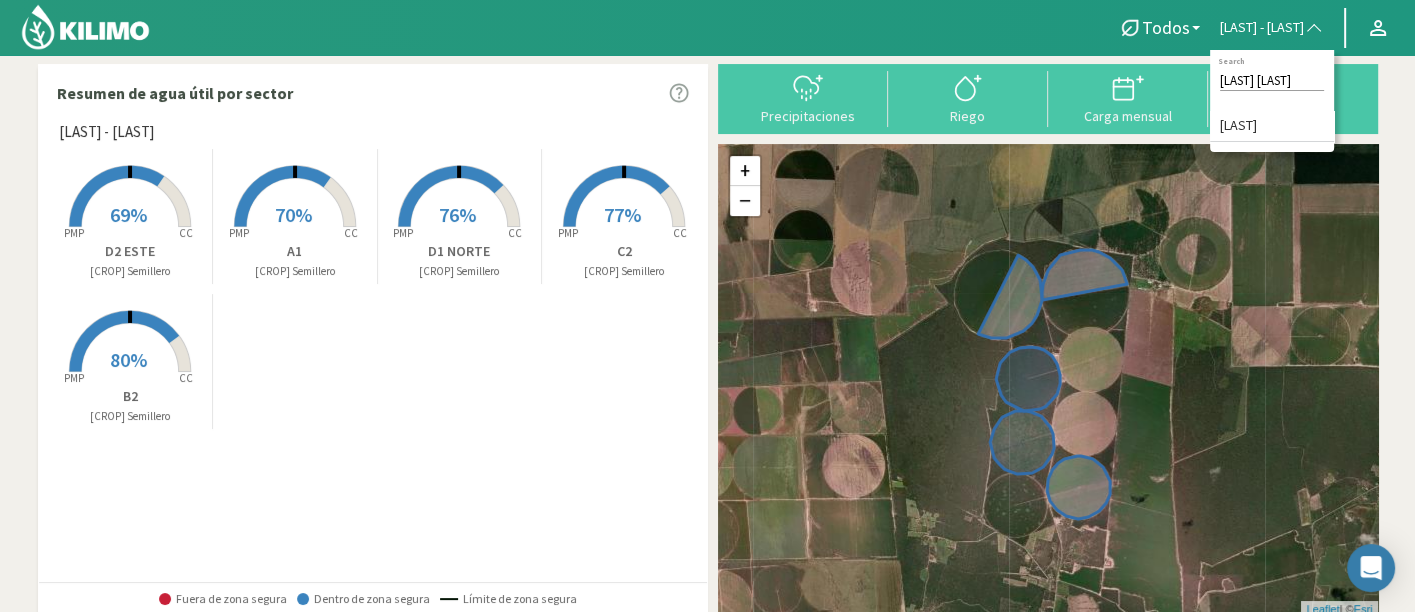 type on "san migue" 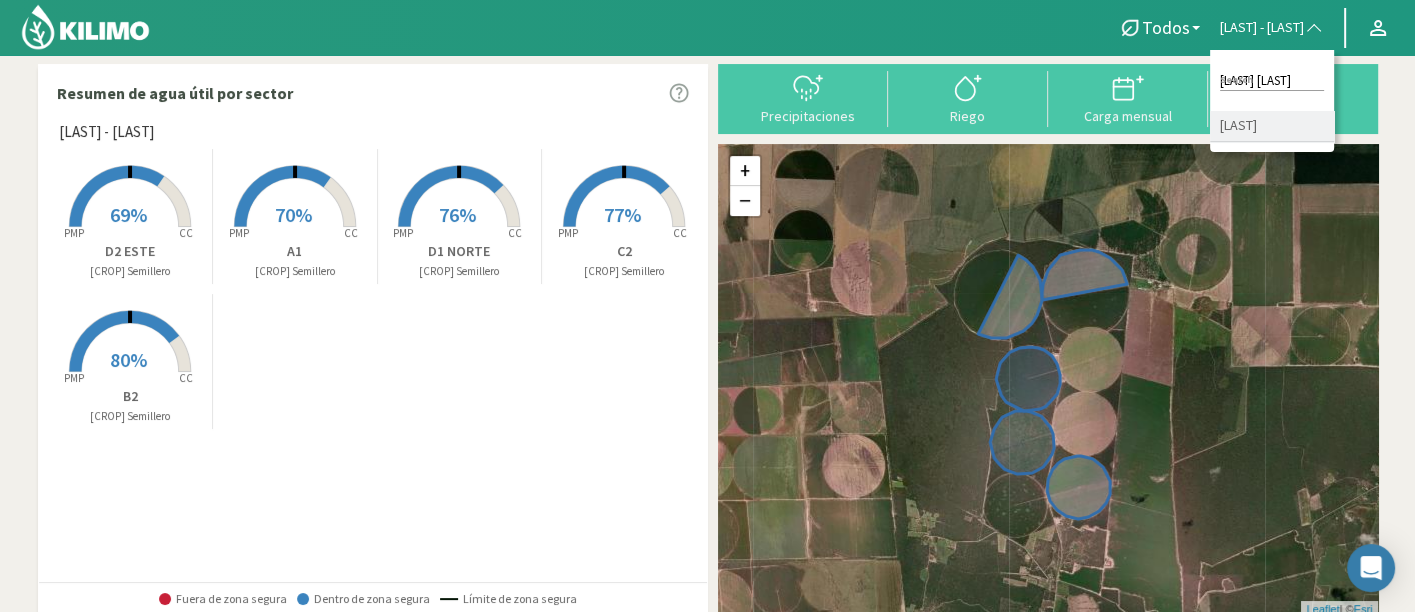 click on "San Miguel" 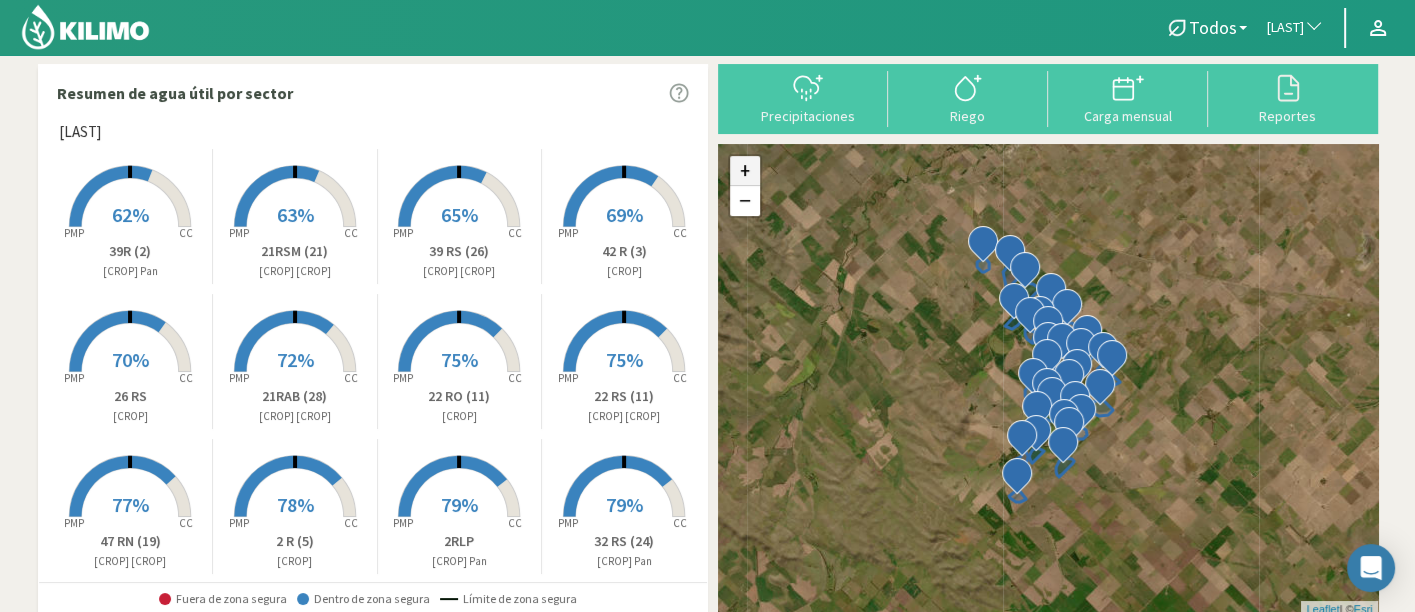 click on "+" 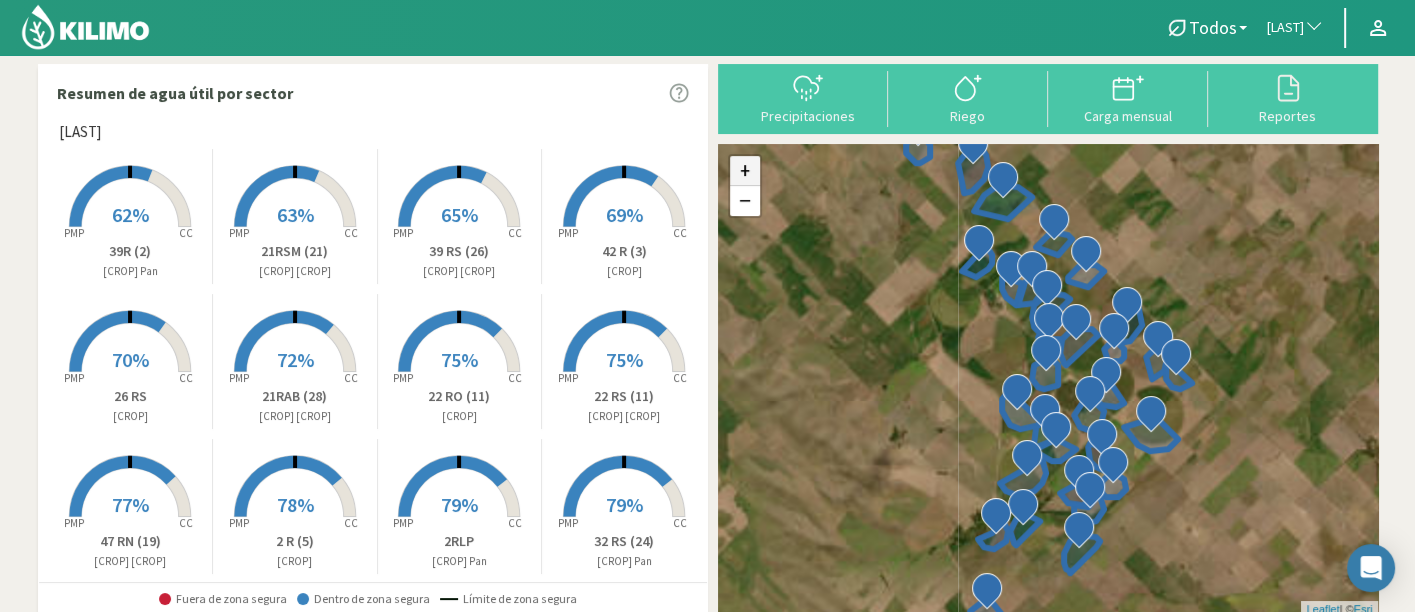 scroll, scrollTop: 4, scrollLeft: 0, axis: vertical 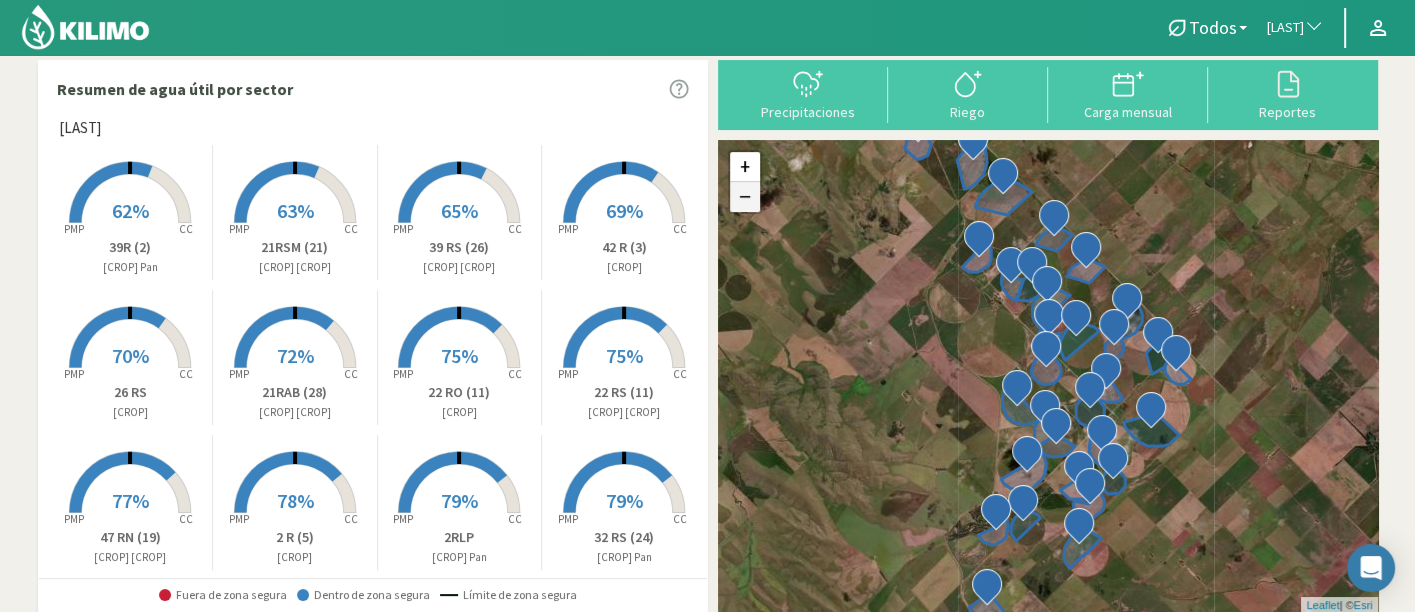 click on "−" 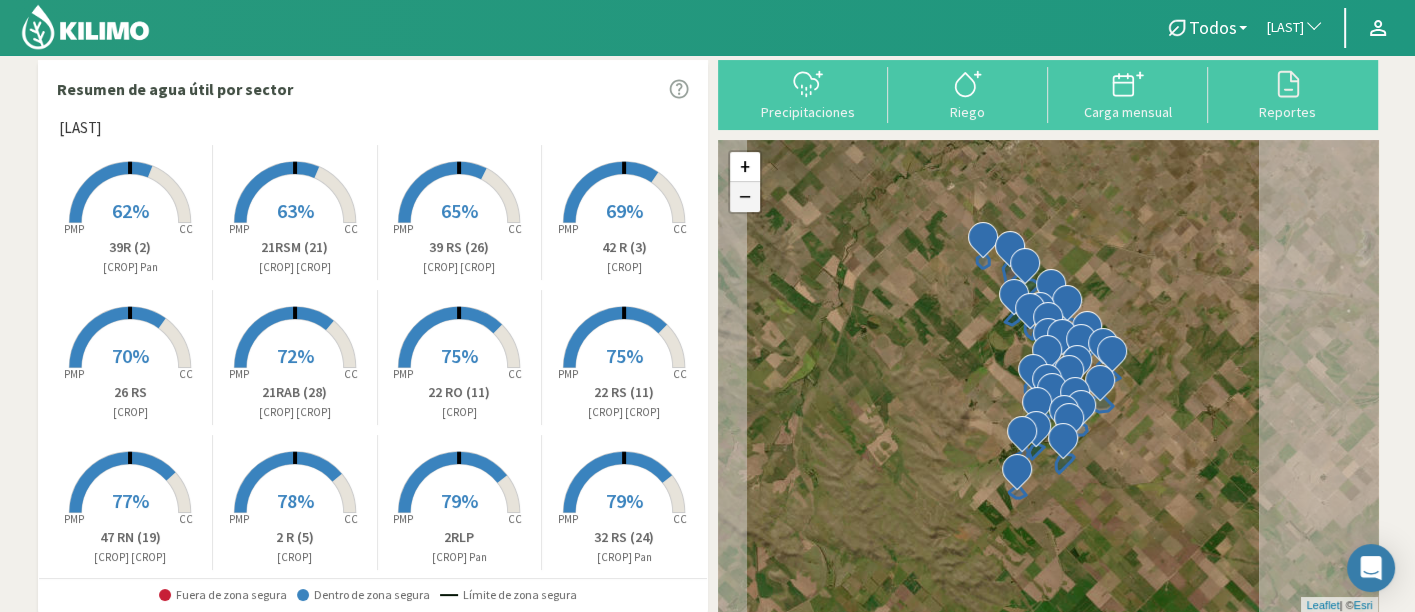 click on "−" 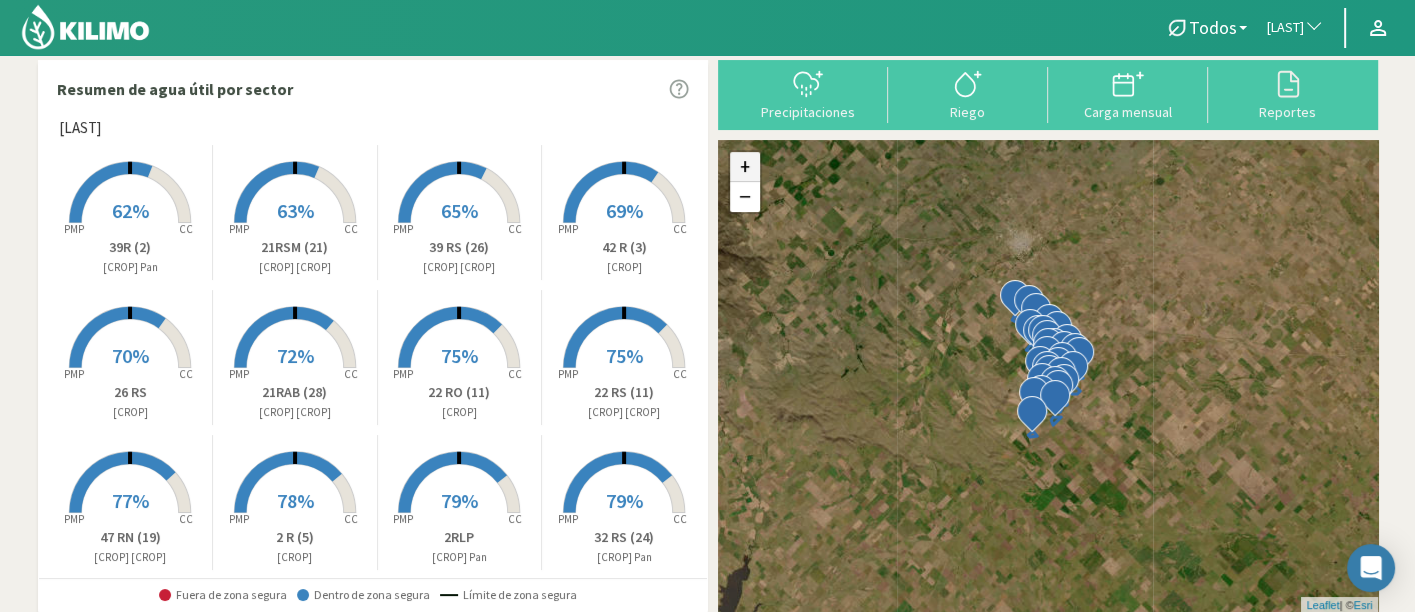 click on "+" 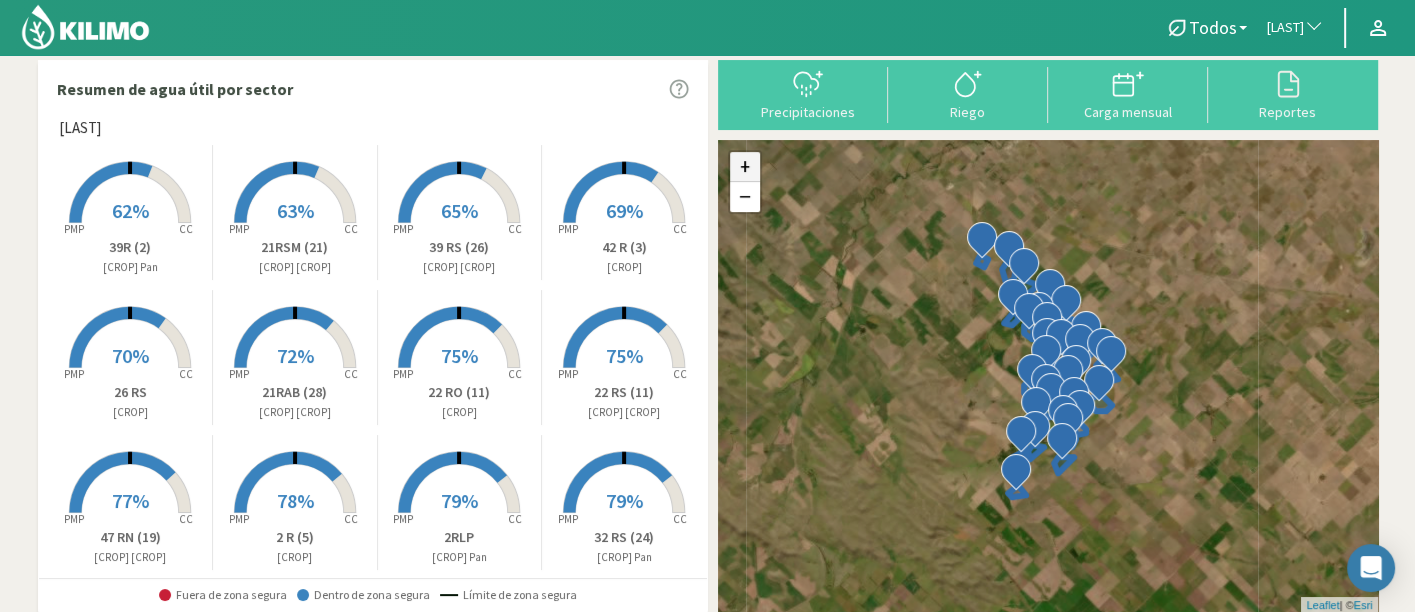 click on "+" 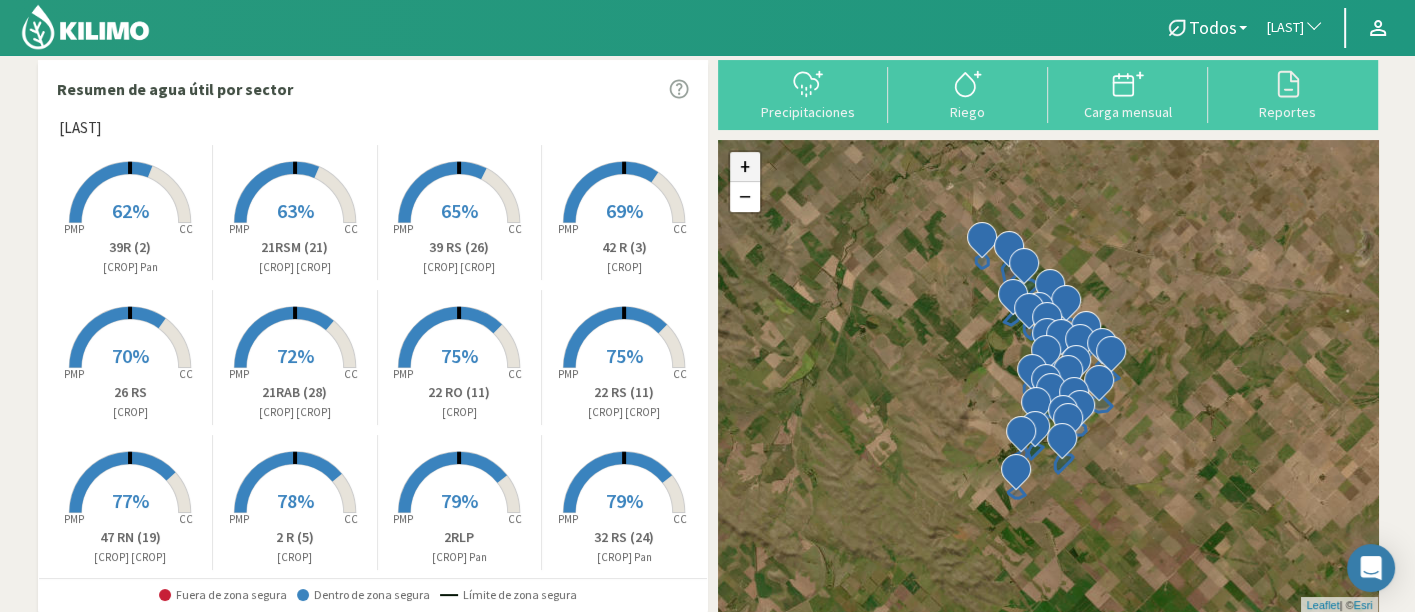 click on "+" 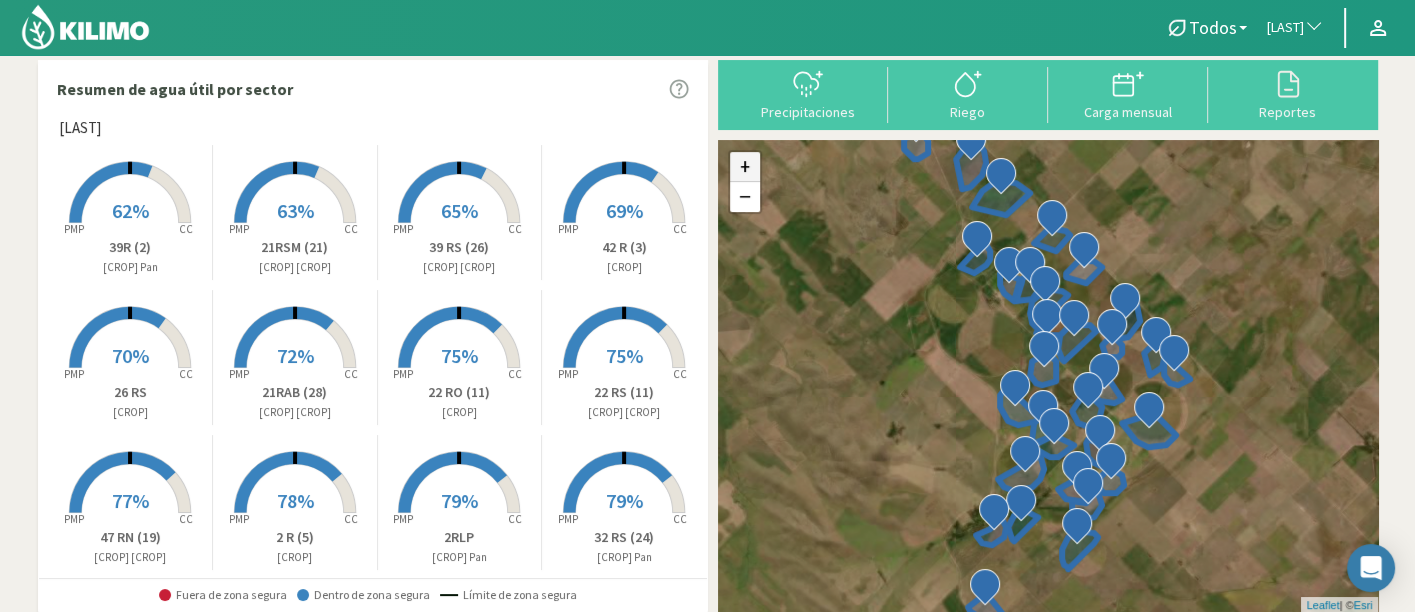 click on "+" 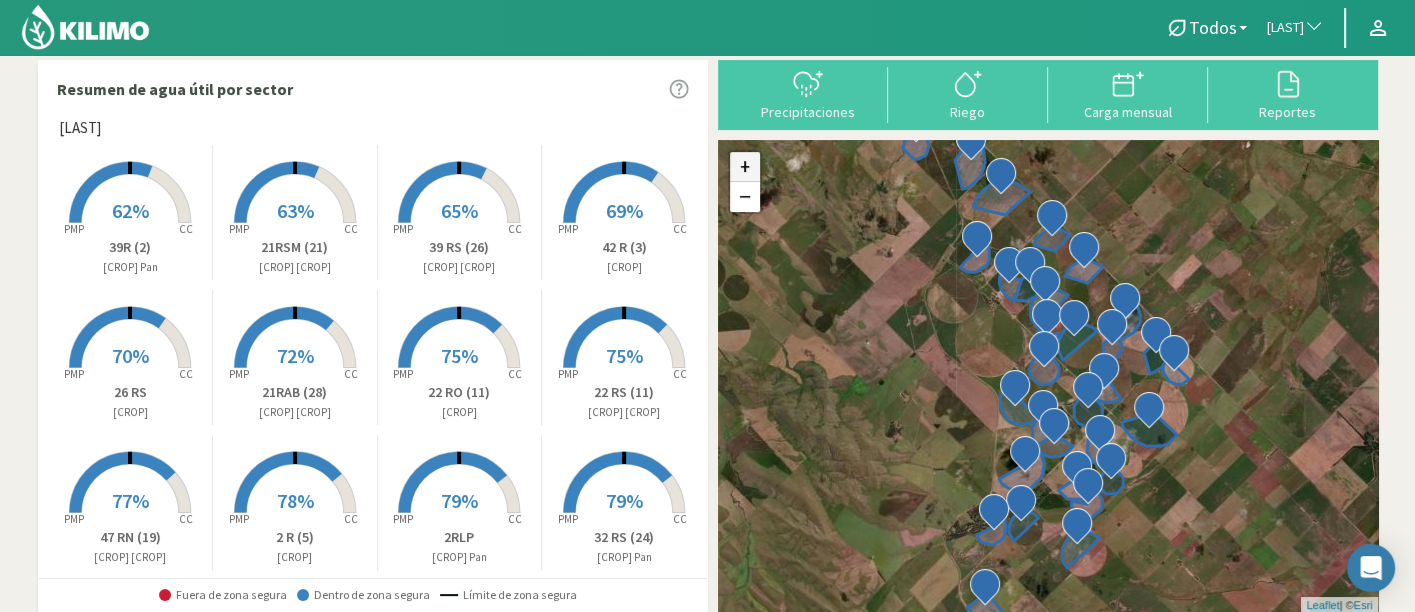 click on "+" 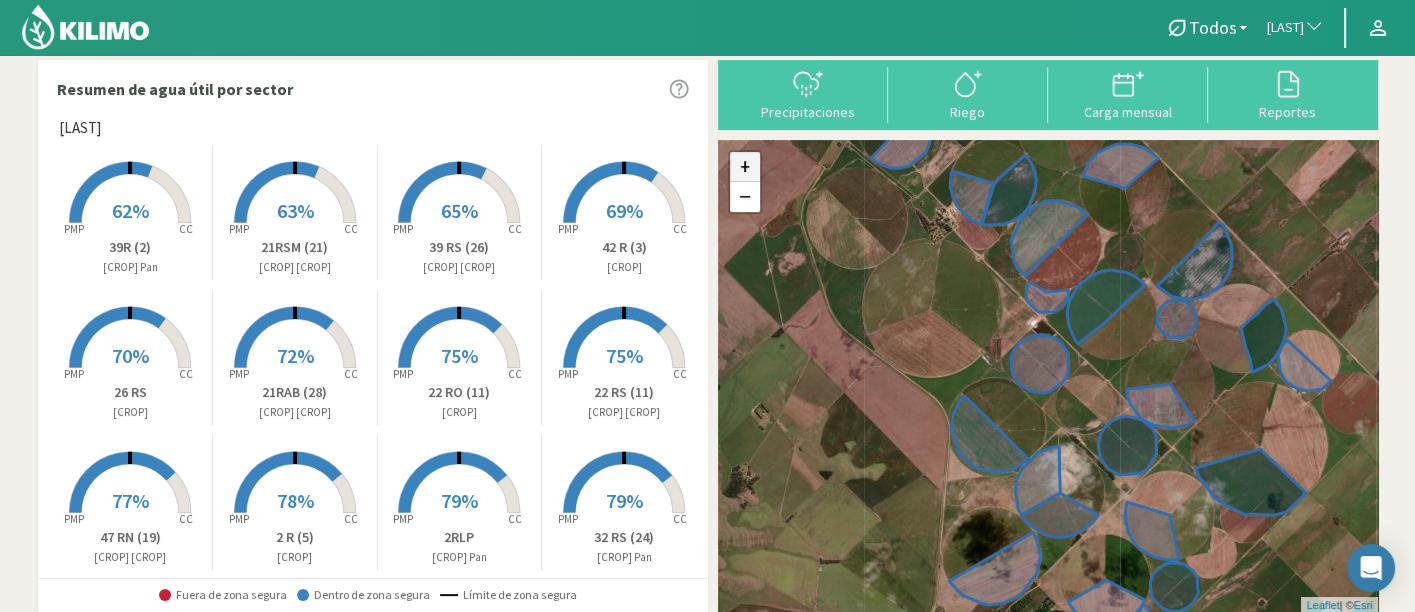 click on "+" 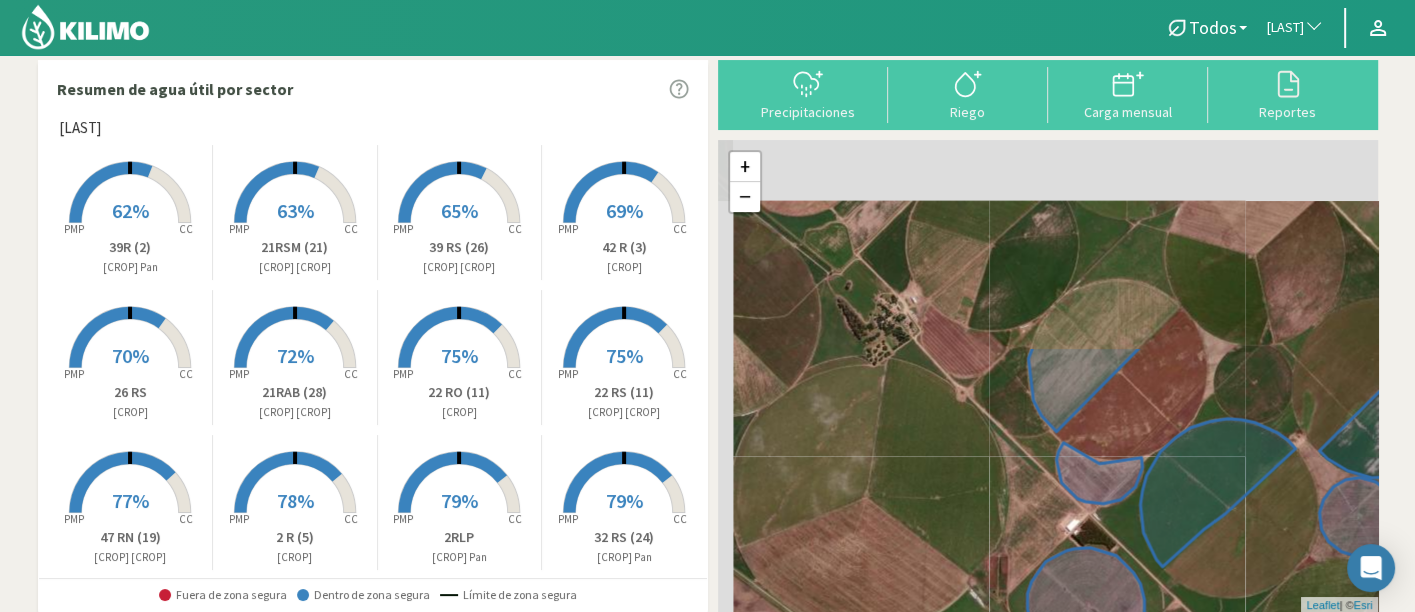 drag, startPoint x: 1005, startPoint y: 246, endPoint x: 1069, endPoint y: 564, distance: 324.3763 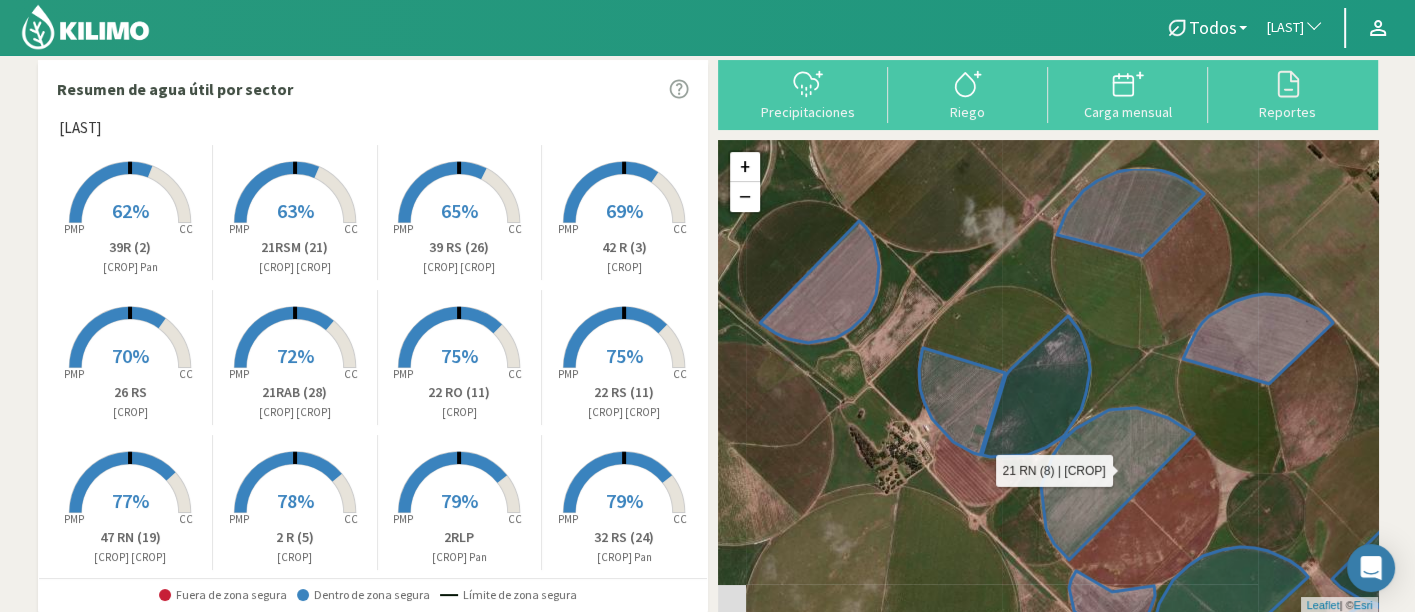 drag, startPoint x: 1116, startPoint y: 410, endPoint x: 1114, endPoint y: 448, distance: 38.052597 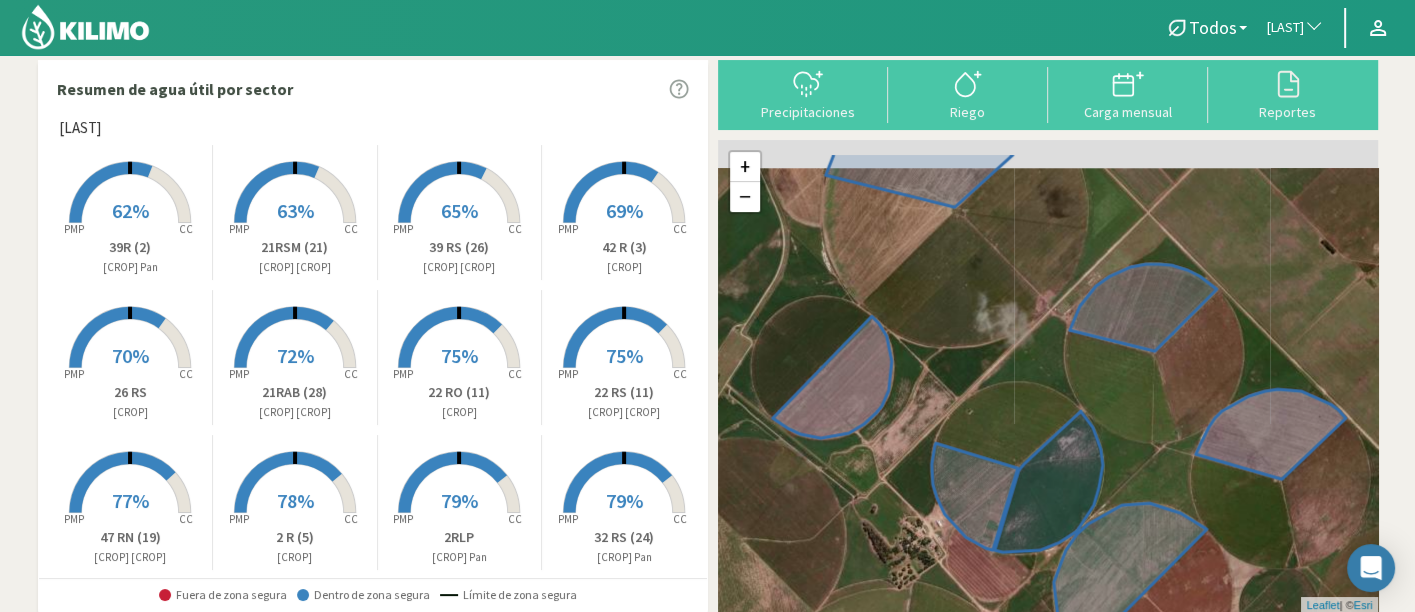 drag, startPoint x: 1133, startPoint y: 295, endPoint x: 1160, endPoint y: 452, distance: 159.30473 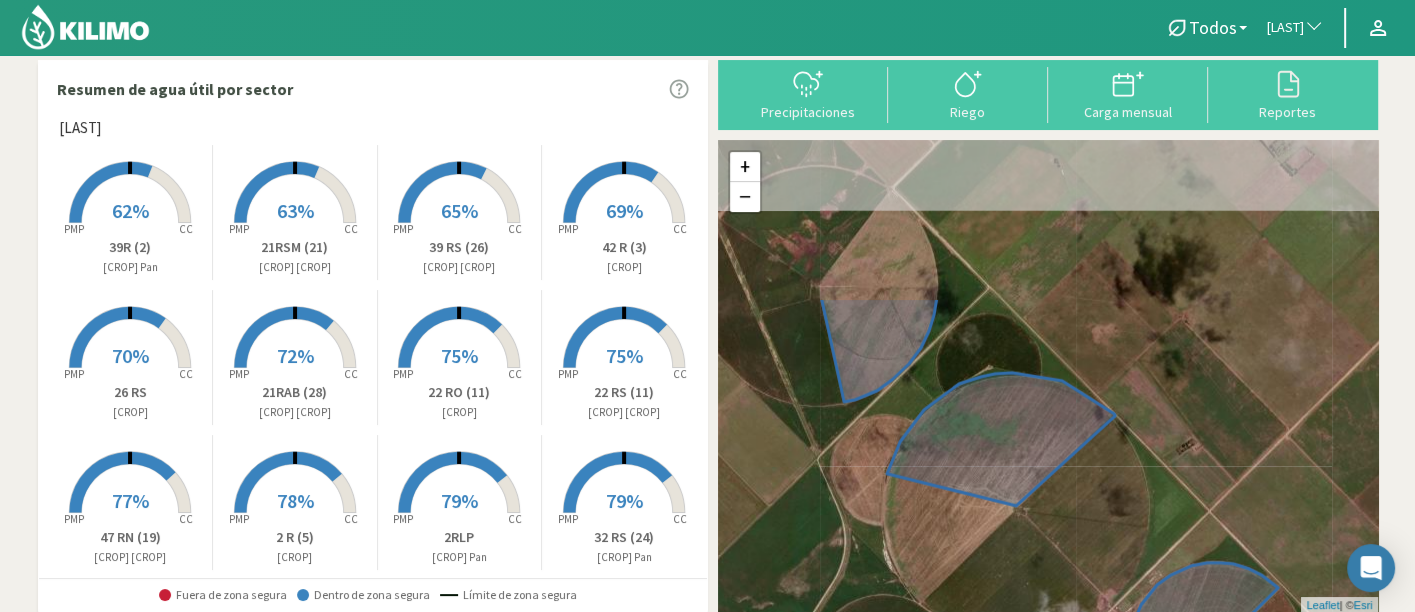 drag, startPoint x: 1087, startPoint y: 290, endPoint x: 1116, endPoint y: 415, distance: 128.31992 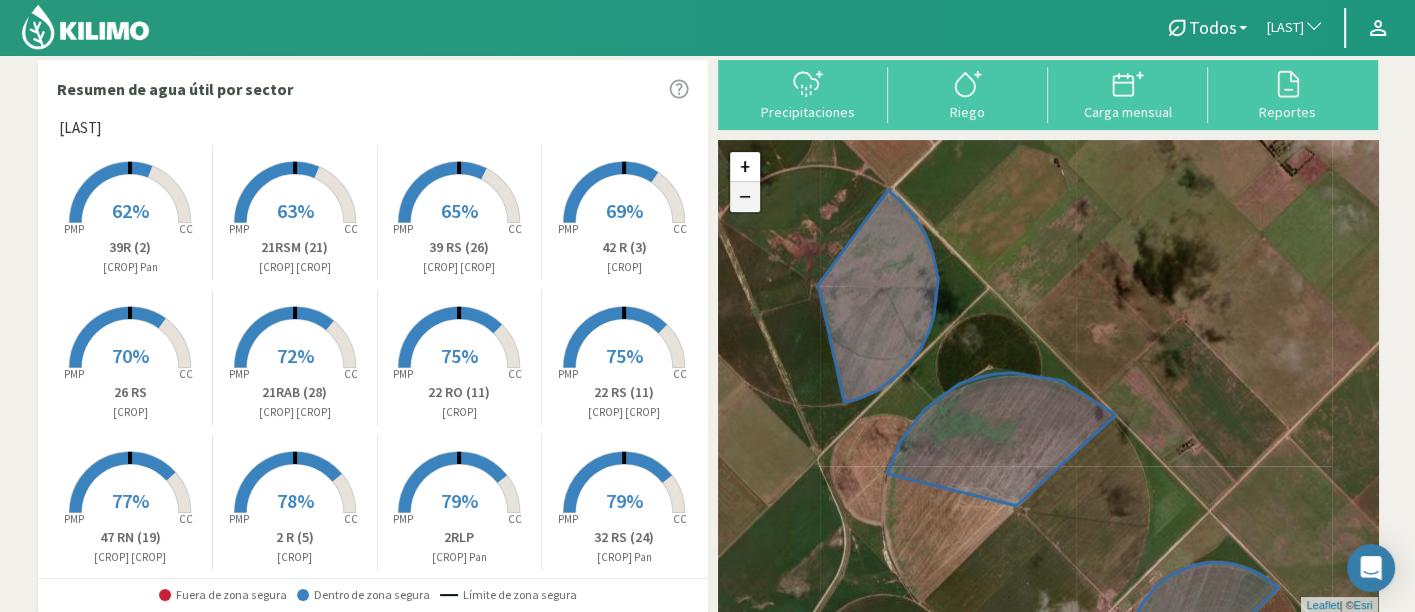 click on "−" 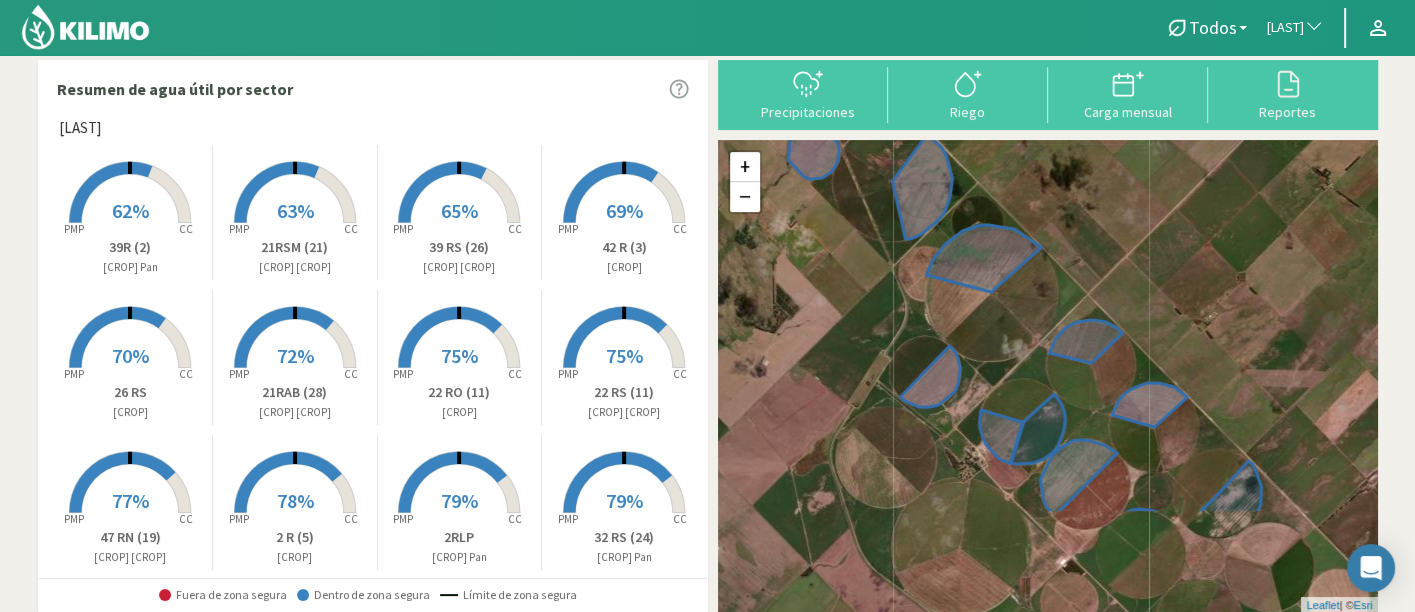 drag, startPoint x: 1160, startPoint y: 356, endPoint x: 1111, endPoint y: 197, distance: 166.37909 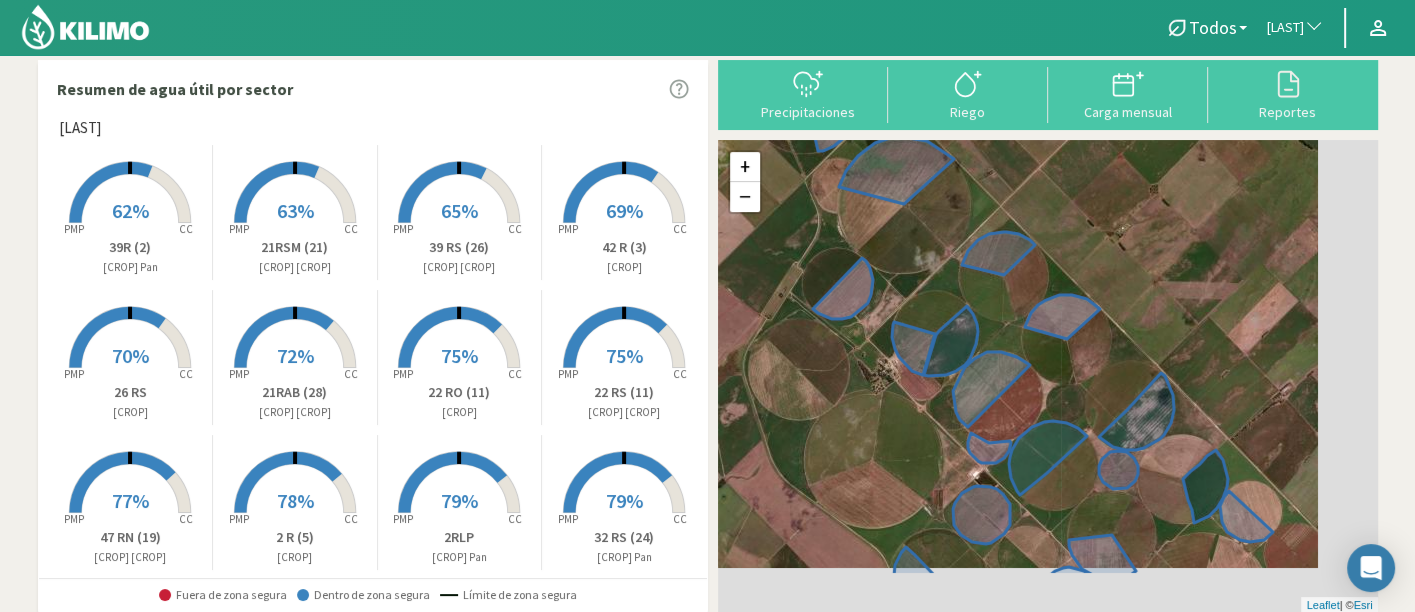 drag, startPoint x: 1143, startPoint y: 275, endPoint x: 1030, endPoint y: 167, distance: 156.3106 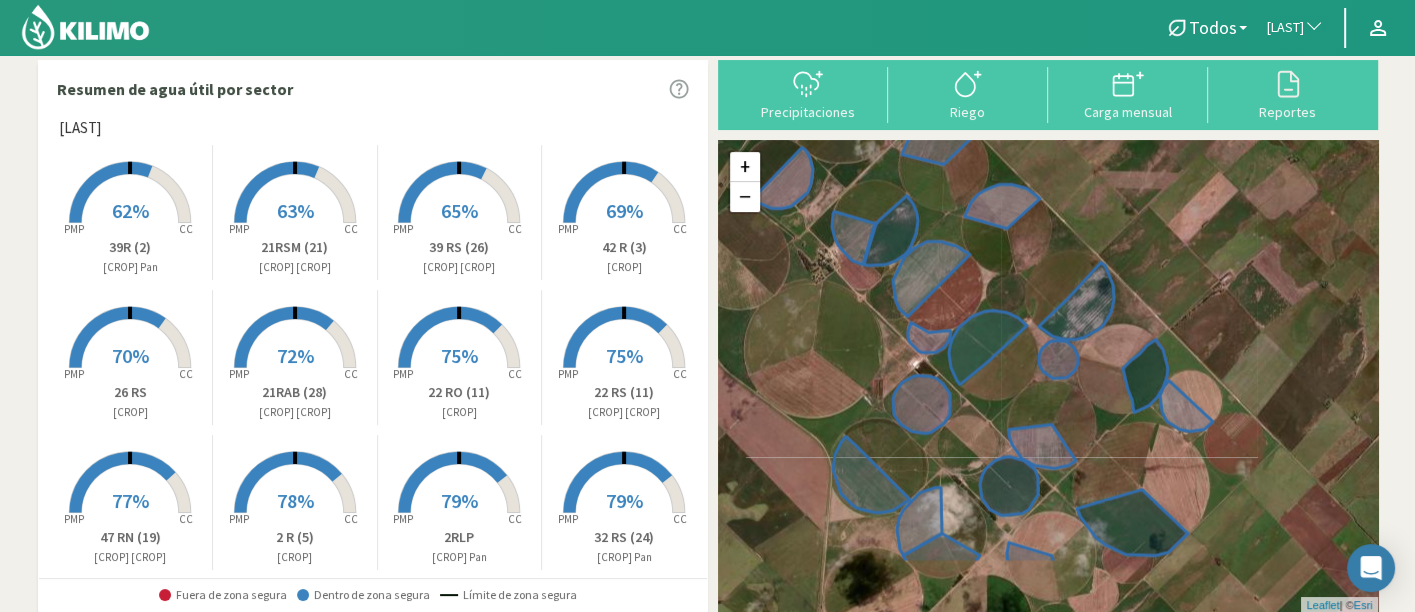 drag, startPoint x: 1185, startPoint y: 350, endPoint x: 1126, endPoint y: 215, distance: 147.32956 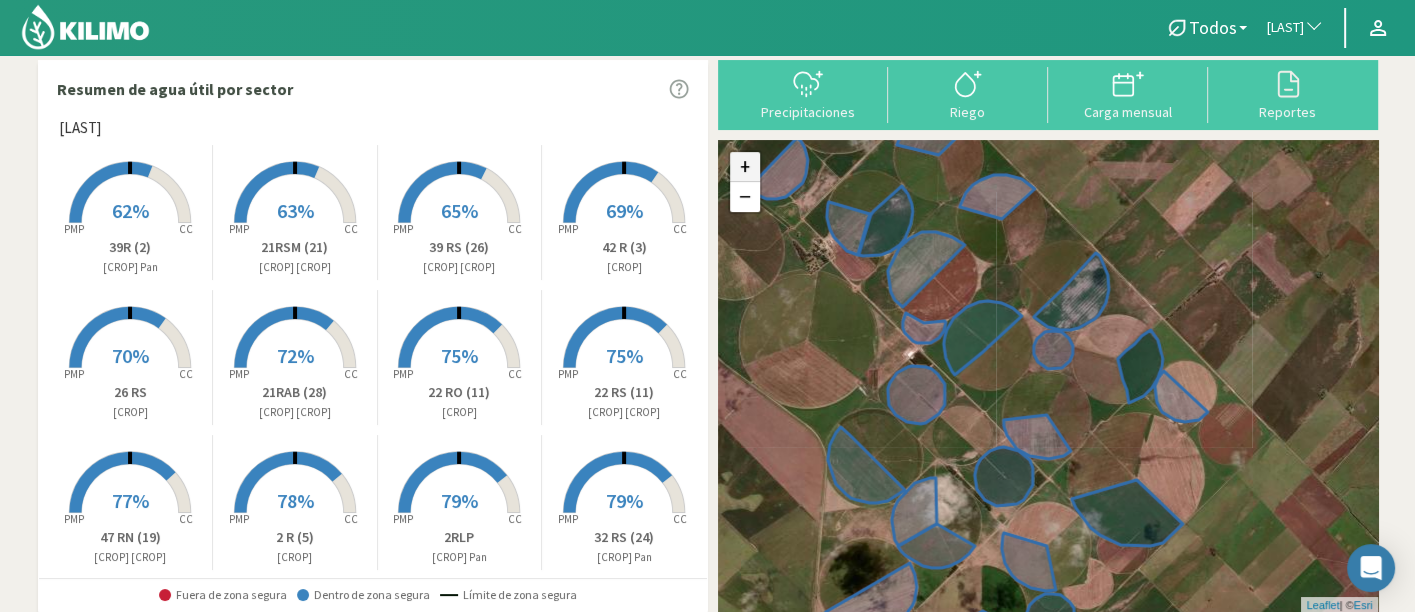 click on "+" 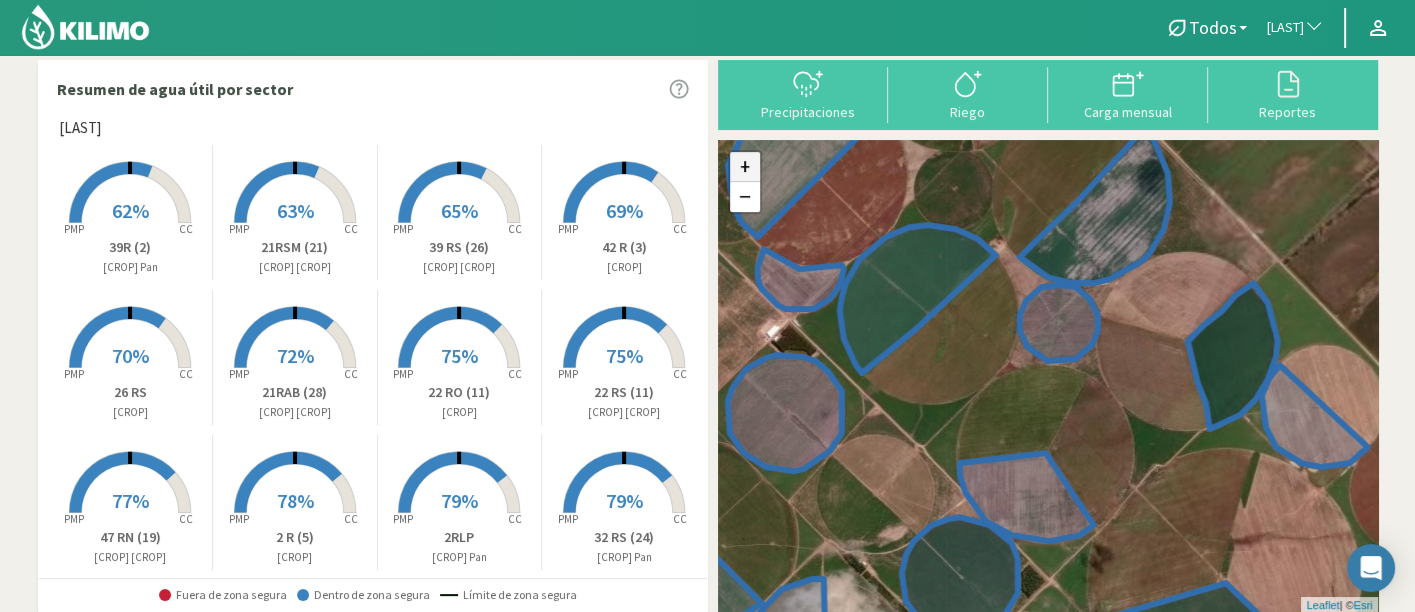 click on "+" 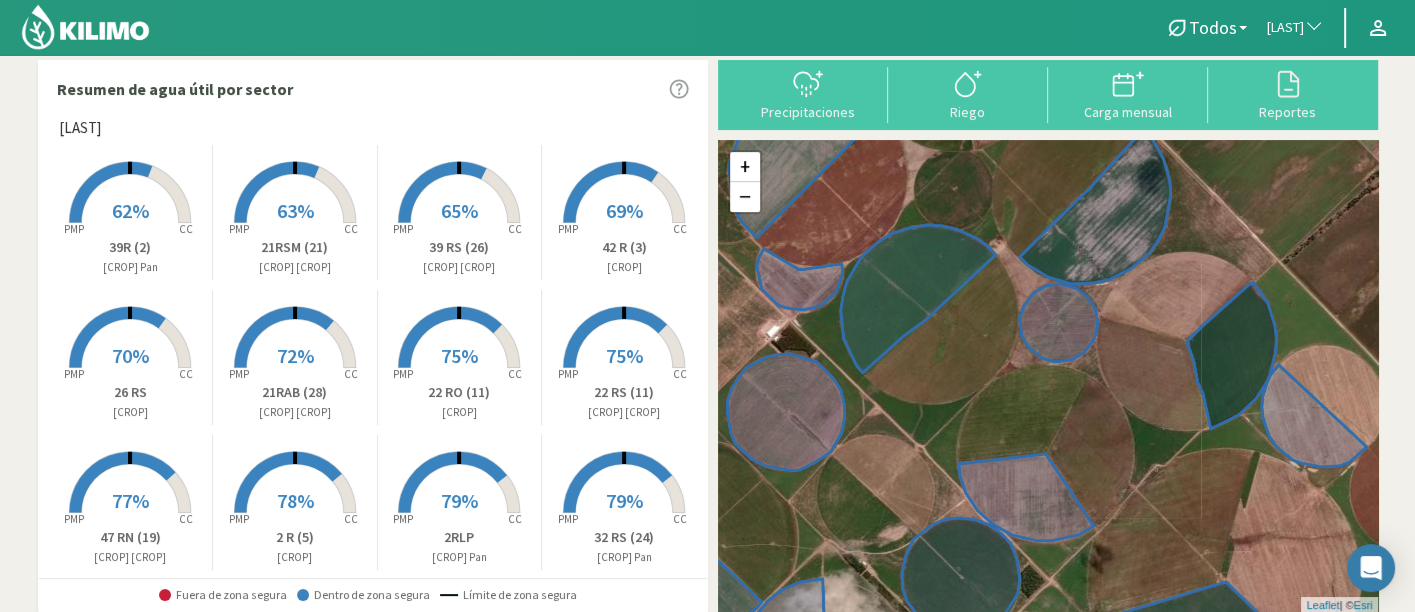drag, startPoint x: 1157, startPoint y: 448, endPoint x: 1158, endPoint y: 421, distance: 27.018513 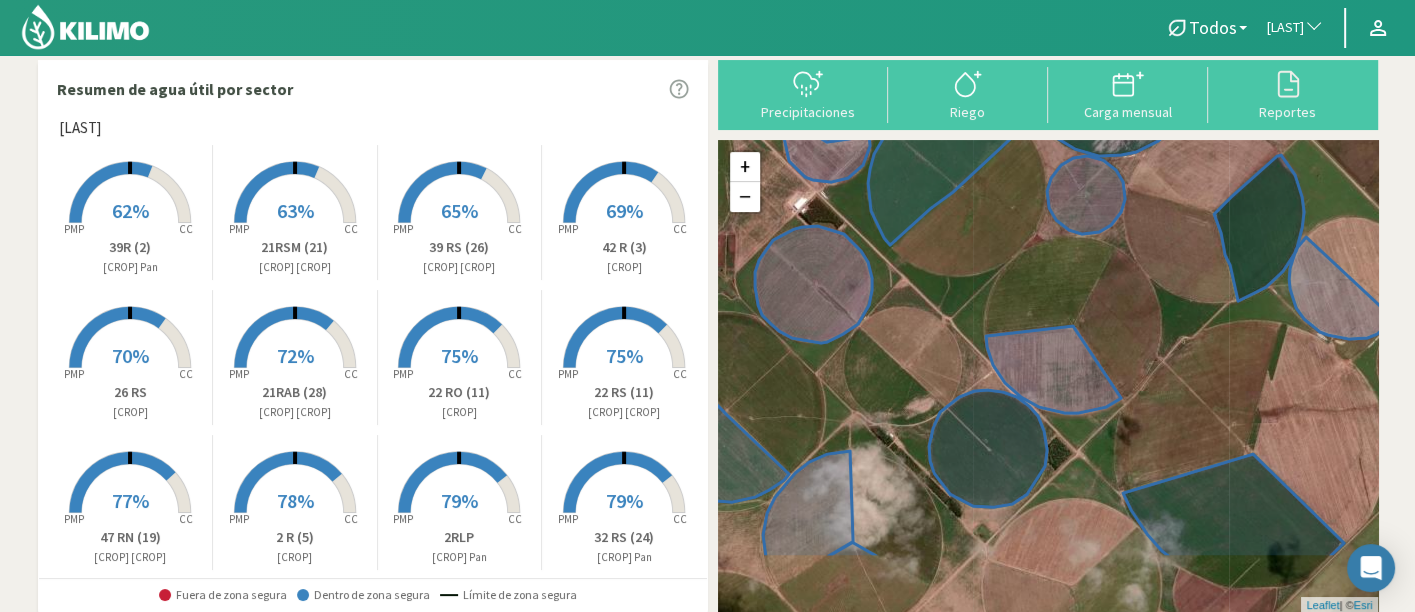 drag, startPoint x: 1148, startPoint y: 346, endPoint x: 1177, endPoint y: 249, distance: 101.24229 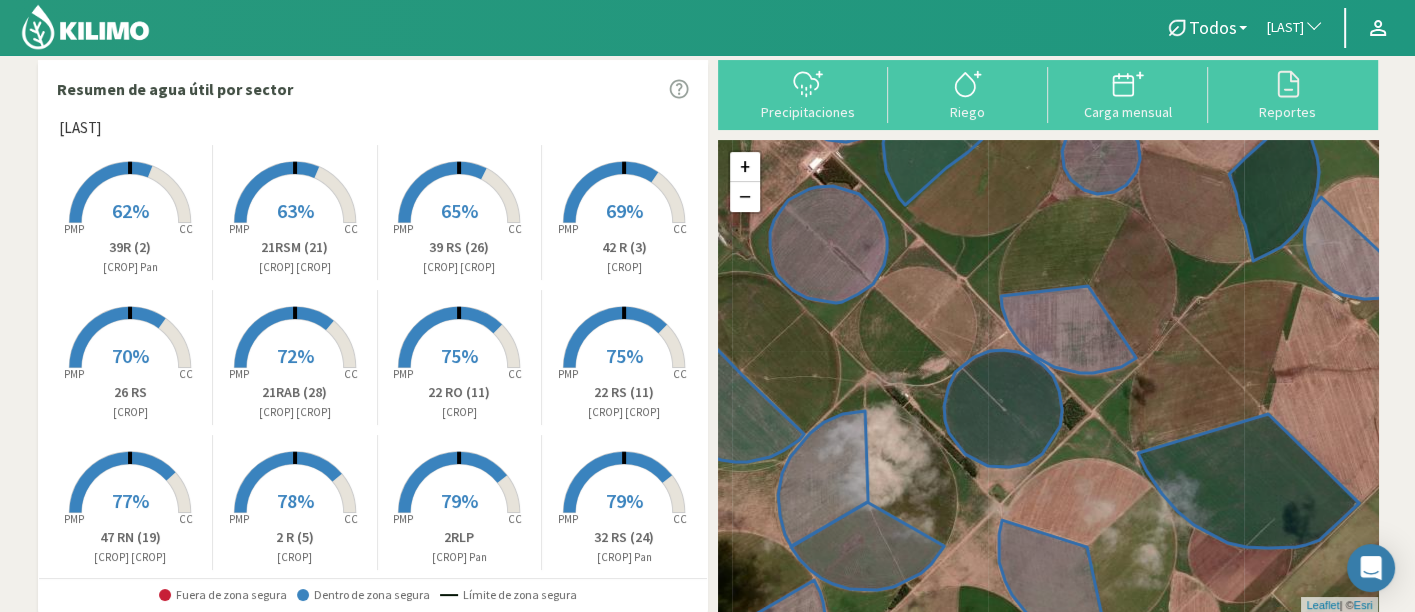 drag, startPoint x: 1087, startPoint y: 453, endPoint x: 1180, endPoint y: 273, distance: 202.60553 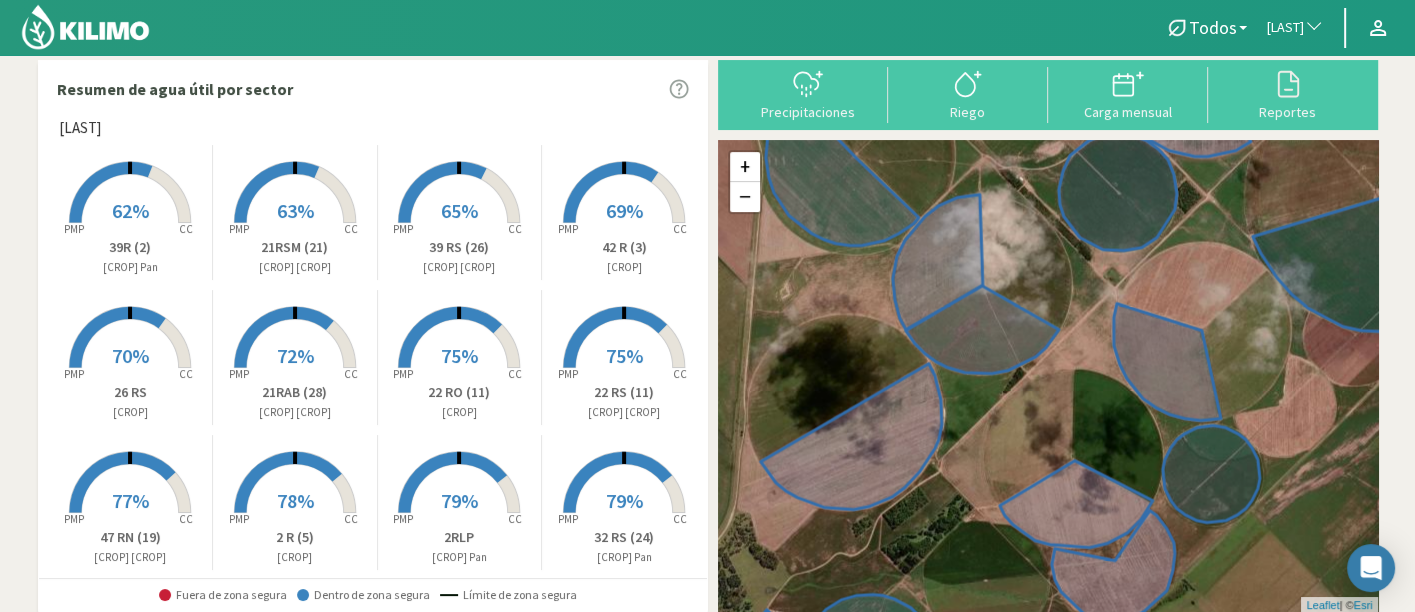 drag, startPoint x: 1018, startPoint y: 448, endPoint x: 1073, endPoint y: 367, distance: 97.90812 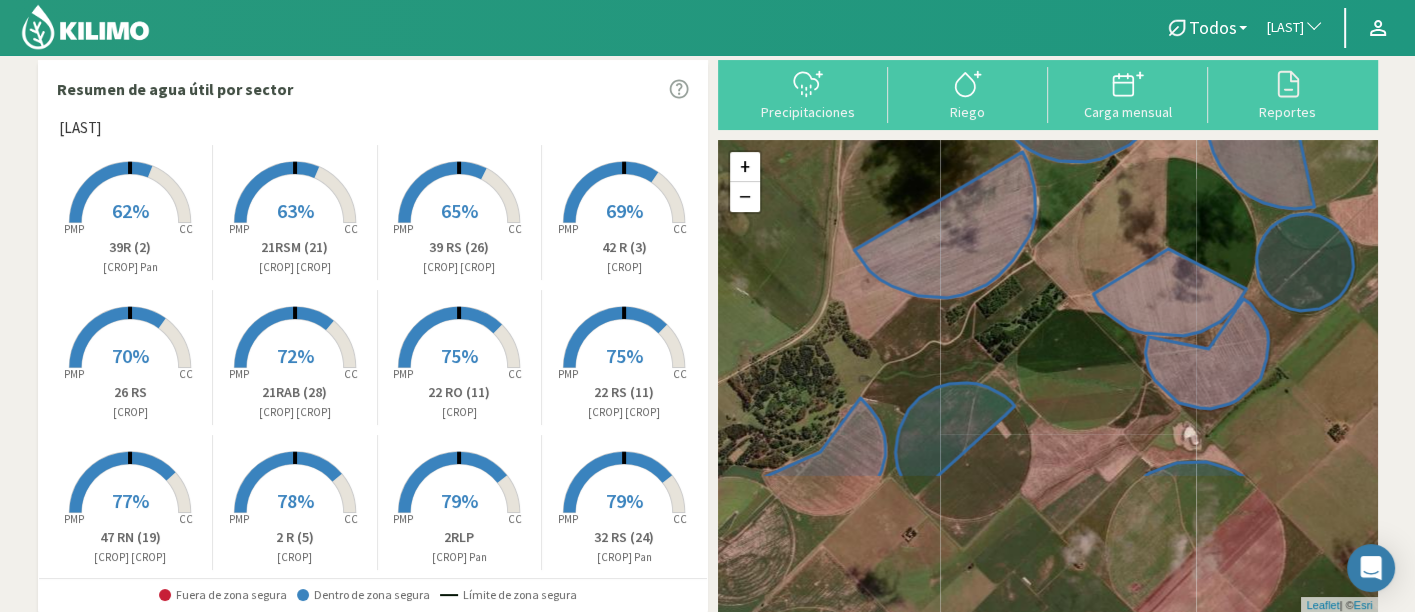 drag, startPoint x: 1073, startPoint y: 367, endPoint x: 1151, endPoint y: 178, distance: 204.4627 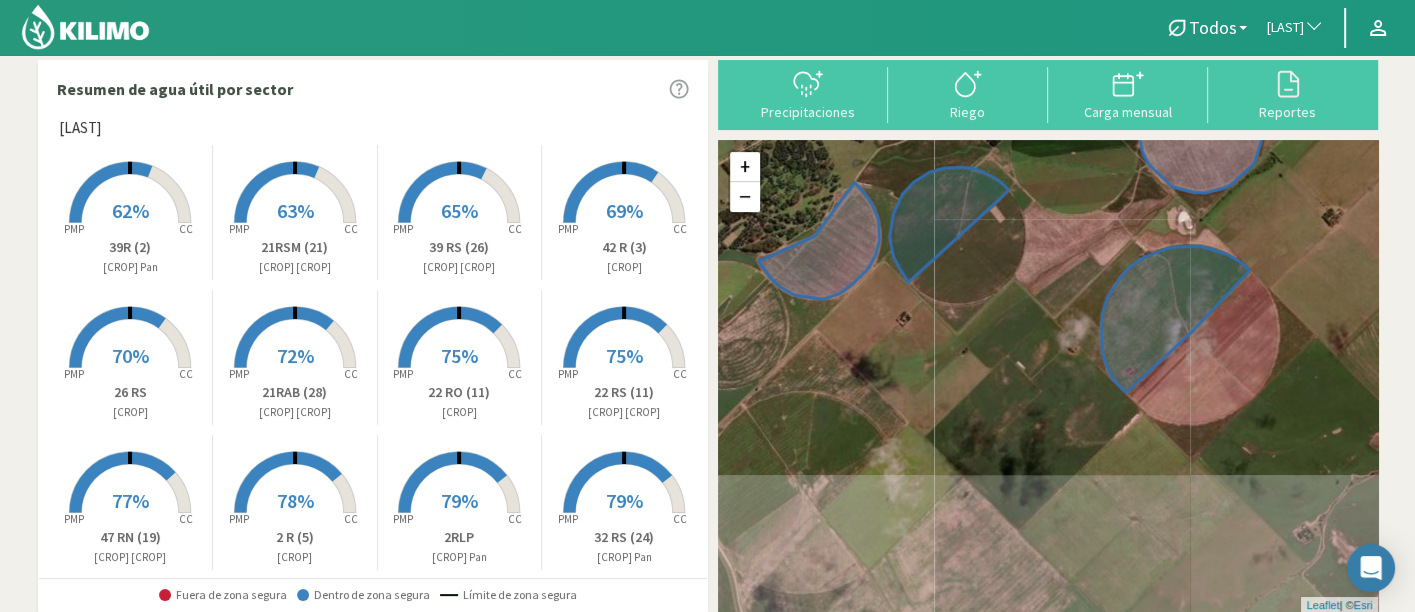 drag, startPoint x: 1100, startPoint y: 470, endPoint x: 1089, endPoint y: 235, distance: 235.25731 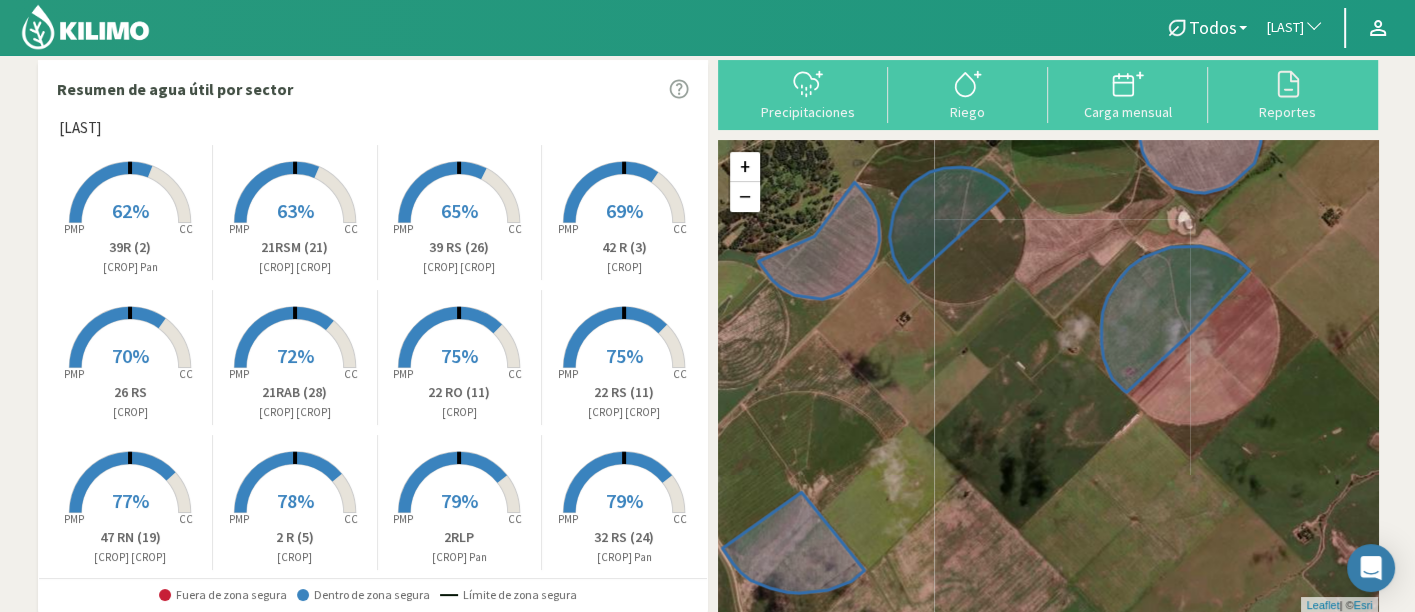 click on "+ − Leaflet  | ©  Esri" 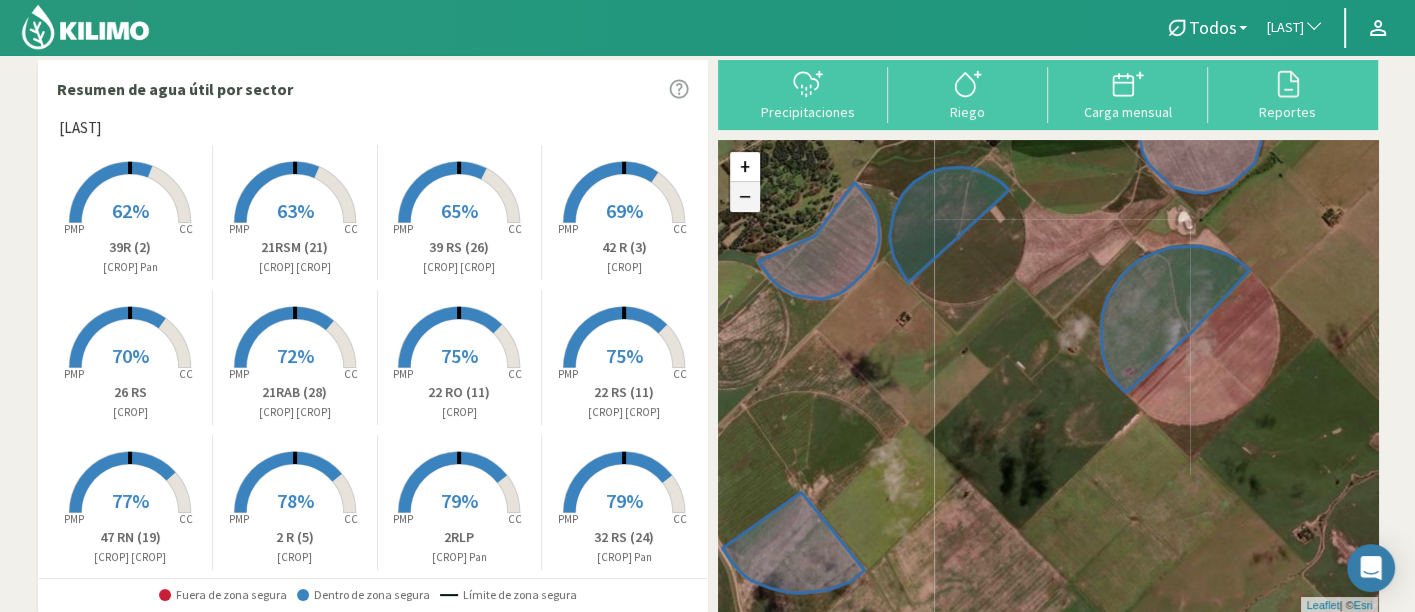 click on "−" 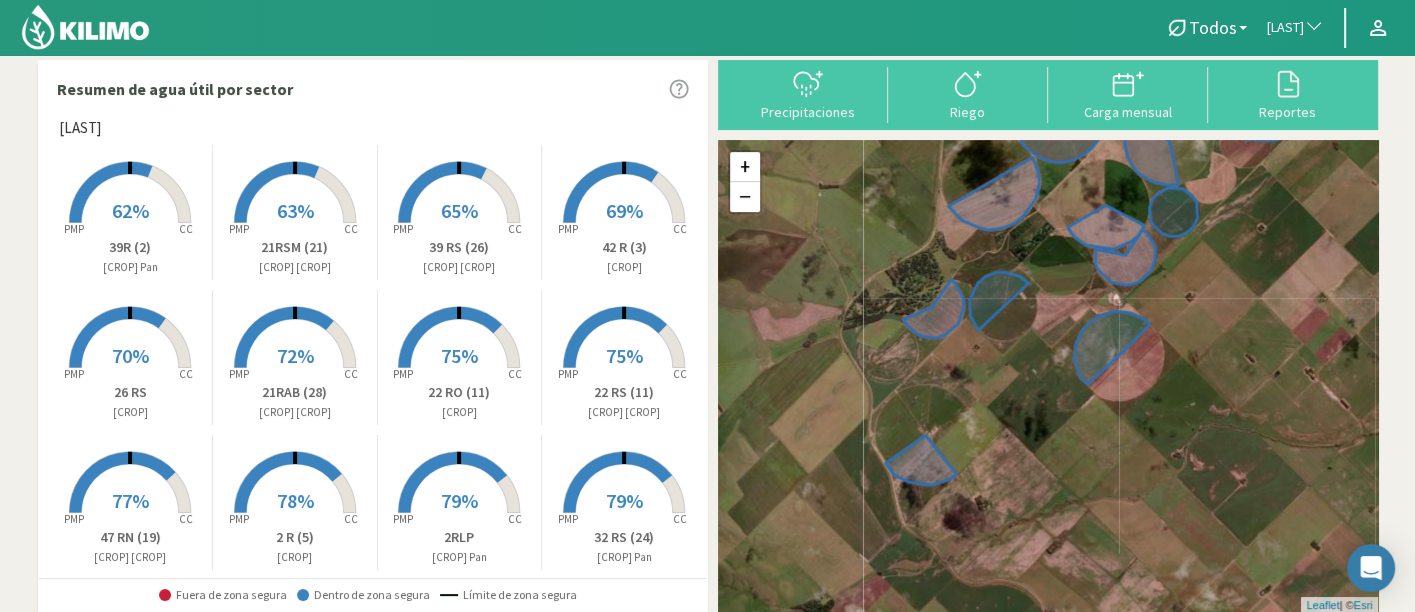 drag, startPoint x: 1148, startPoint y: 290, endPoint x: 1123, endPoint y: 394, distance: 106.96261 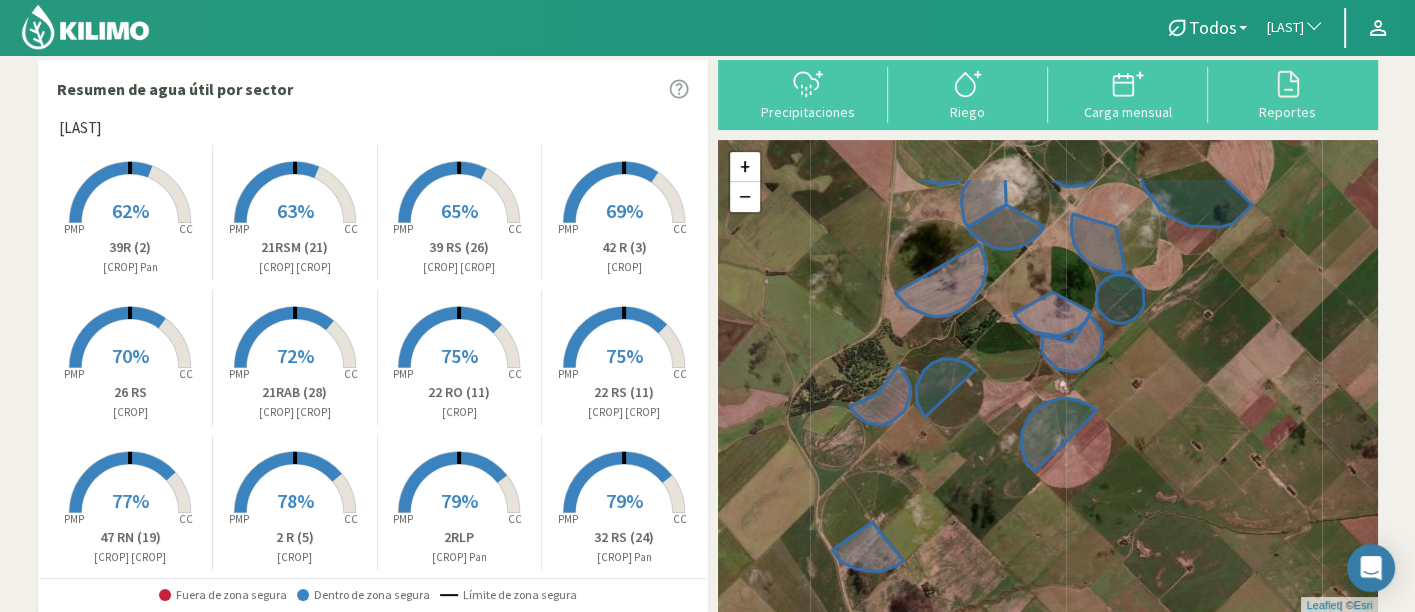 drag, startPoint x: 1080, startPoint y: 518, endPoint x: 1037, endPoint y: 575, distance: 71.40028 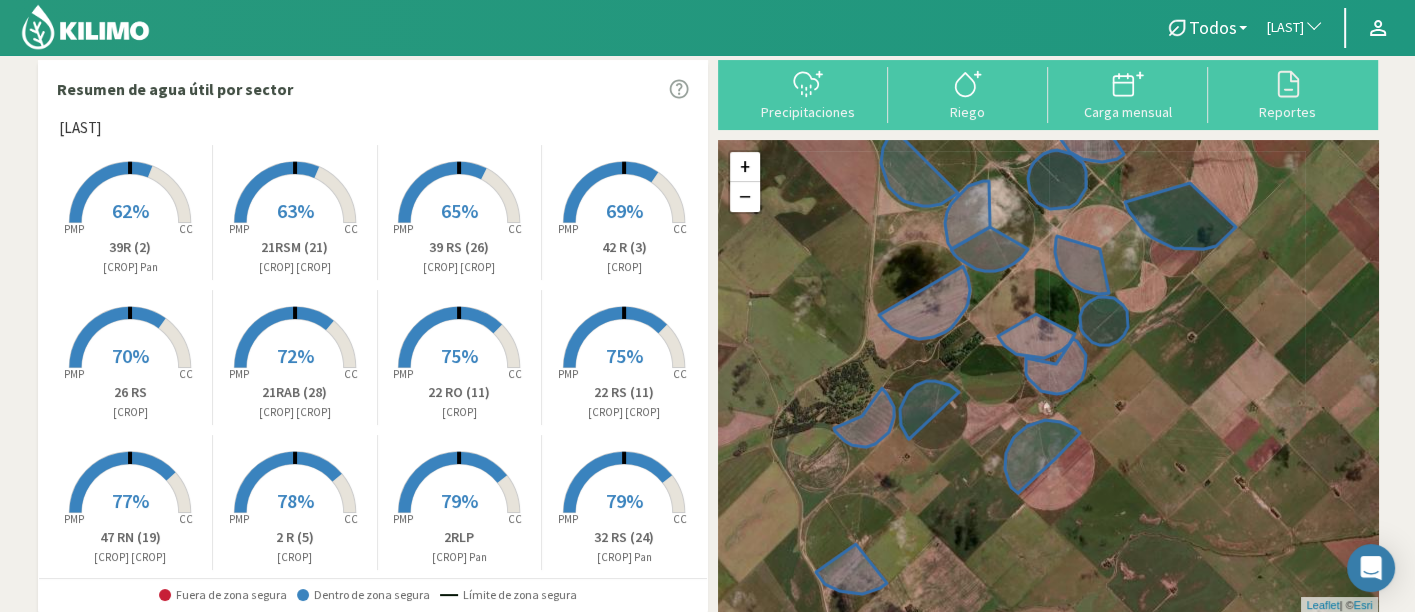 click on "+ − Leaflet  | ©  Esri" 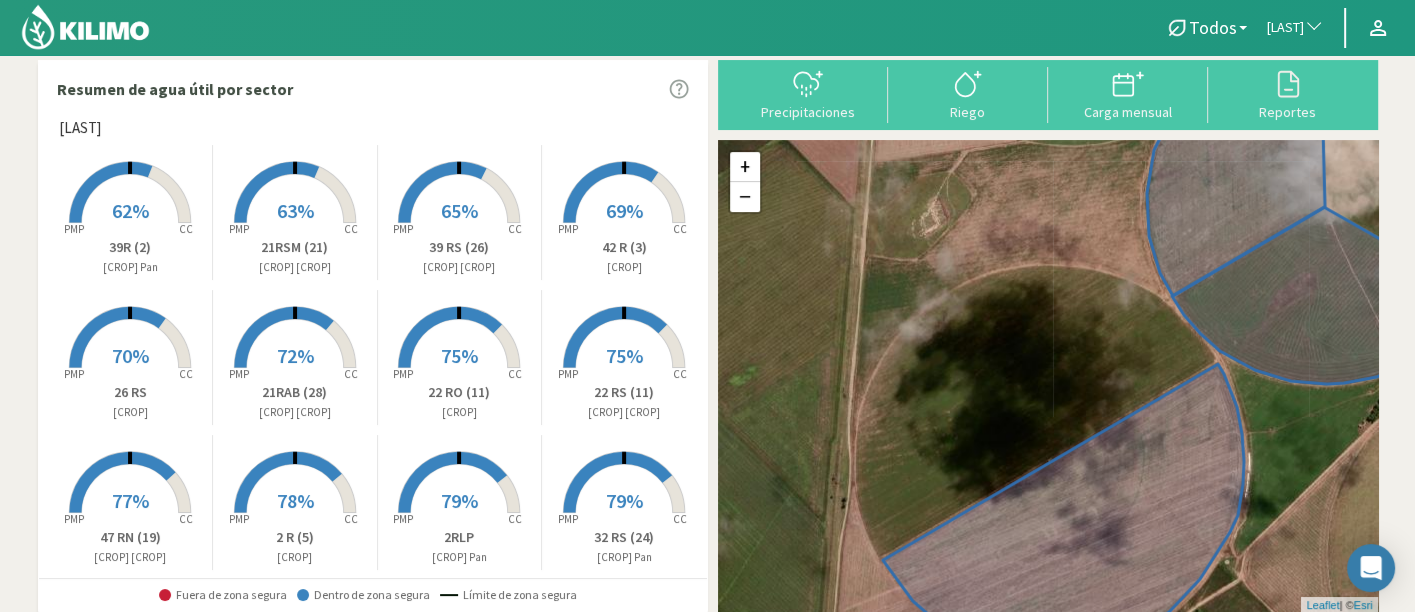 drag, startPoint x: 1032, startPoint y: 190, endPoint x: 1032, endPoint y: 256, distance: 66 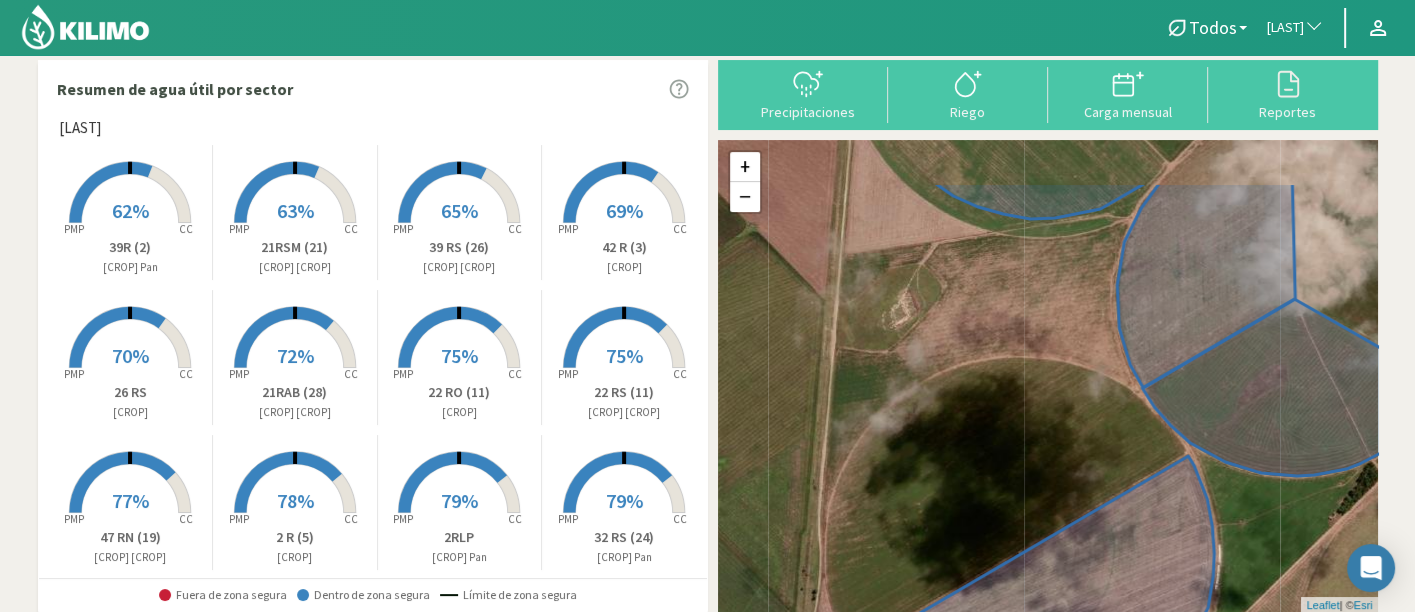 drag, startPoint x: 1071, startPoint y: 172, endPoint x: 998, endPoint y: 387, distance: 227.05505 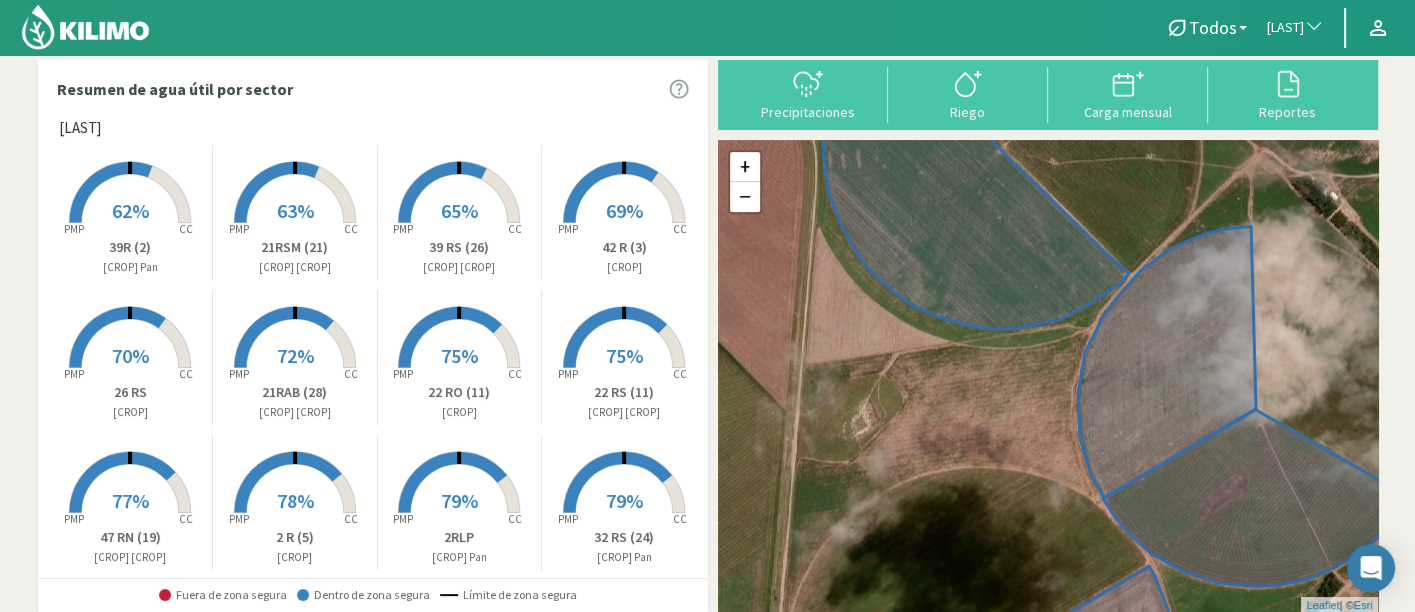 click on "+ − Leaflet  | ©  Esri" 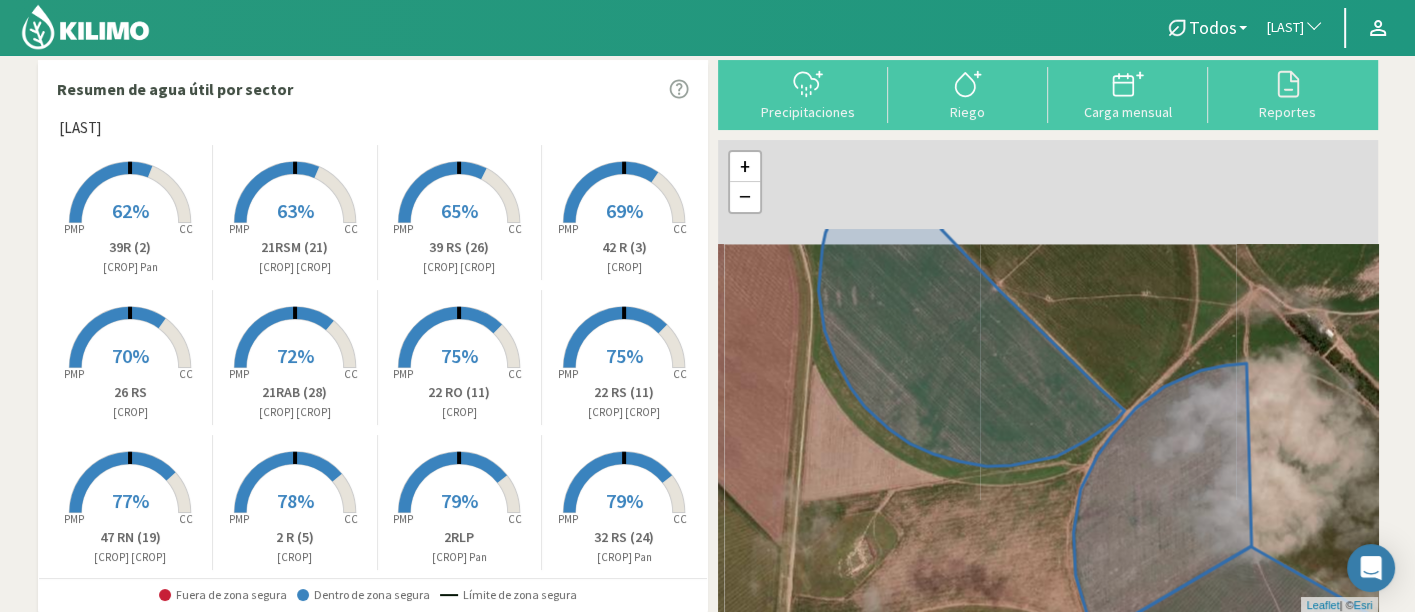 drag, startPoint x: 1008, startPoint y: 359, endPoint x: 1002, endPoint y: 513, distance: 154.11684 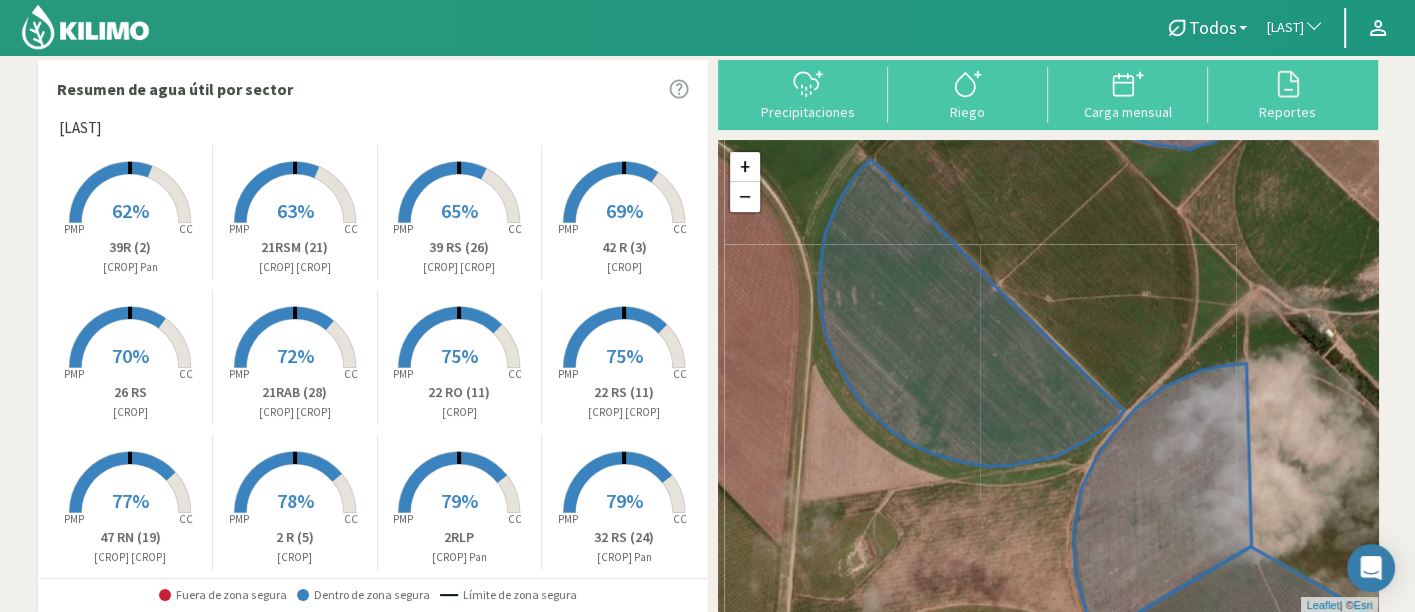click on "San Miguel" 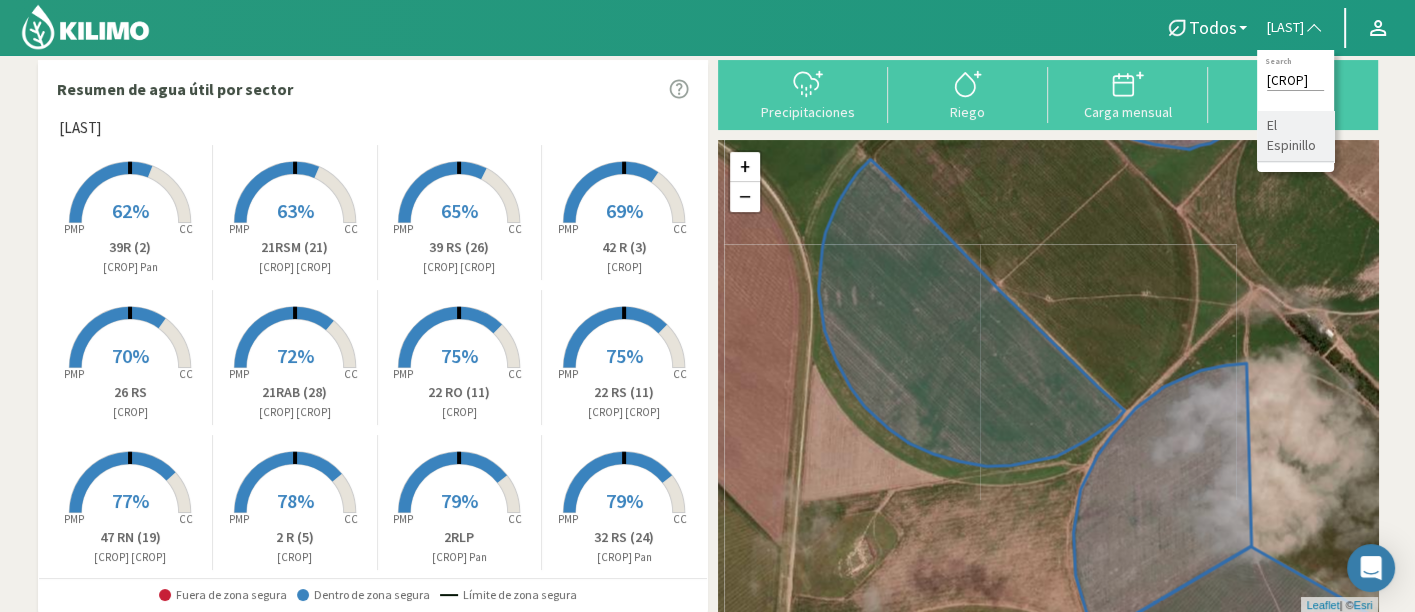 type on "espini" 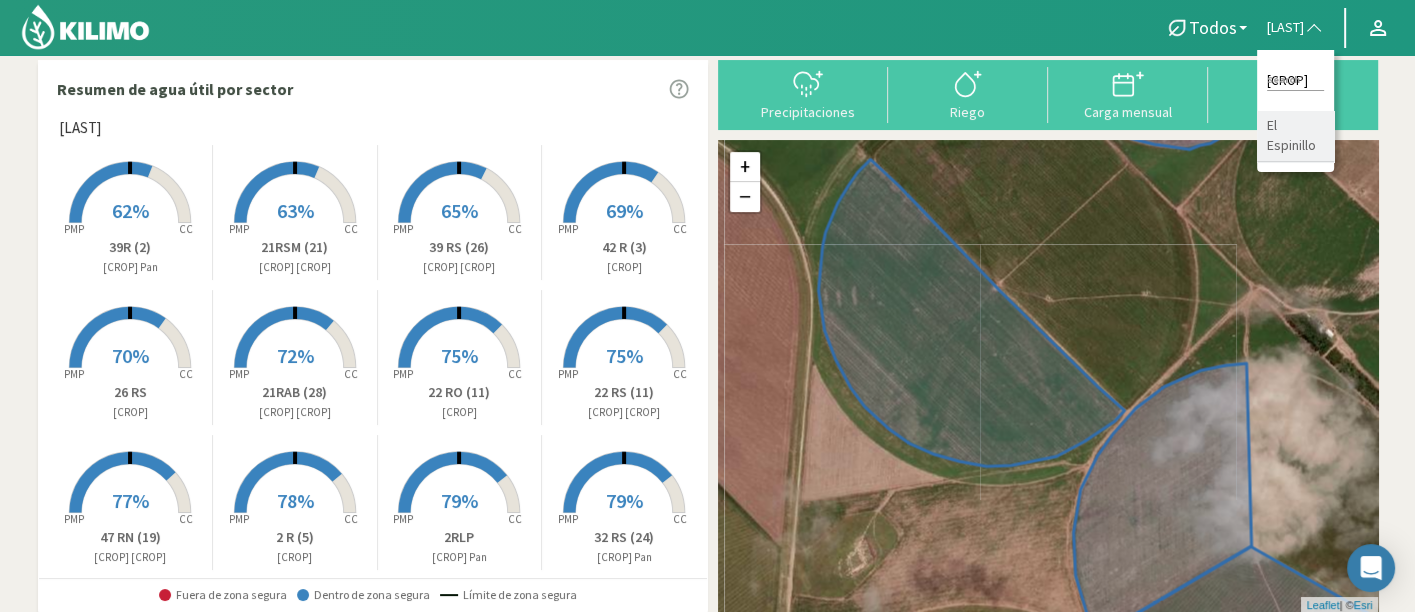 click on "El Espinillo" 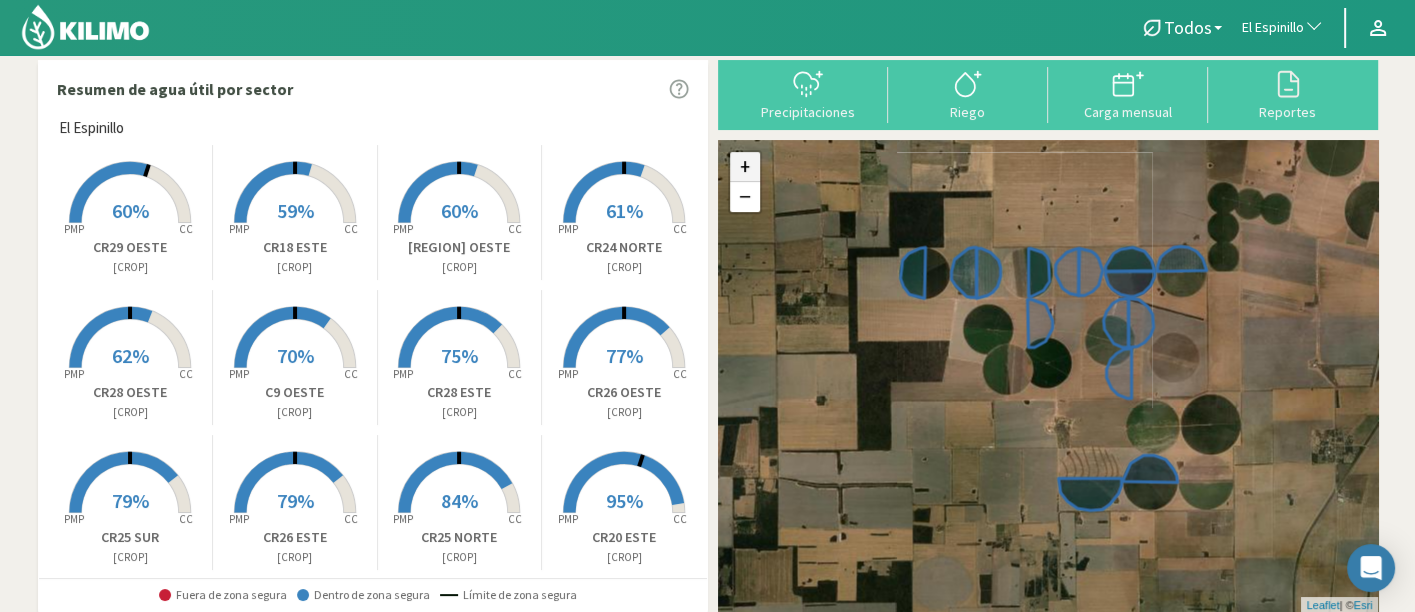 click on "+" 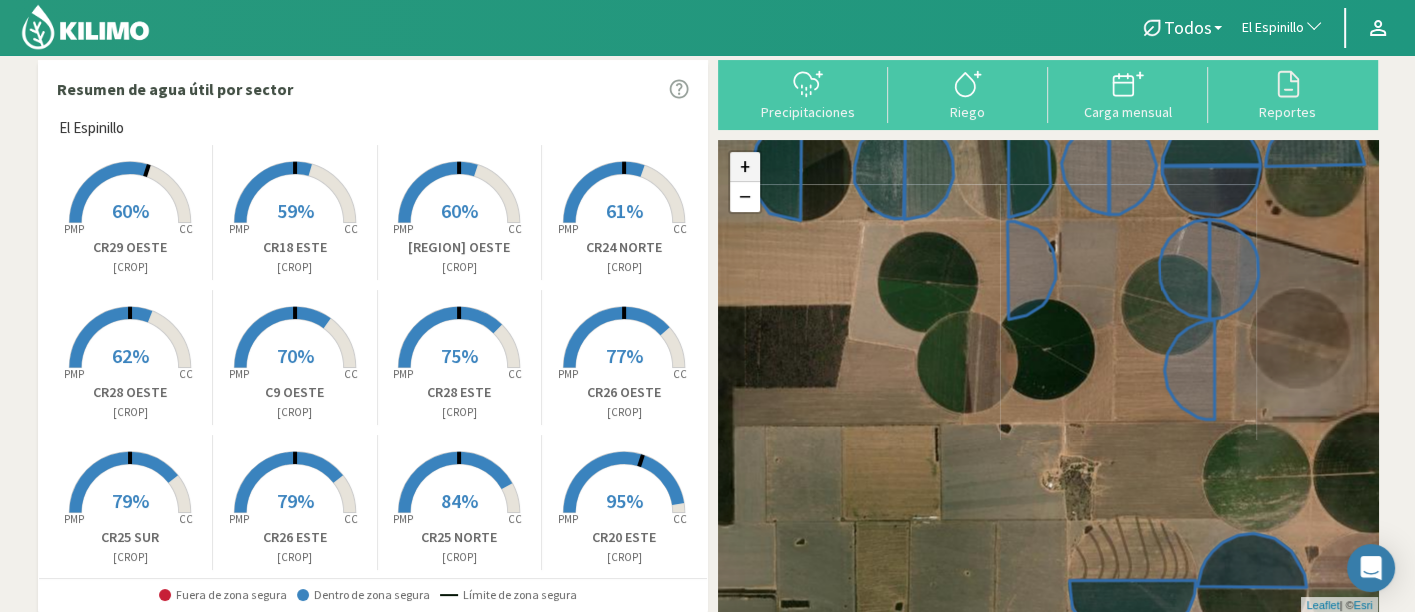 click on "+" 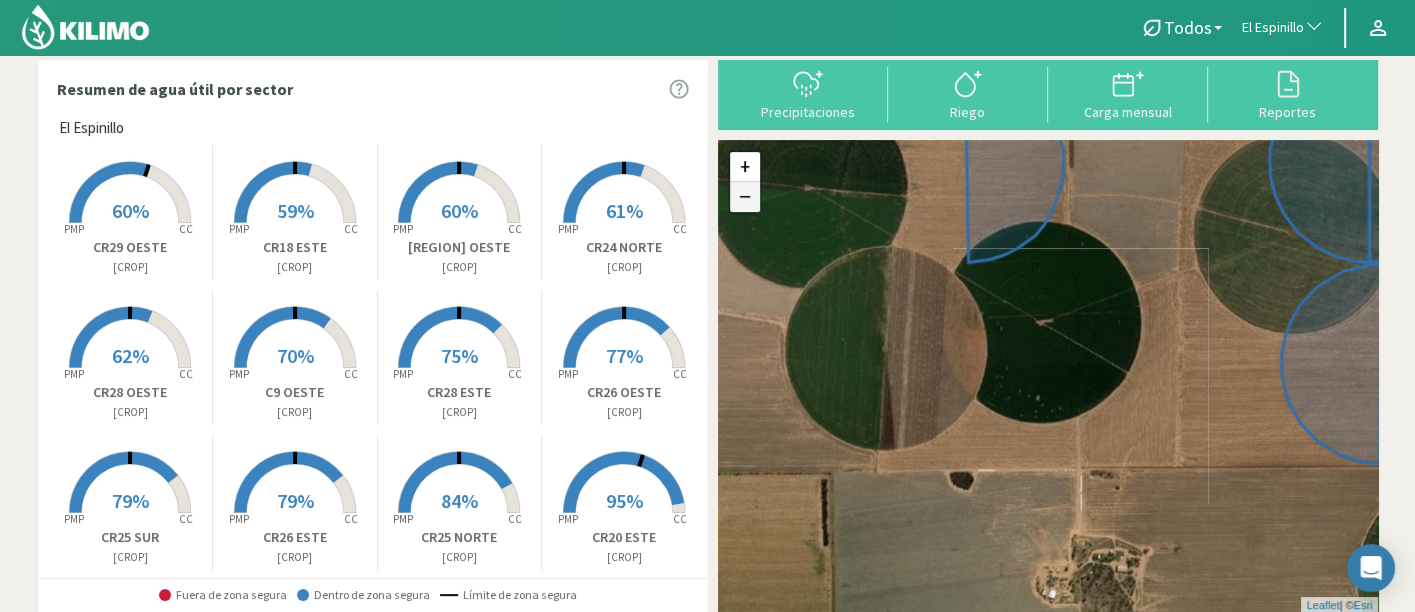 click on "−" 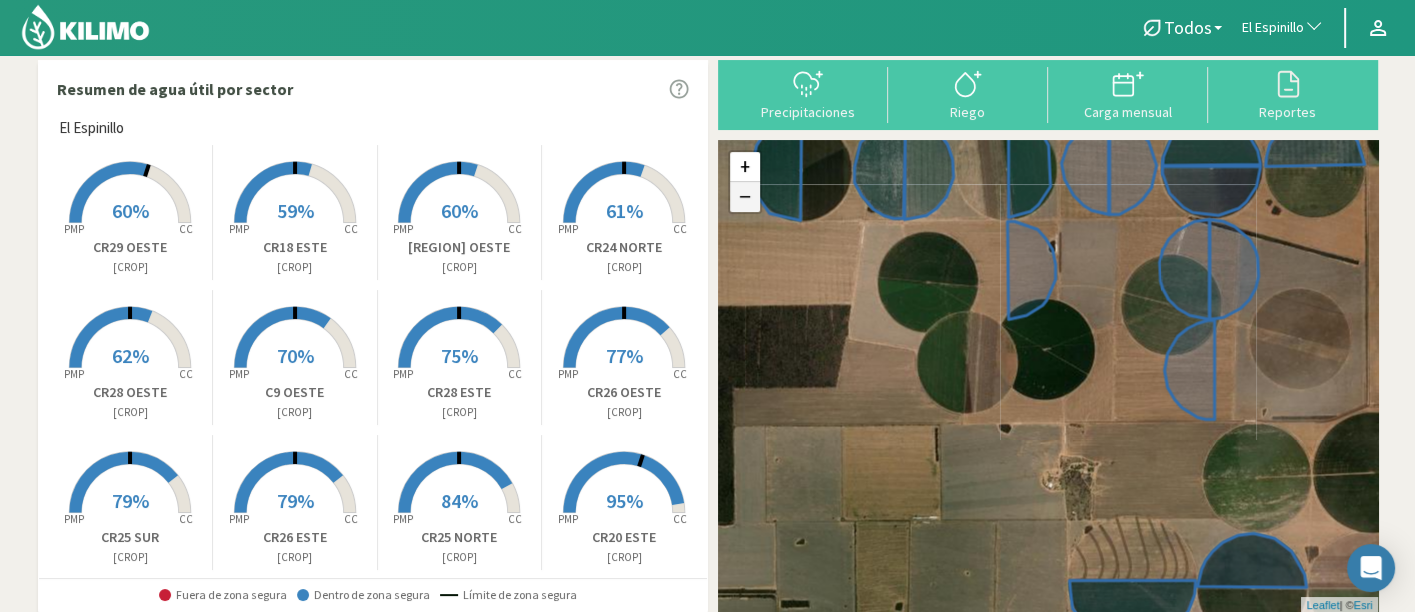 click on "−" 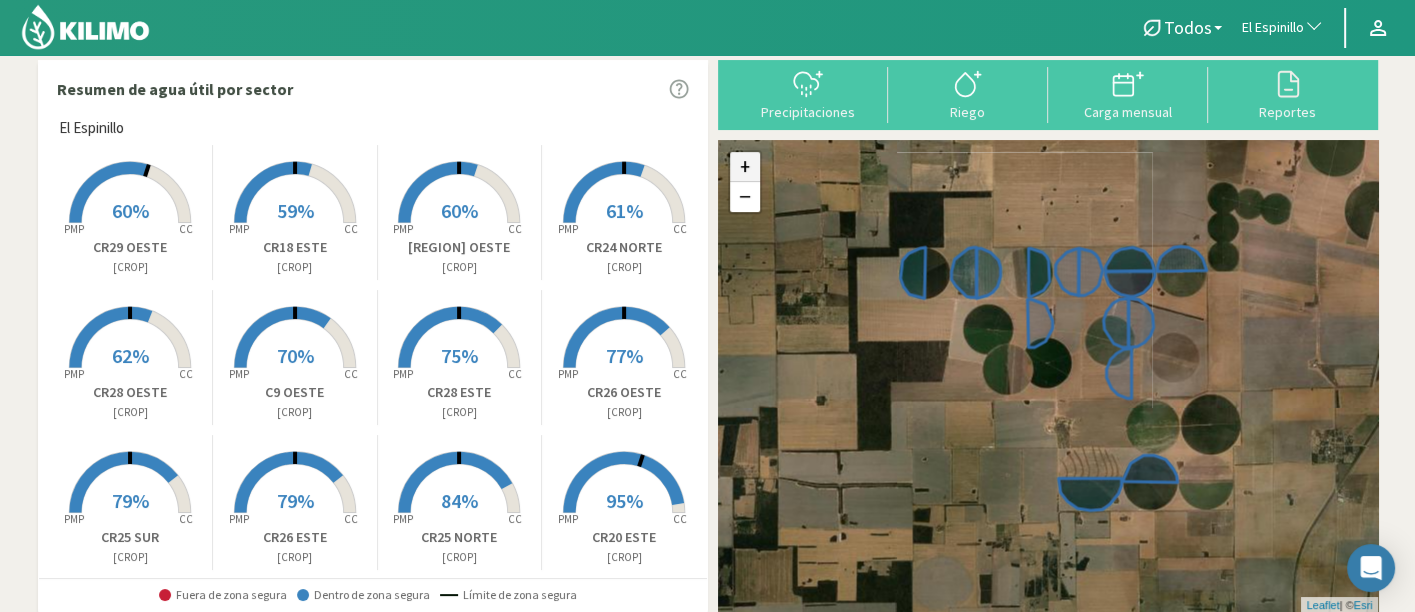 click on "+" 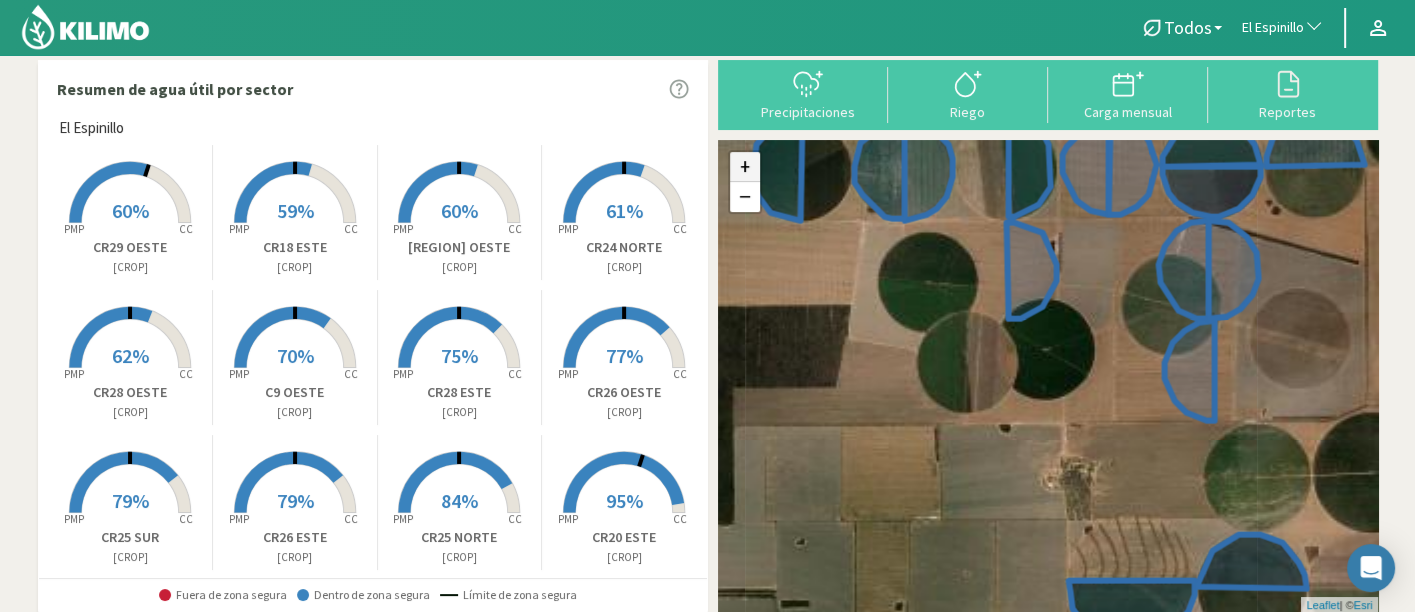 click on "+" 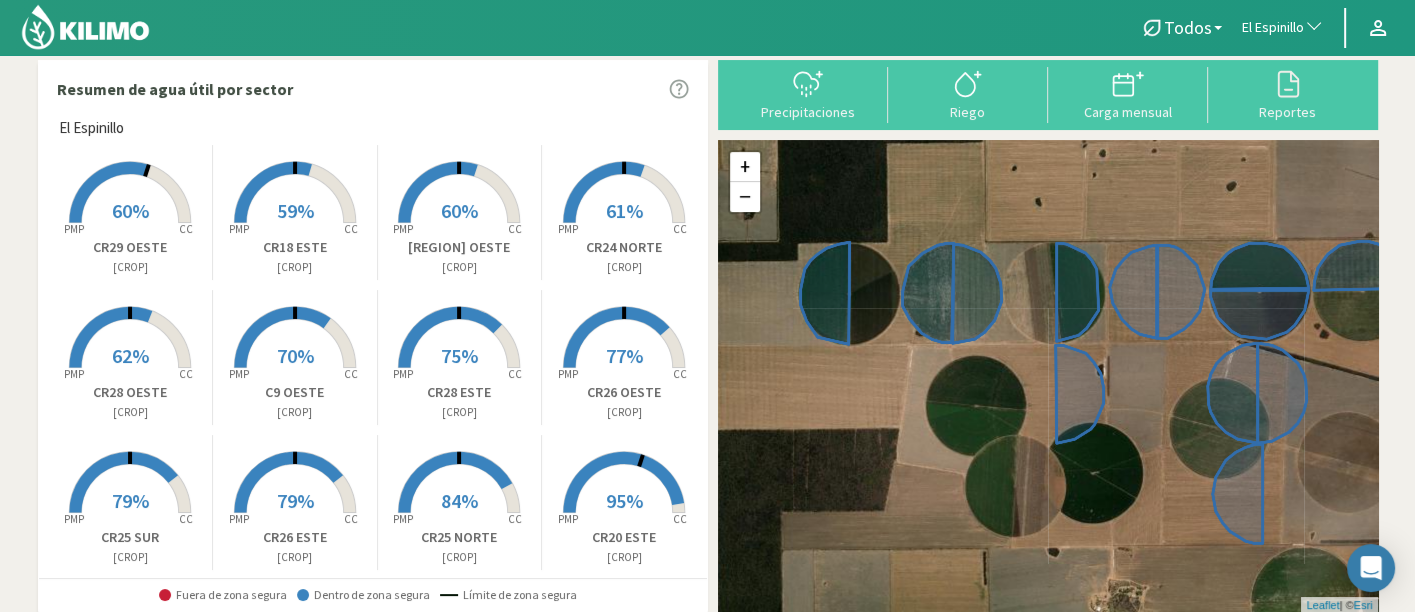 drag, startPoint x: 1081, startPoint y: 214, endPoint x: 1132, endPoint y: 352, distance: 147.12239 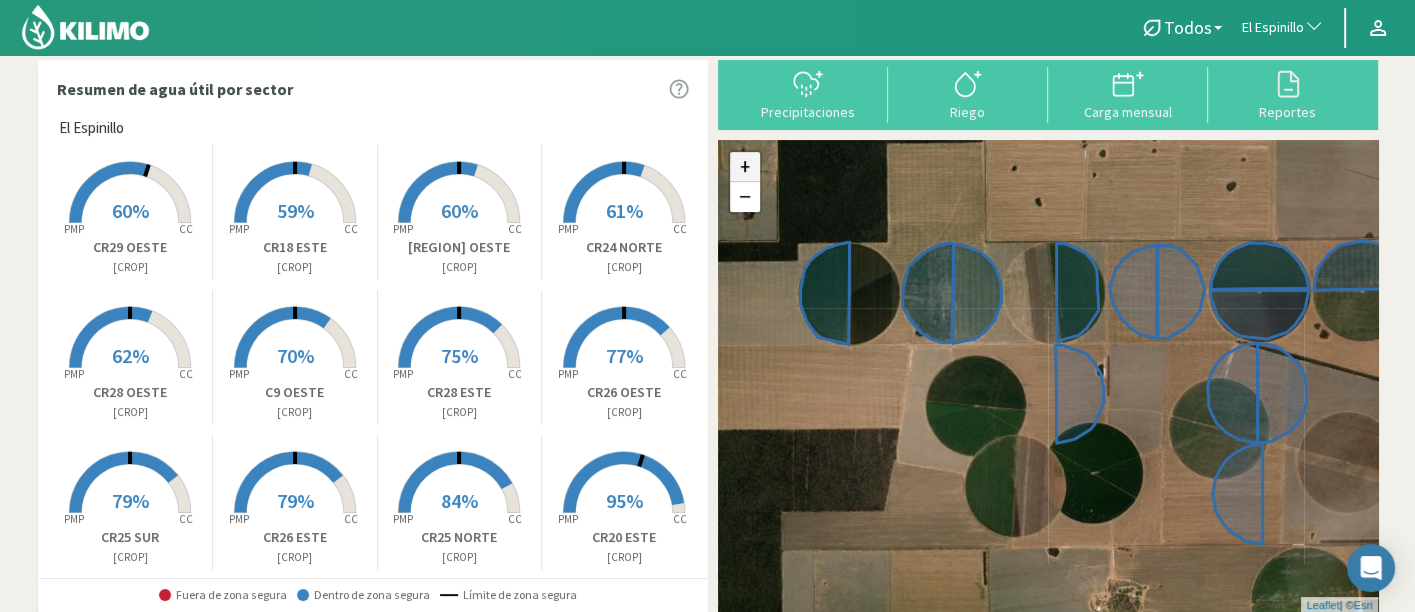 click on "+" 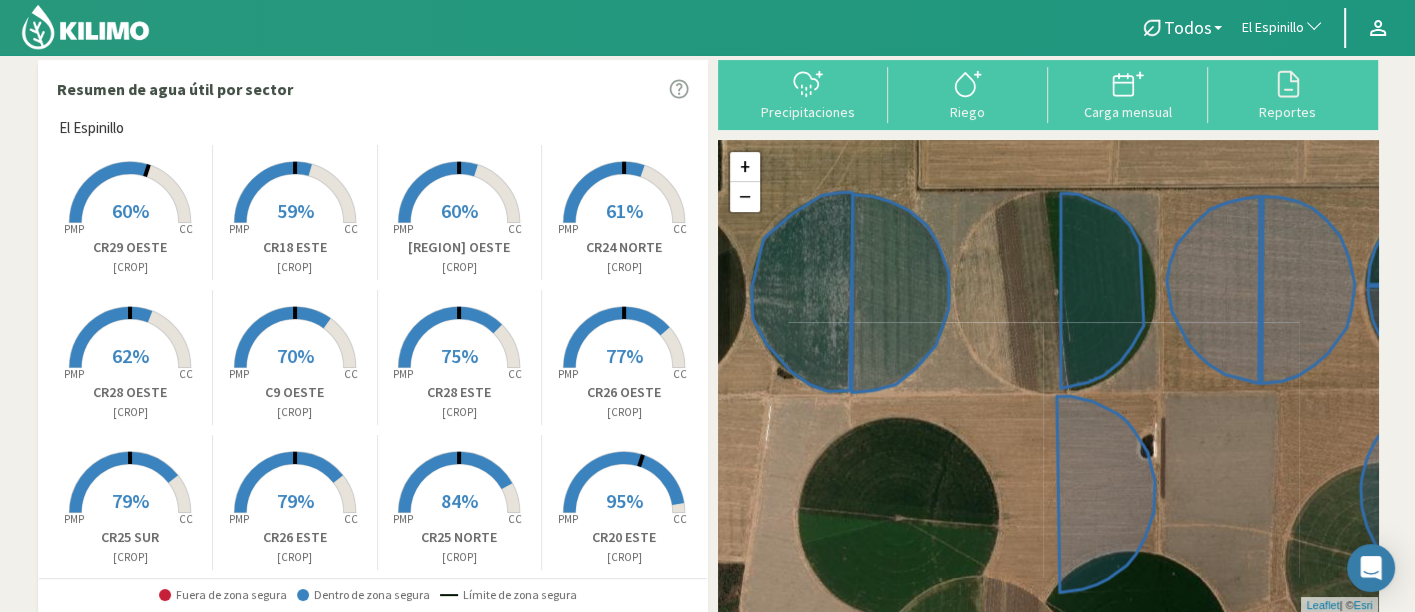 drag, startPoint x: 1008, startPoint y: 256, endPoint x: 1000, endPoint y: 376, distance: 120.26637 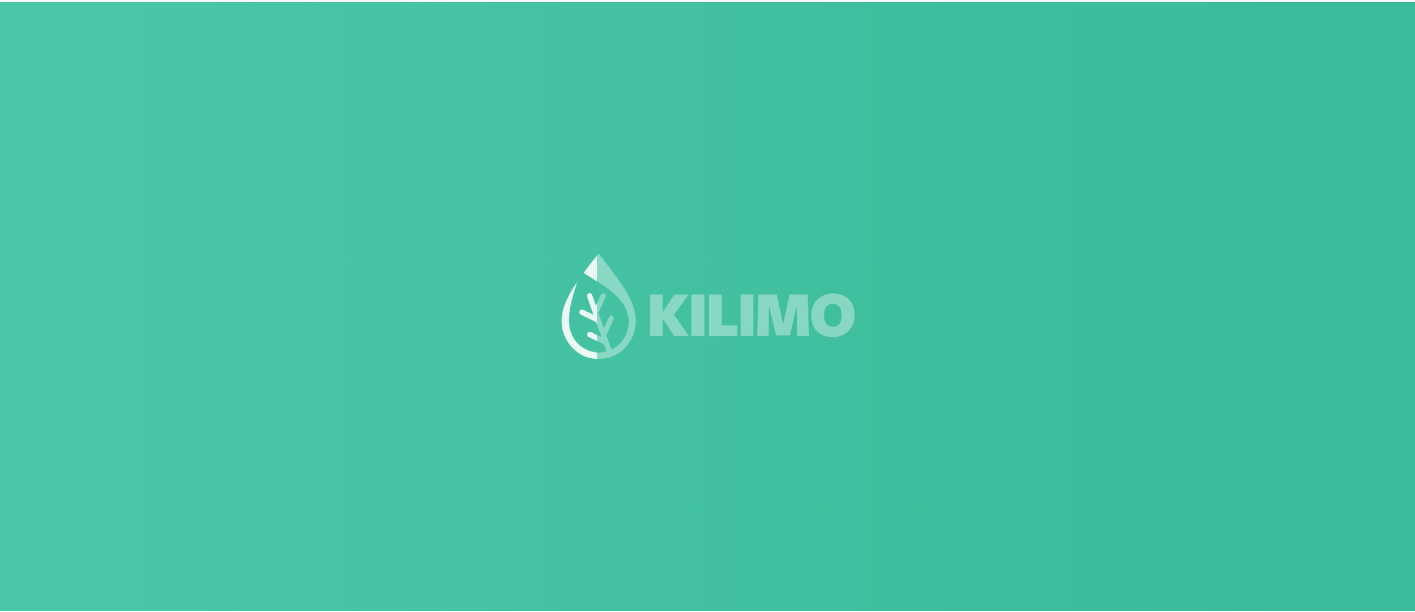scroll, scrollTop: 0, scrollLeft: 0, axis: both 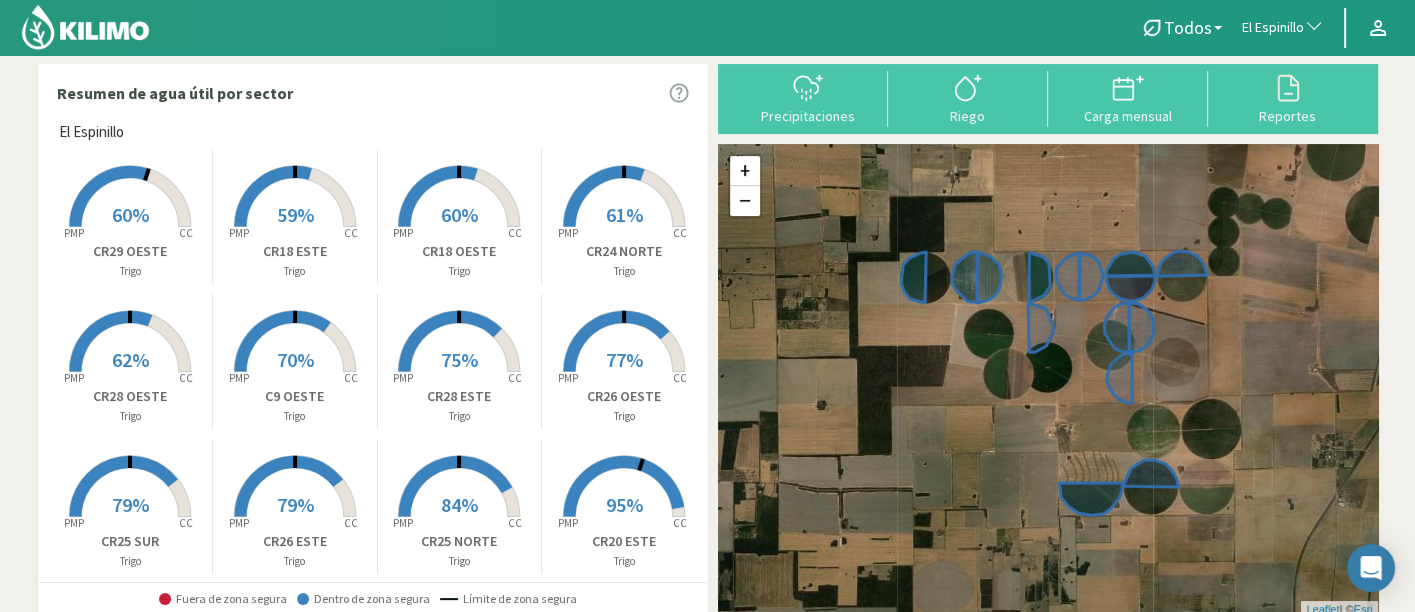 click on "El Espinillo" 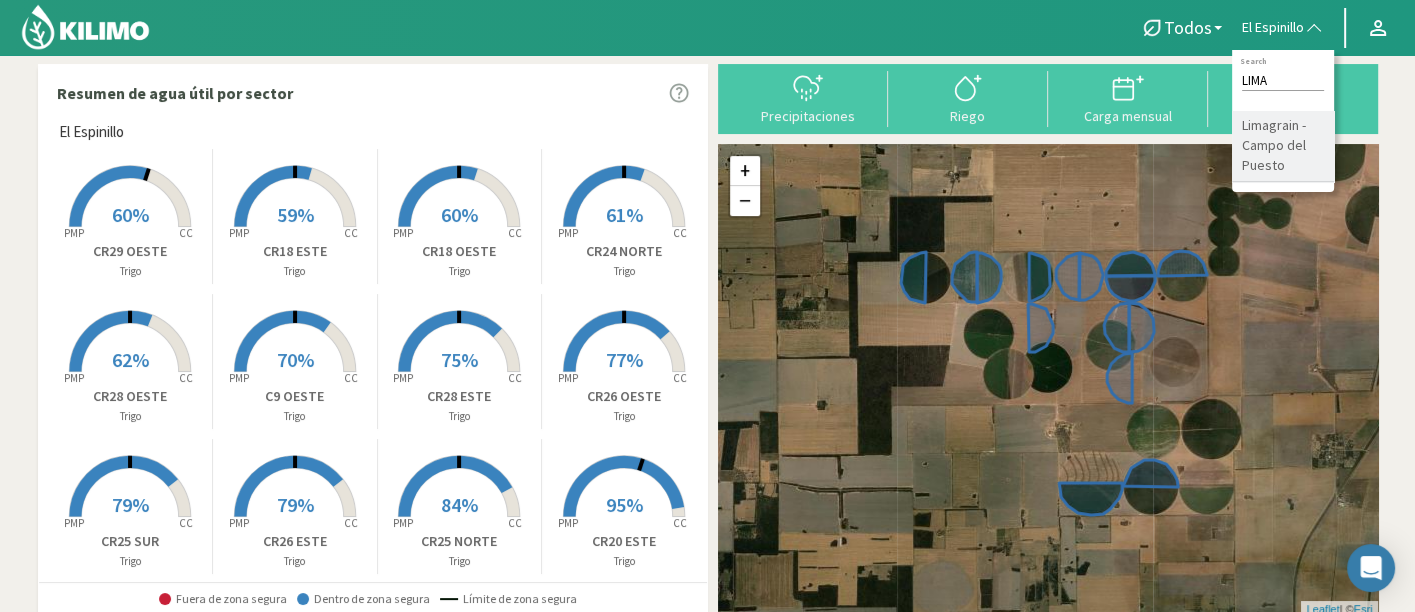 type on "LIMA" 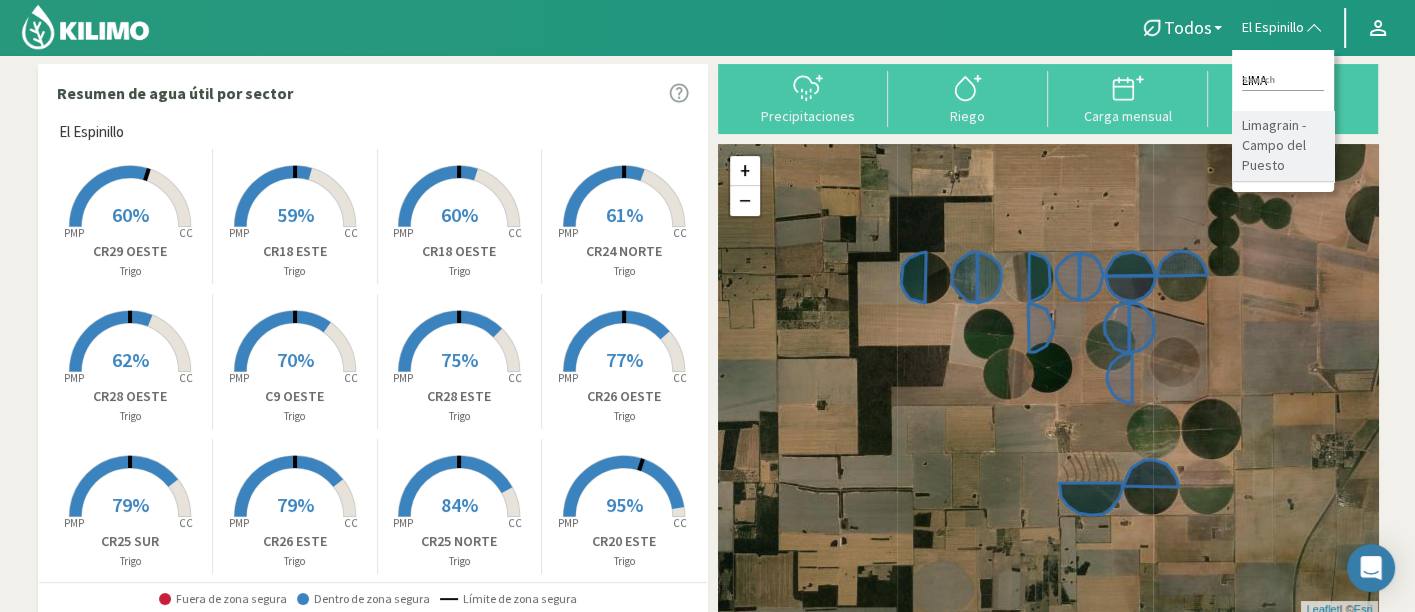 click on "Limagrain - Campo del Puesto" 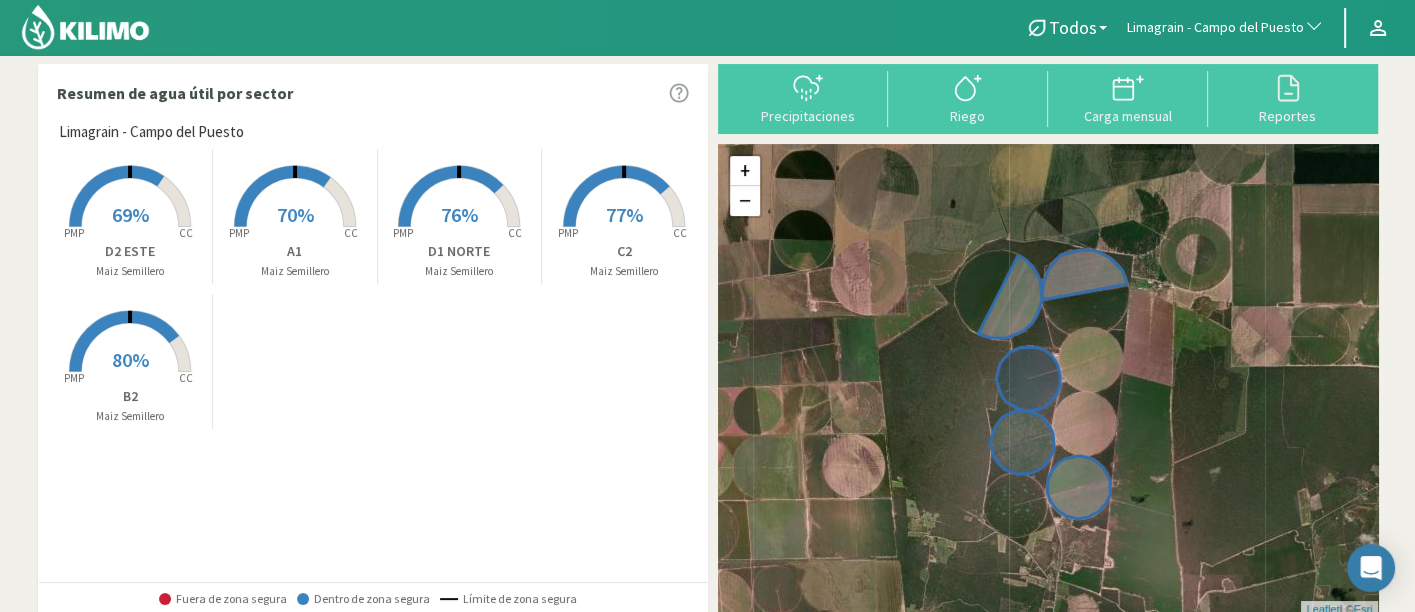 click on "Limagrain - Campo del Puesto" 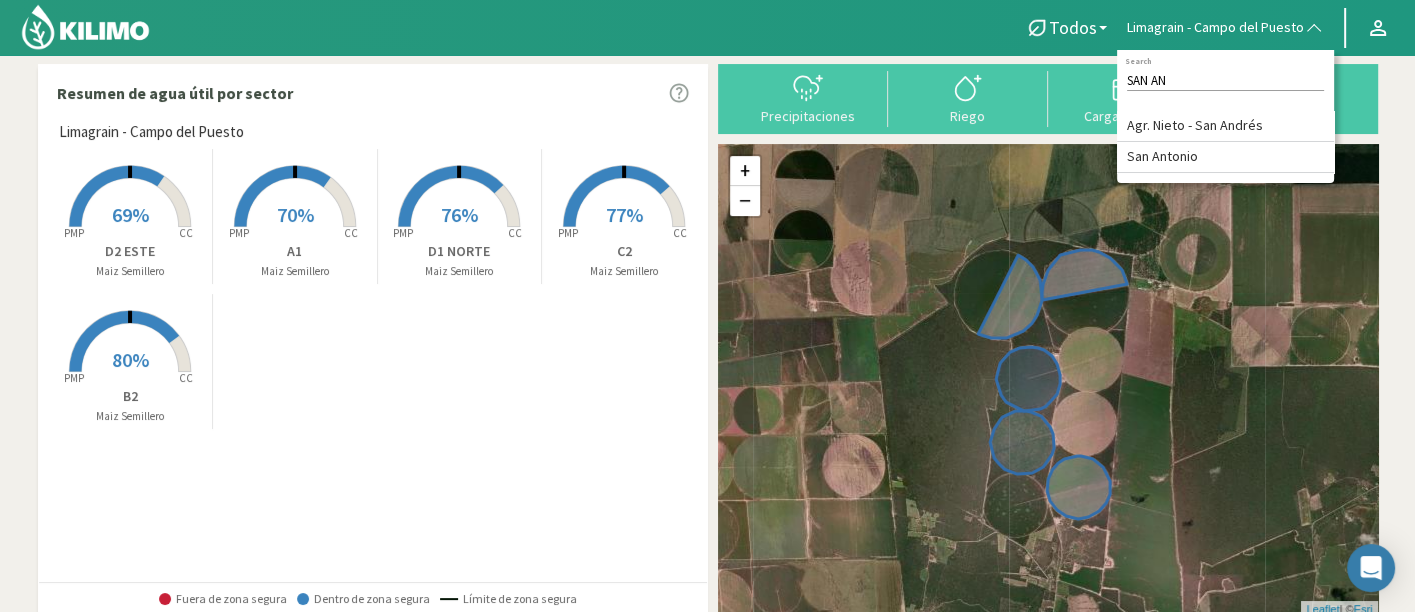 type on "SAN AN" 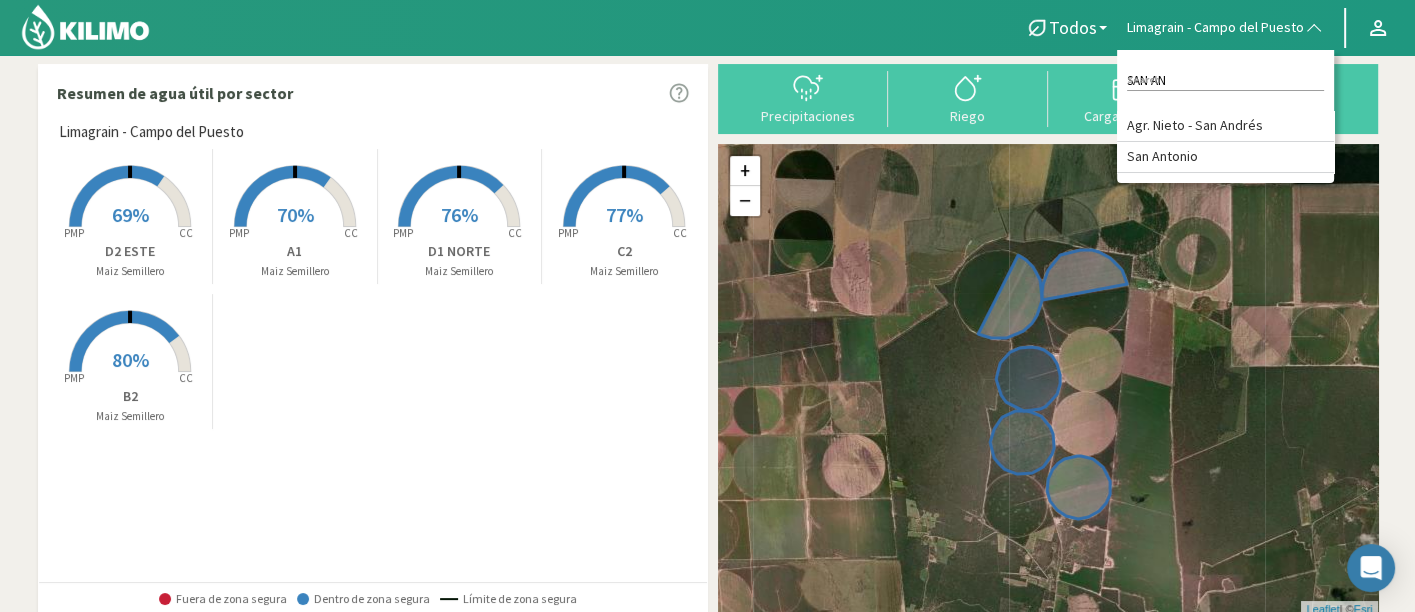 click on "SAN AN Search Agr. Nieto - San Andrés San Antonio" 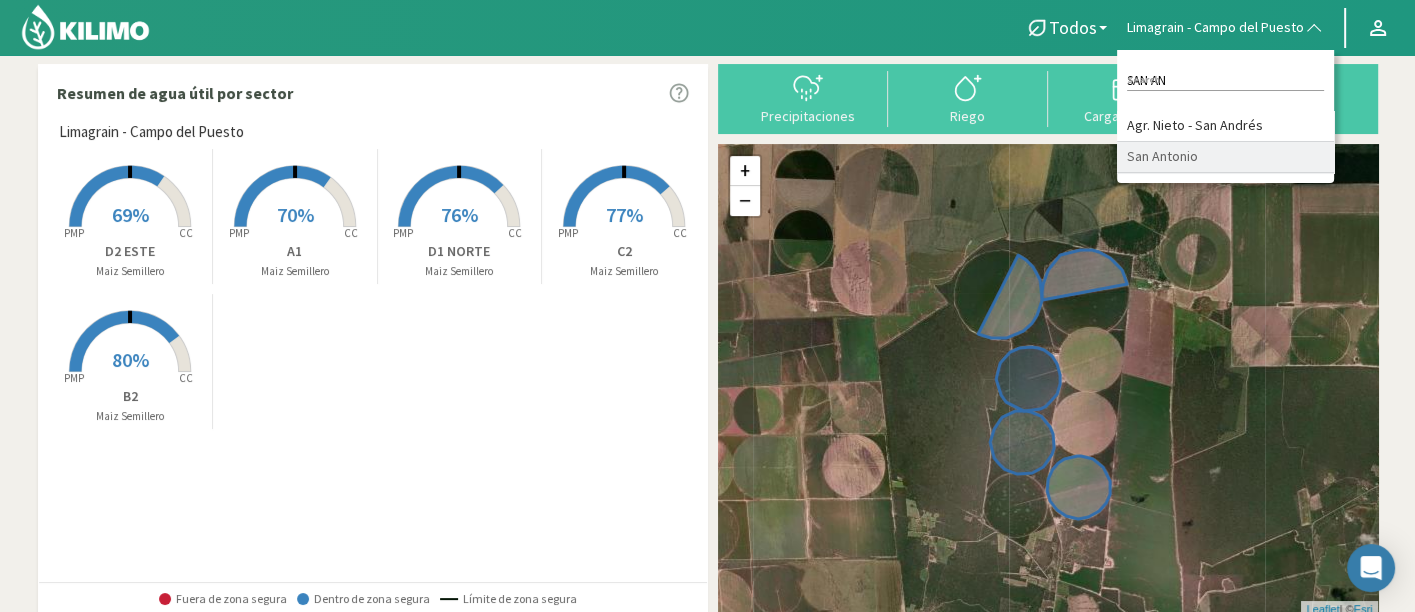 click on "San Antonio" 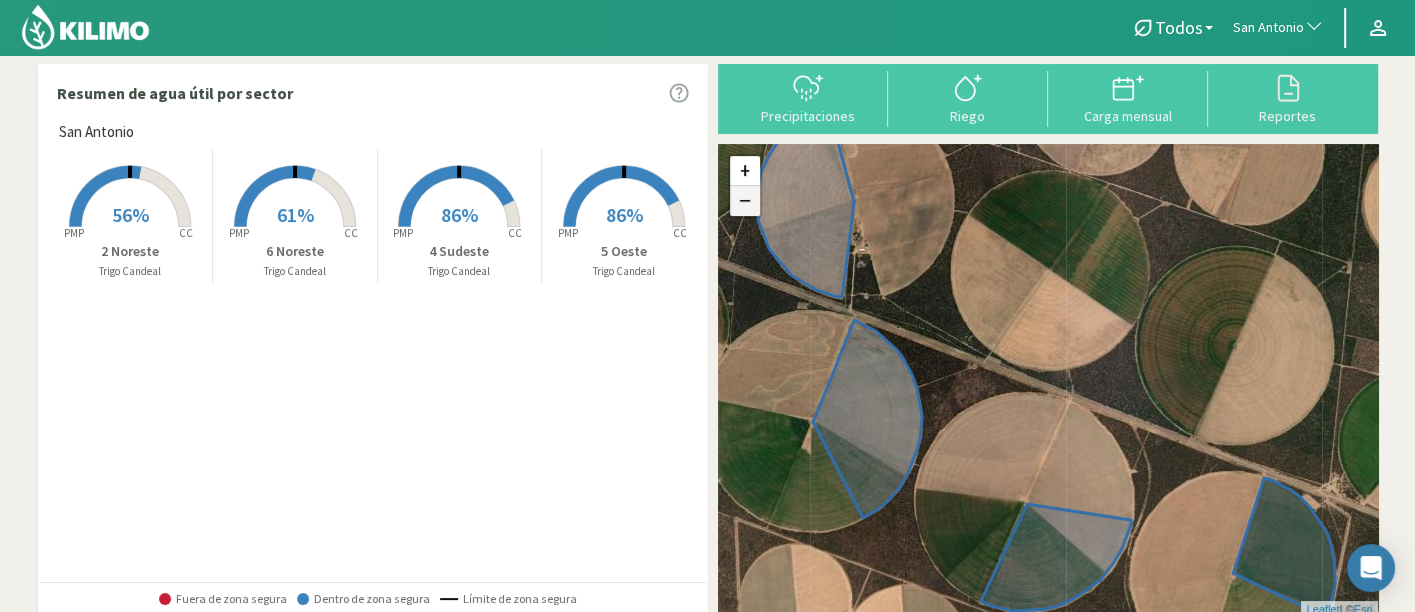 click on "−" 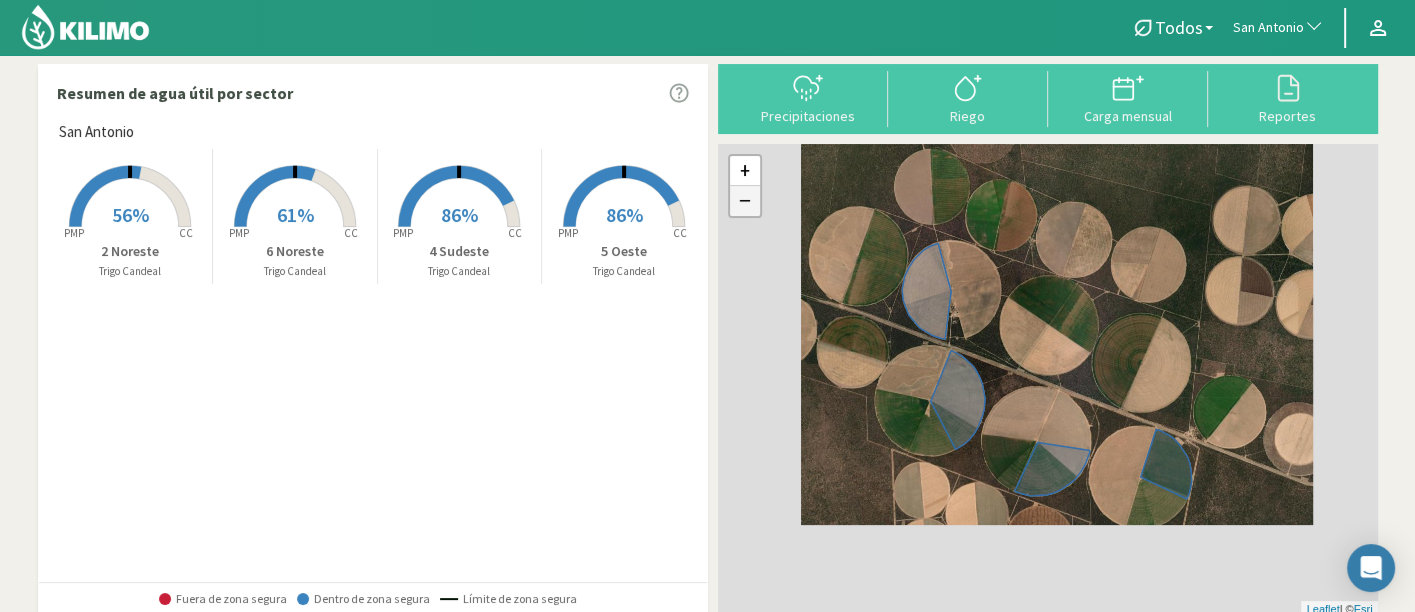 scroll, scrollTop: 4, scrollLeft: 0, axis: vertical 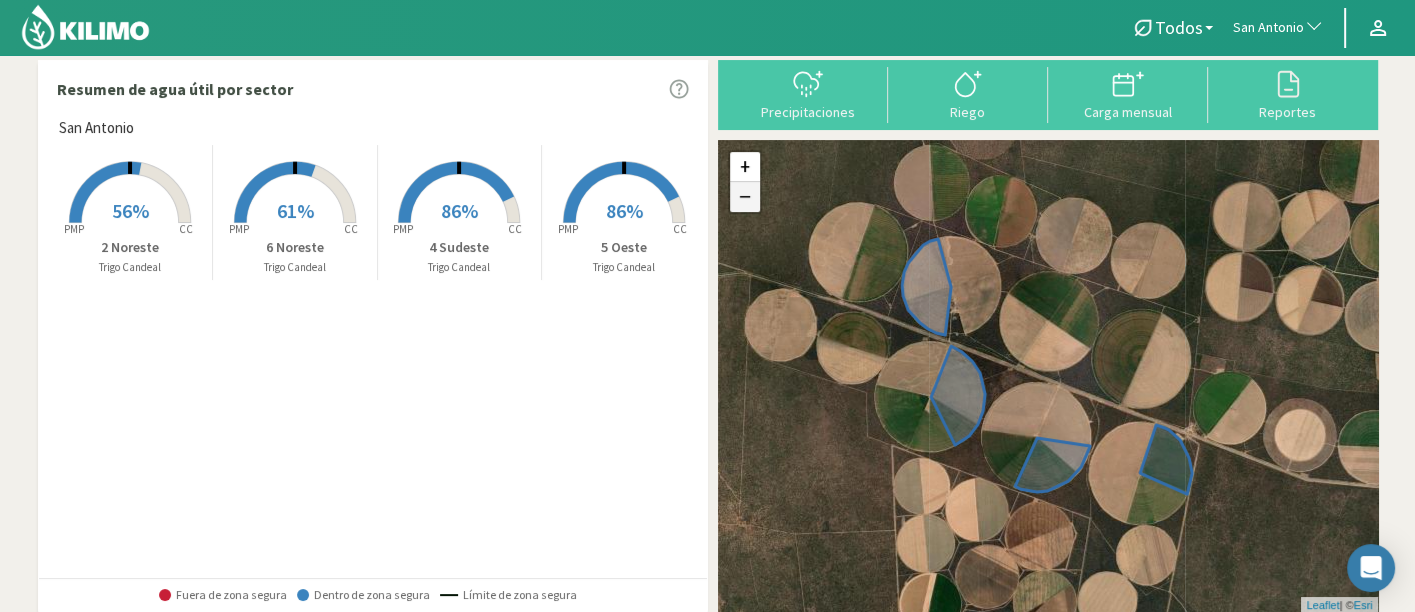 click on "−" 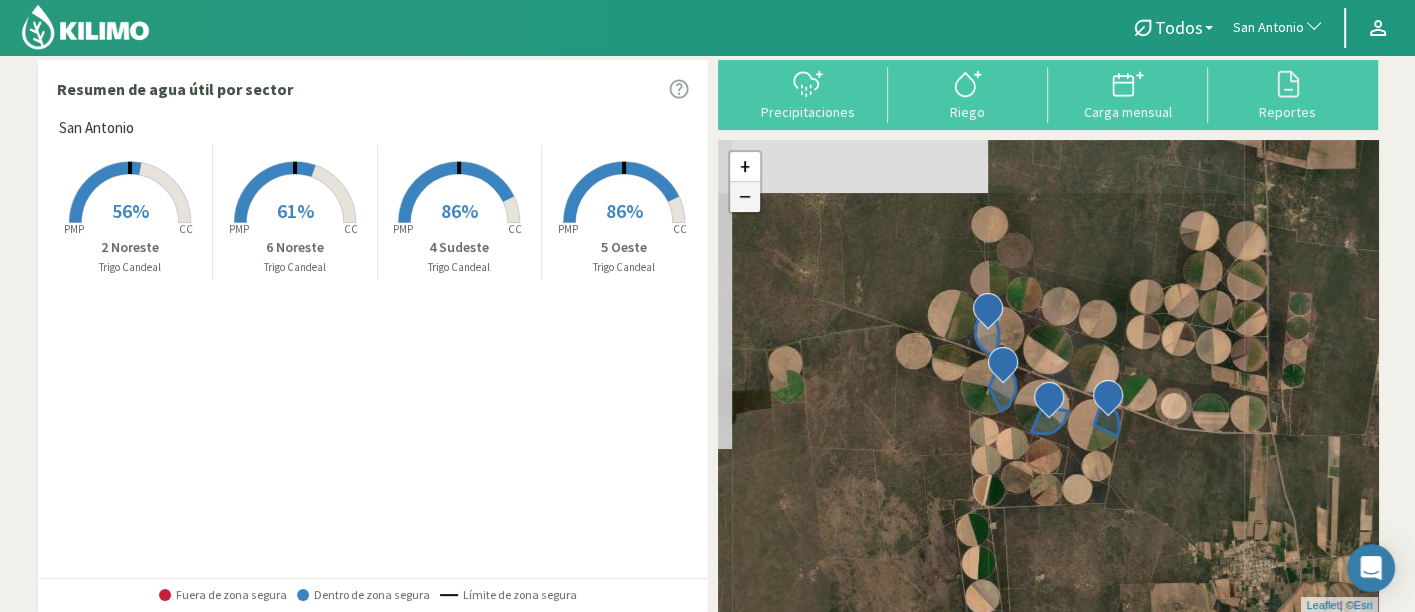 click on "−" 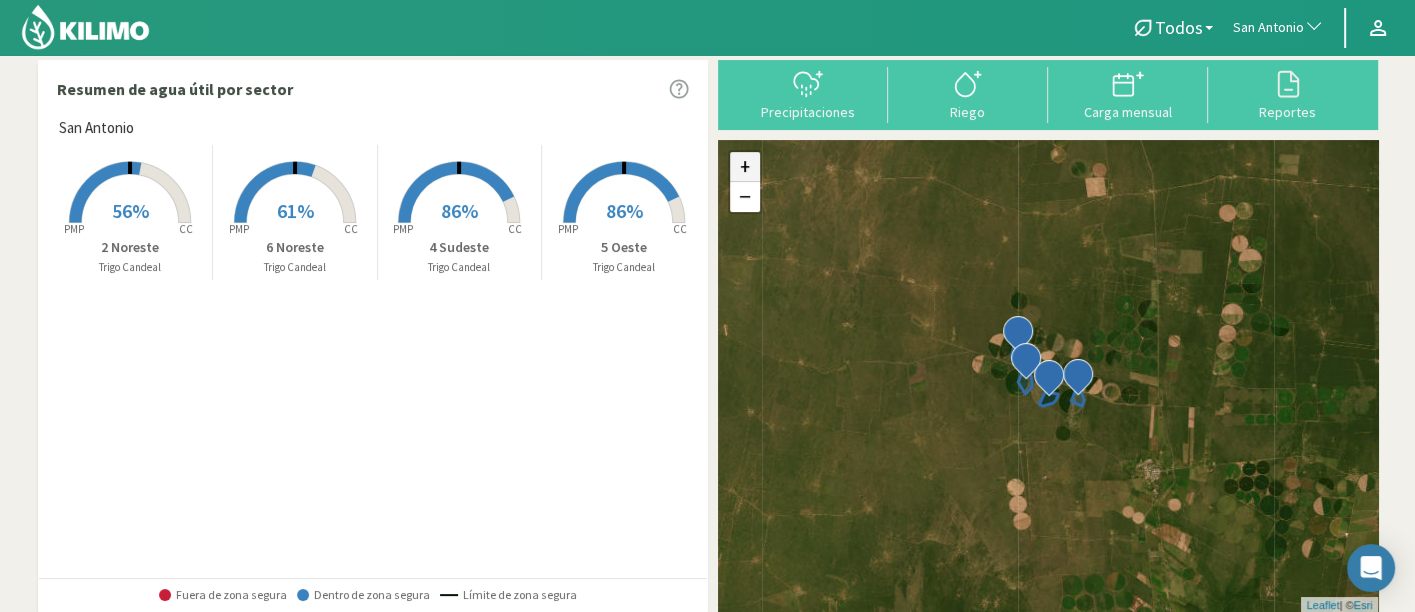 click on "+" 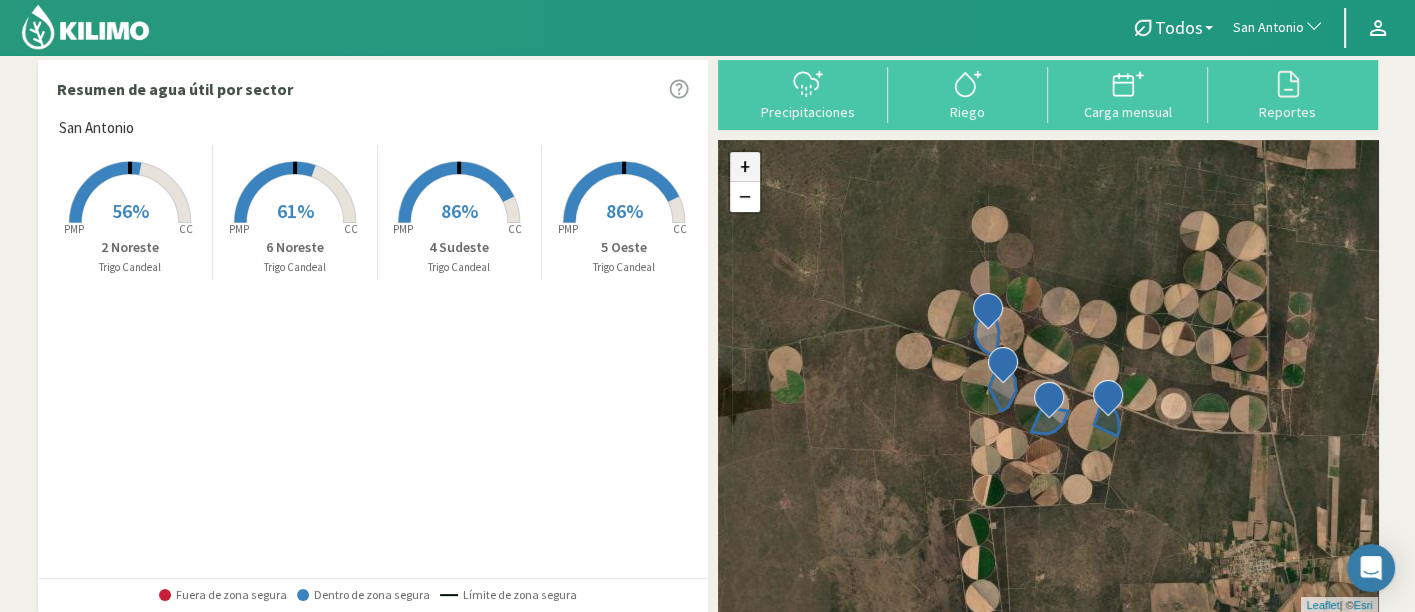click on "+" 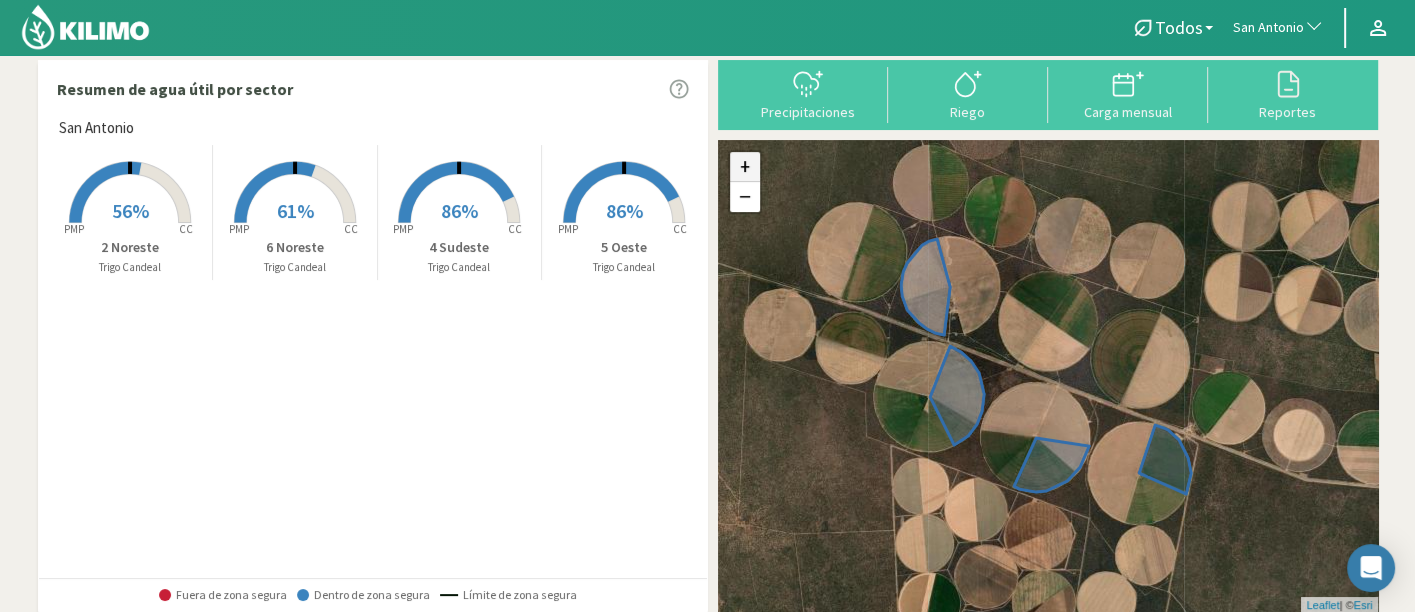click on "+" 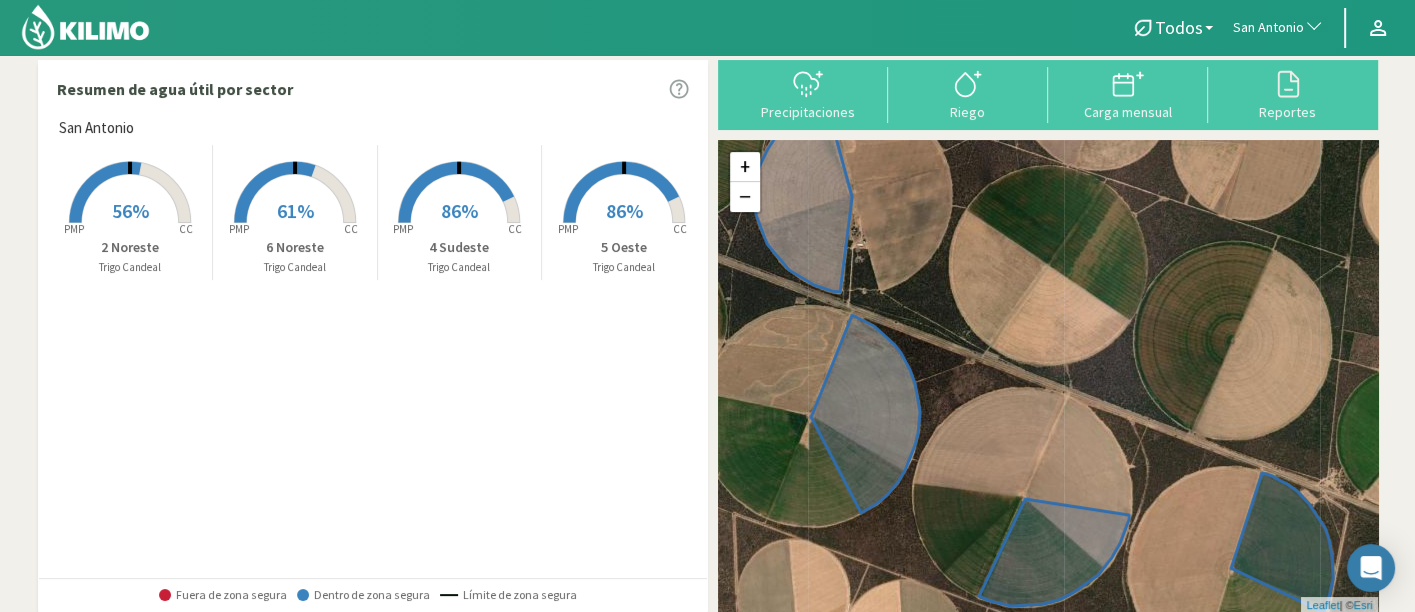 click on "San Antonio" 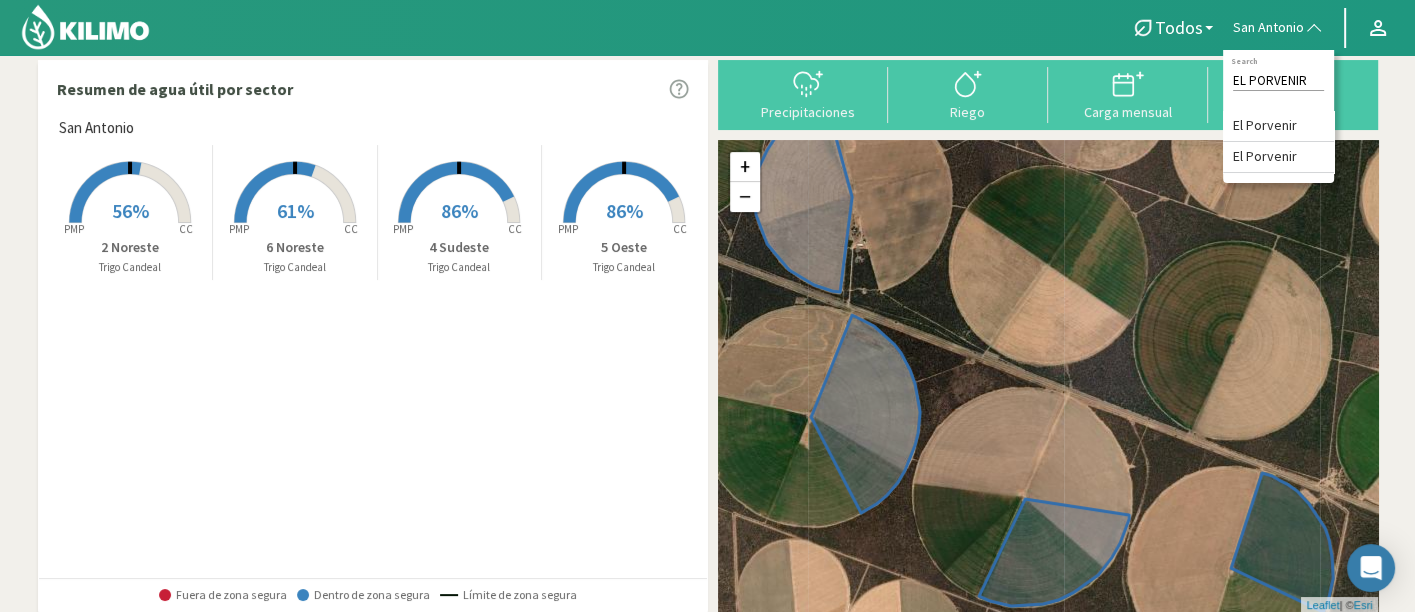 type on "EL PORVENIR" 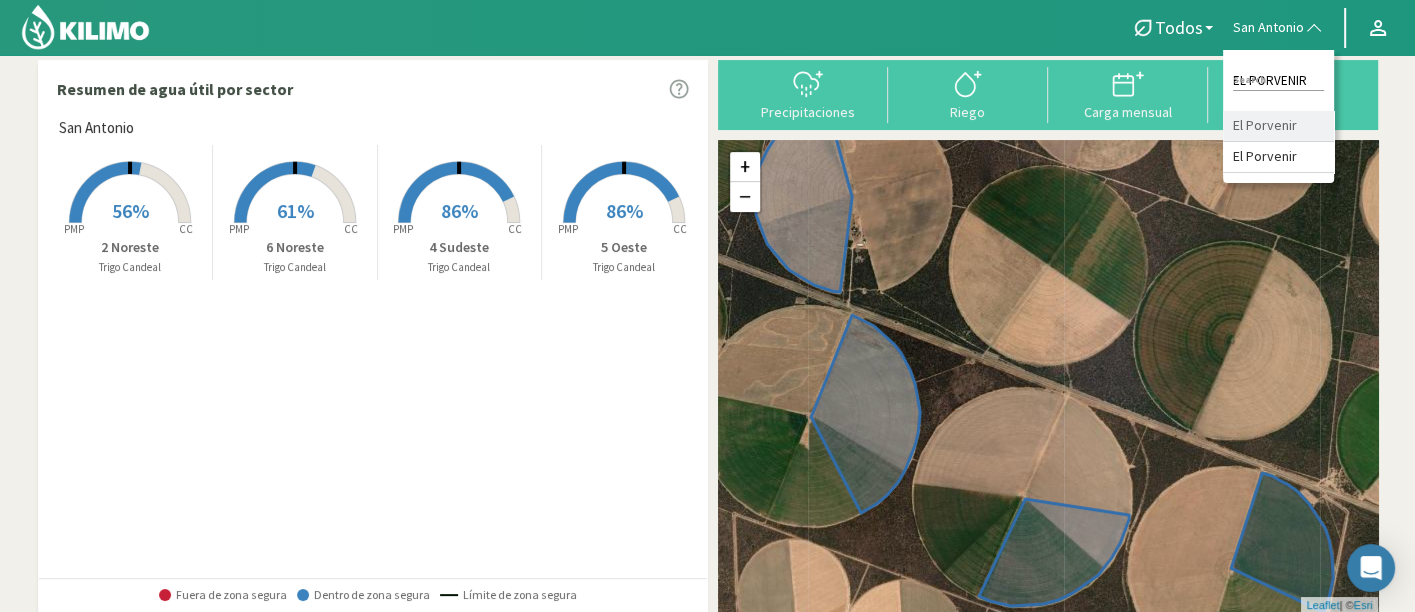click on "El Porvenir" 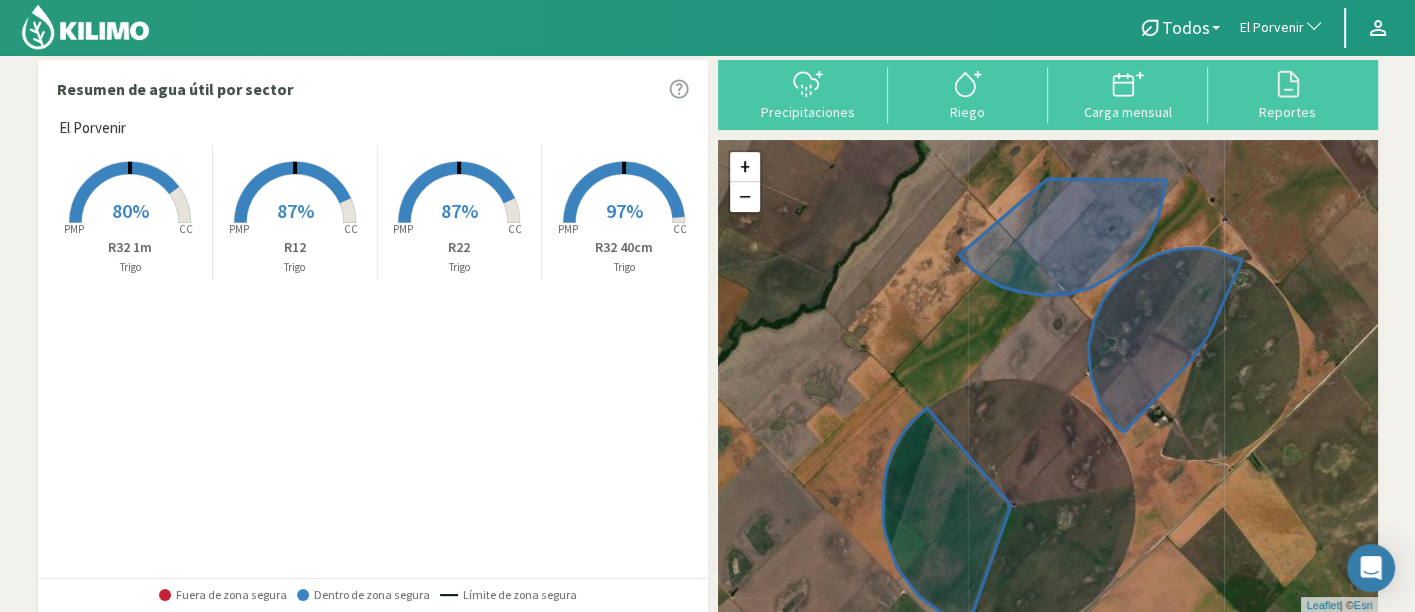click on "El Porvenir" 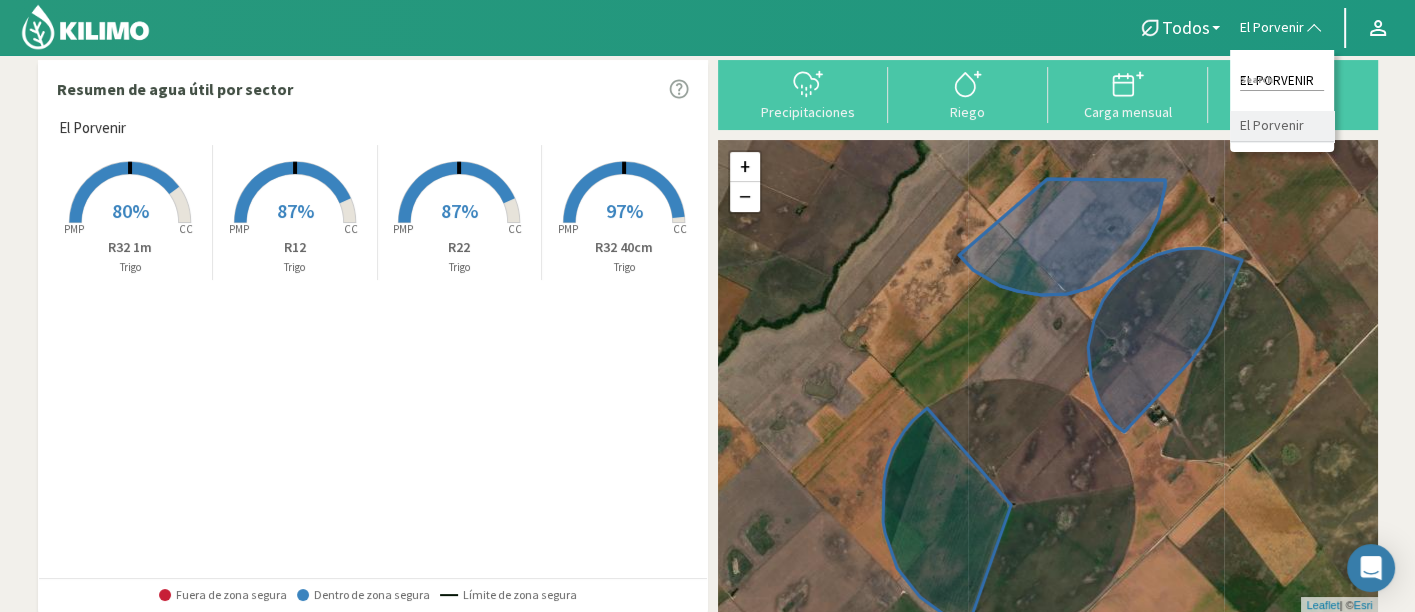 type on "EL PORVENIR" 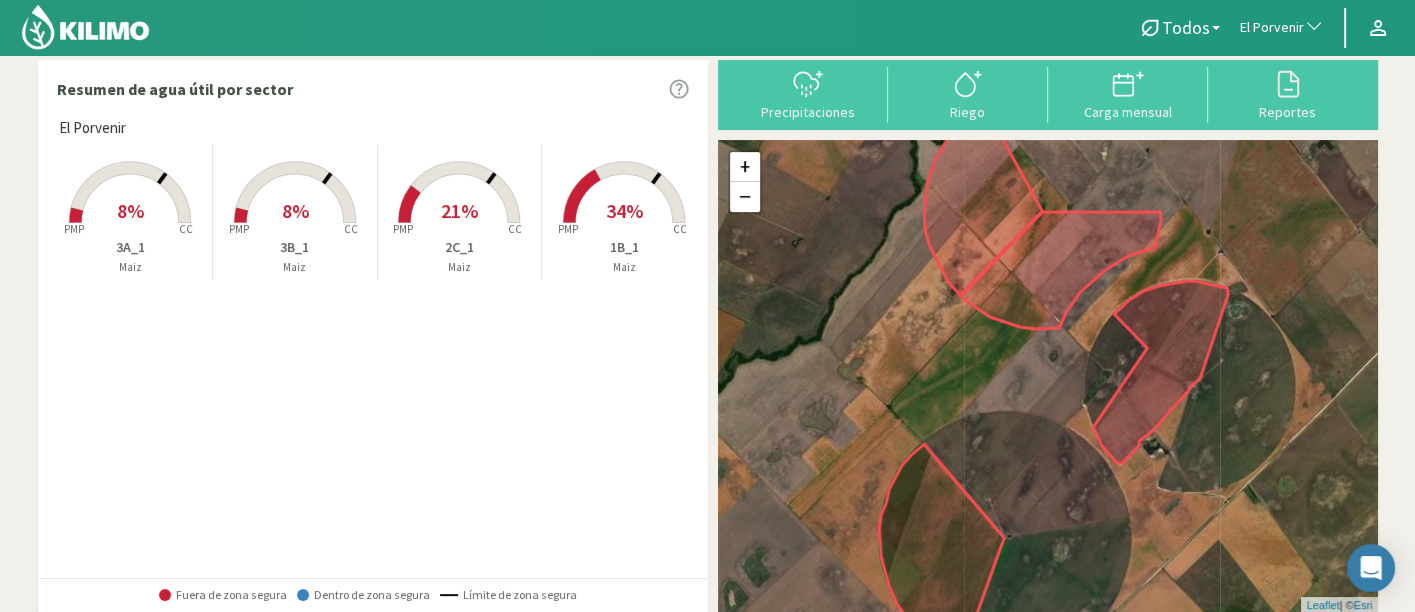 click on "El Porvenir Created with Highcharts 9.2.2 PMP CC 8% 3A_1 Maiz Created with Highcharts 9.2.2 PMP CC 8% 3B_1 Maiz Created with Highcharts 9.2.2 PMP CC 21% 2C_1 Maiz Created with Highcharts 9.2.2 PMP CC 34% 1B_1 Maiz" 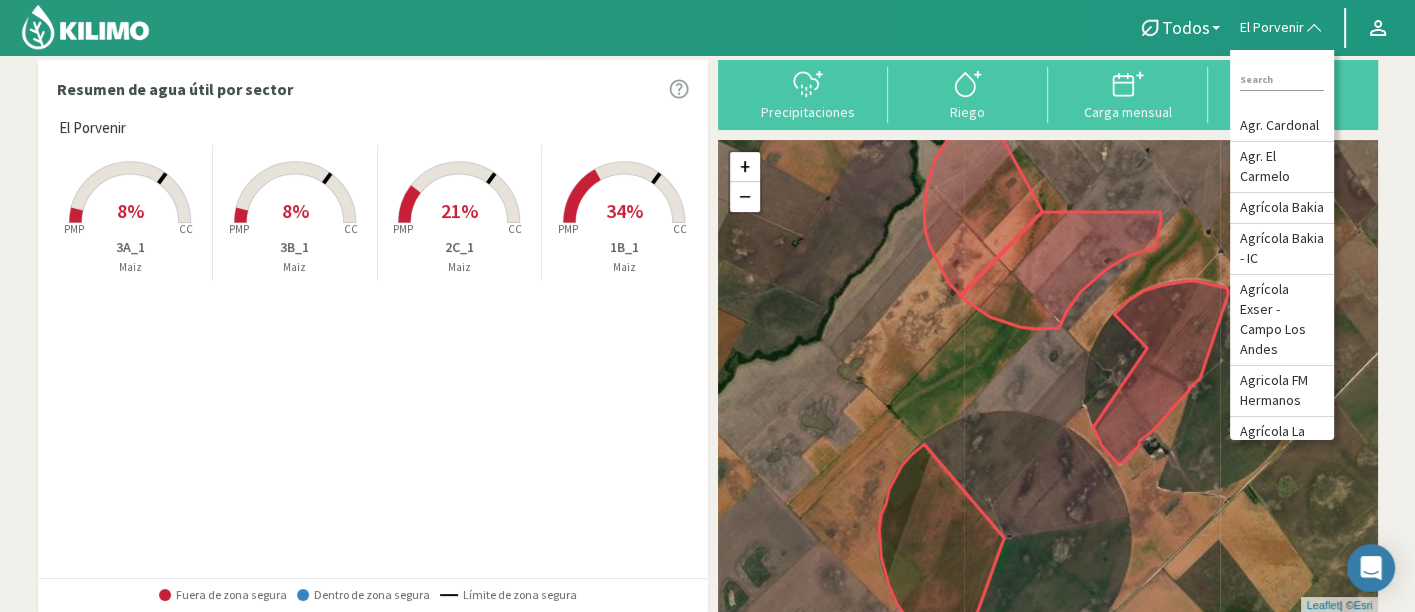 click 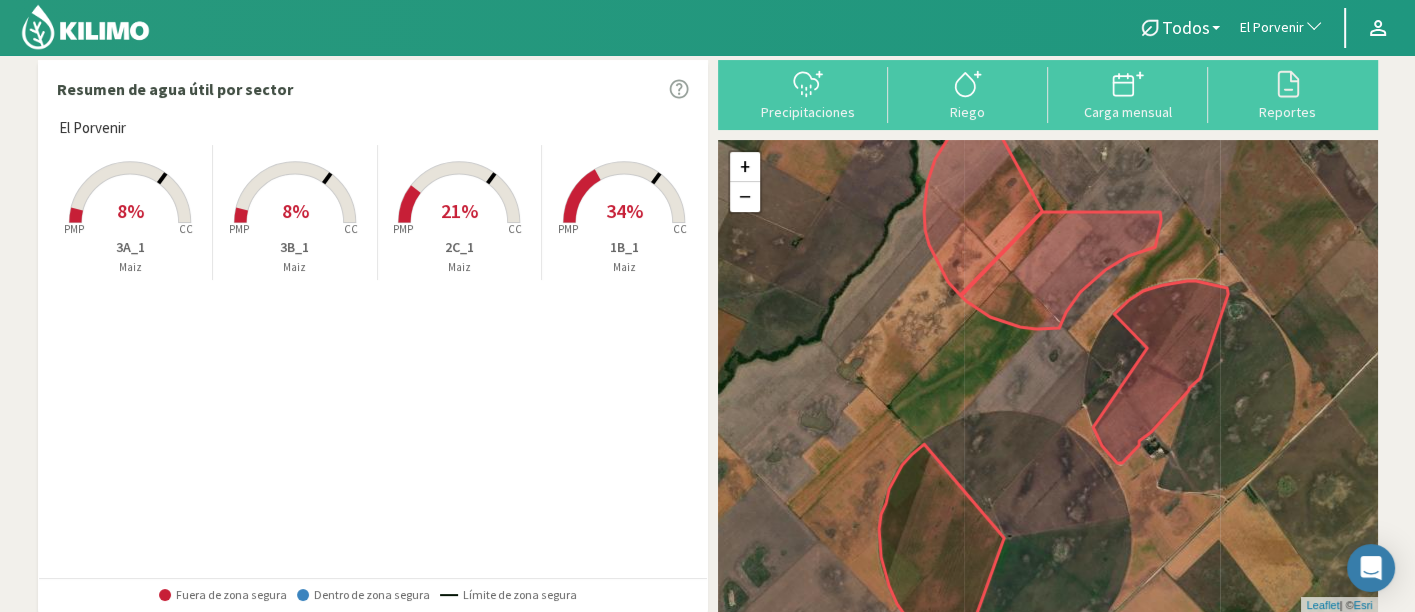 click on "El Porvenir" 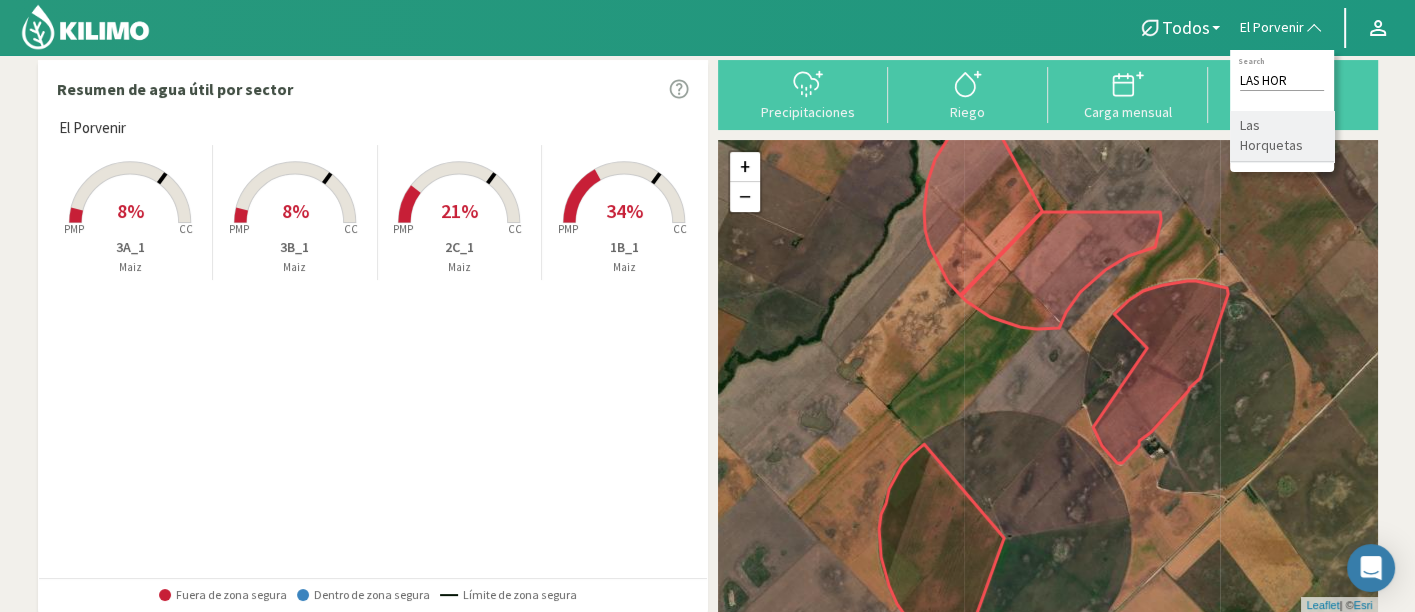 type on "LAS HOR" 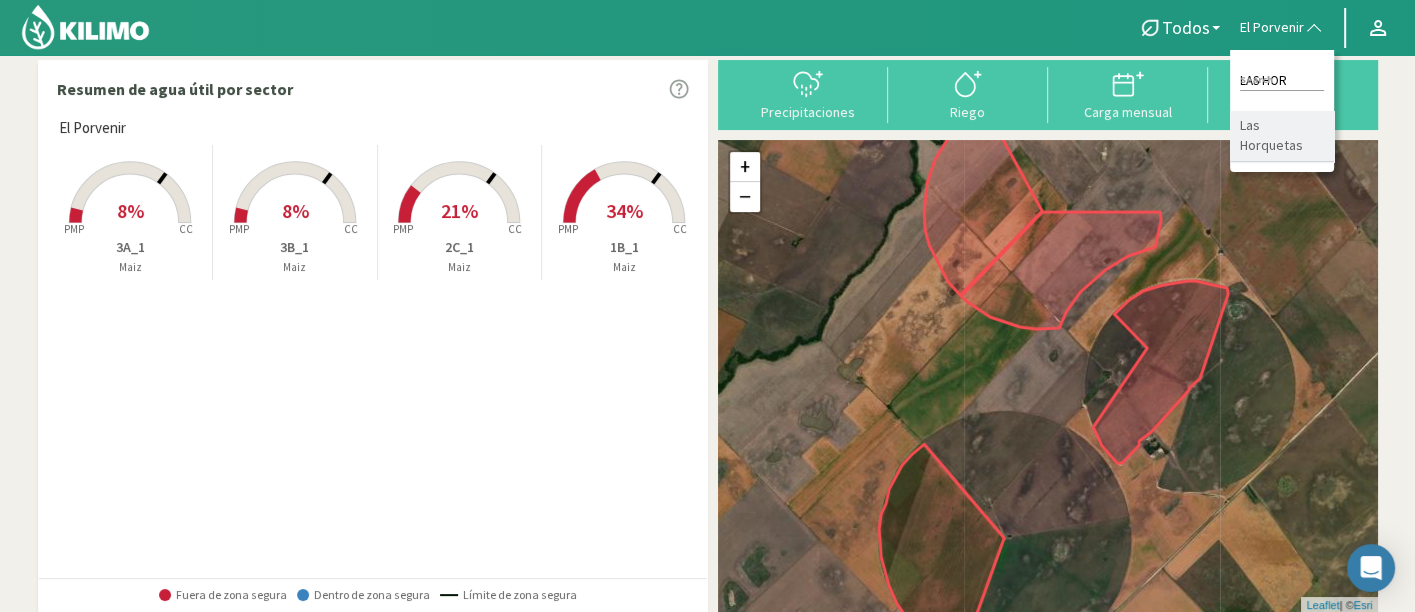 click on "Las Horquetas" 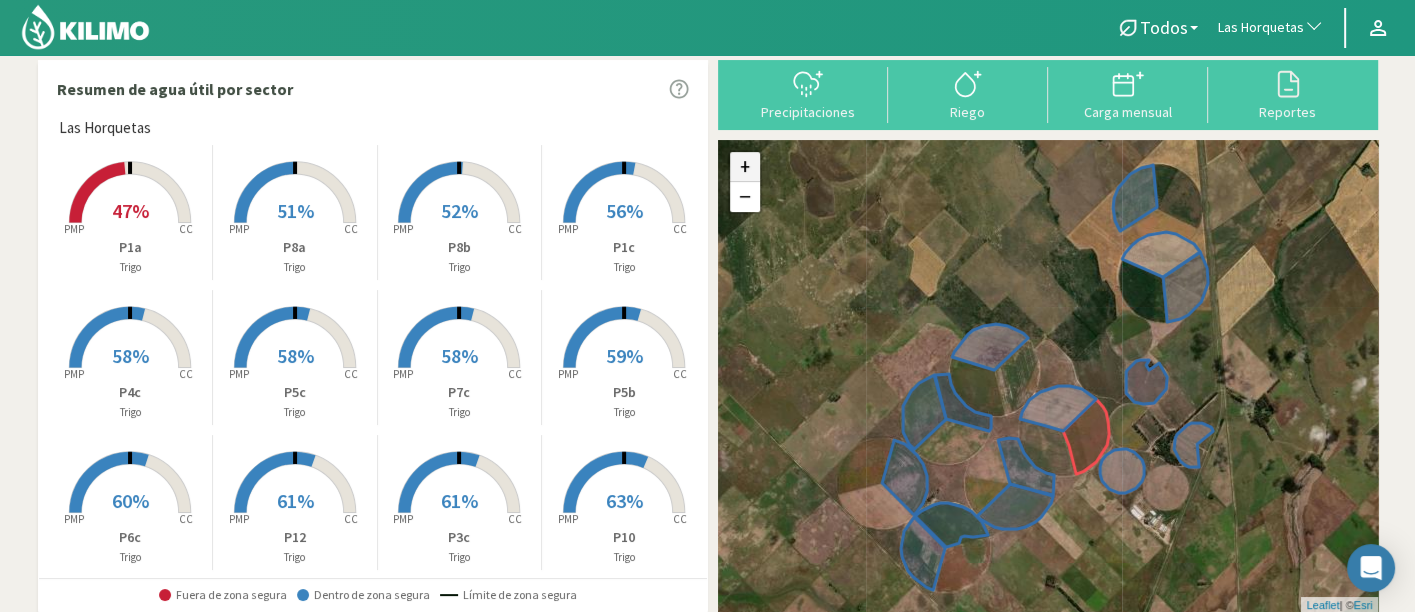 click on "+" 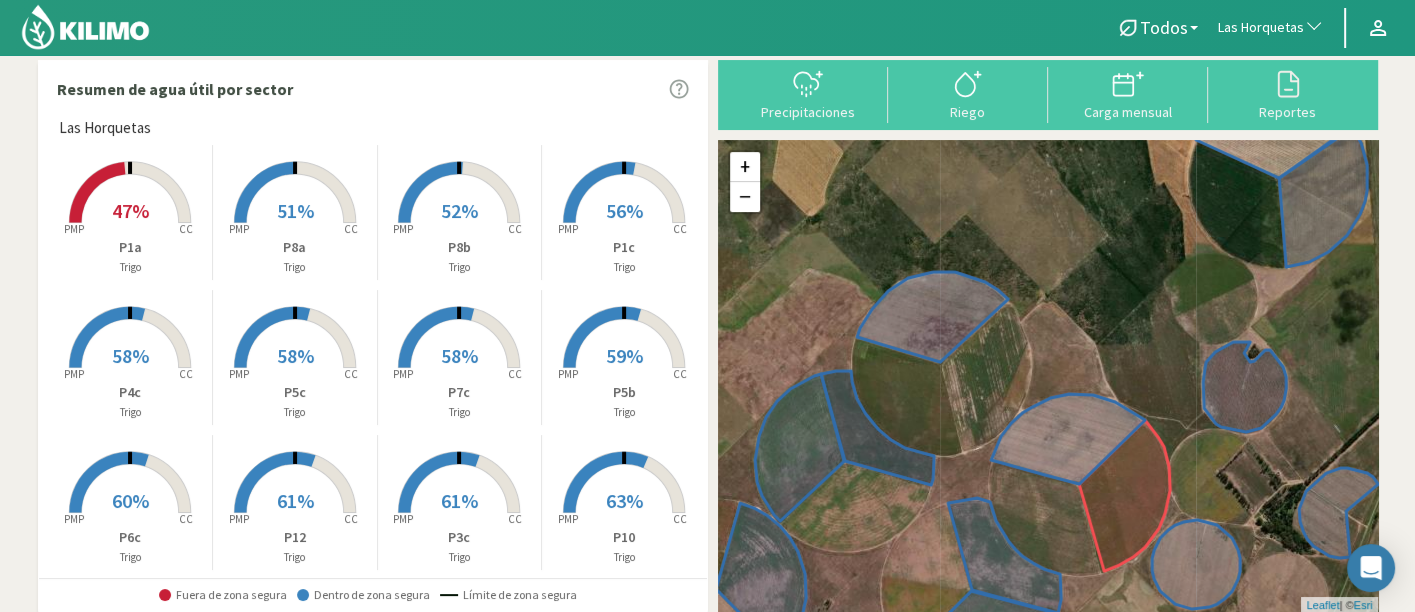 drag, startPoint x: 1091, startPoint y: 215, endPoint x: 1067, endPoint y: 301, distance: 89.28606 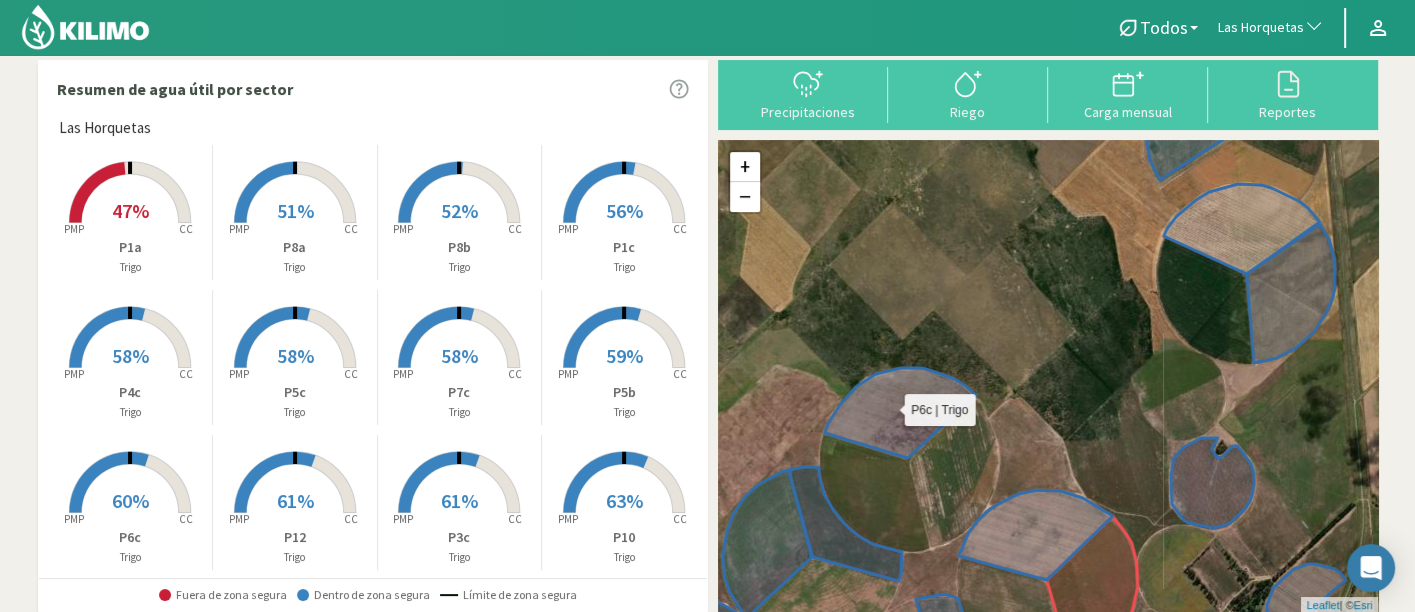 drag, startPoint x: 951, startPoint y: 378, endPoint x: 987, endPoint y: 335, distance: 56.0803 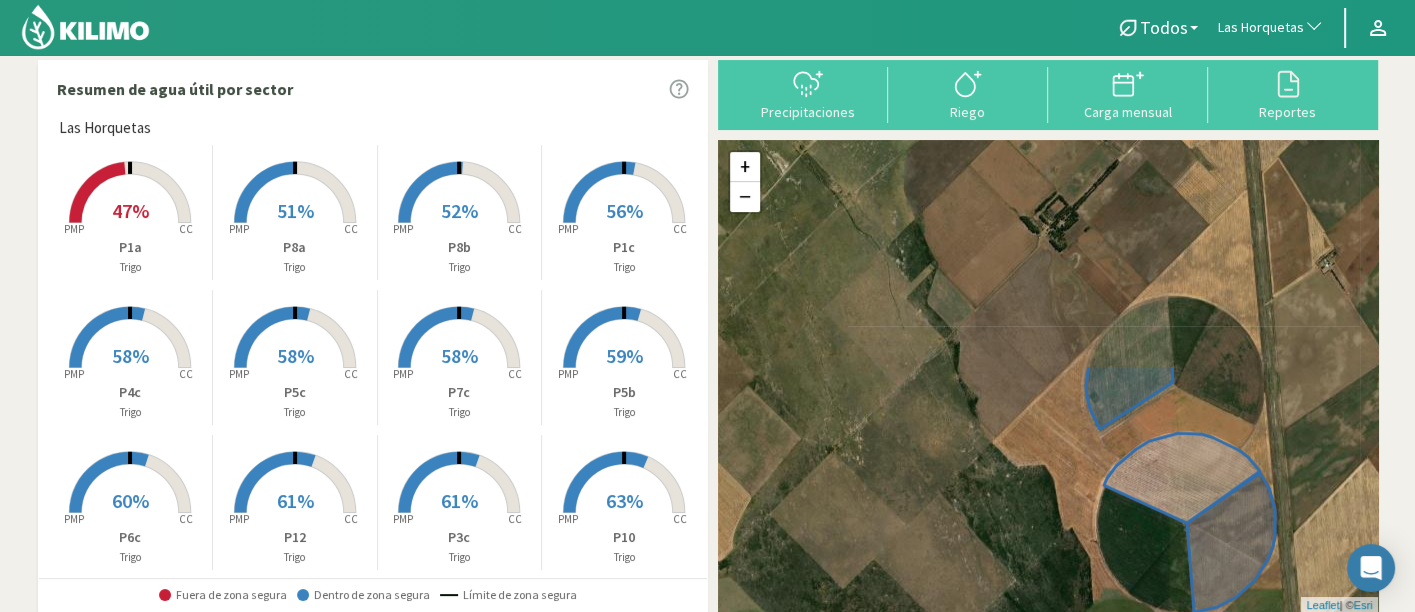 drag, startPoint x: 1100, startPoint y: 155, endPoint x: 1011, endPoint y: 434, distance: 292.8515 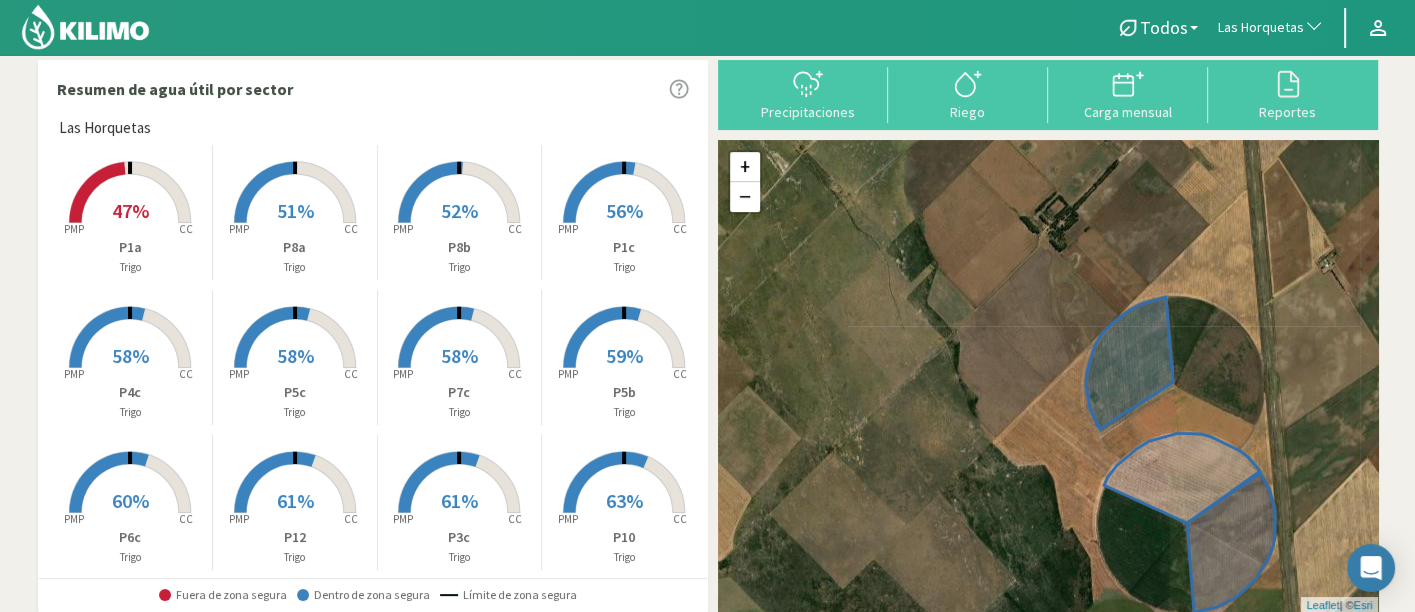 drag, startPoint x: 1011, startPoint y: 434, endPoint x: 1009, endPoint y: 400, distance: 34.058773 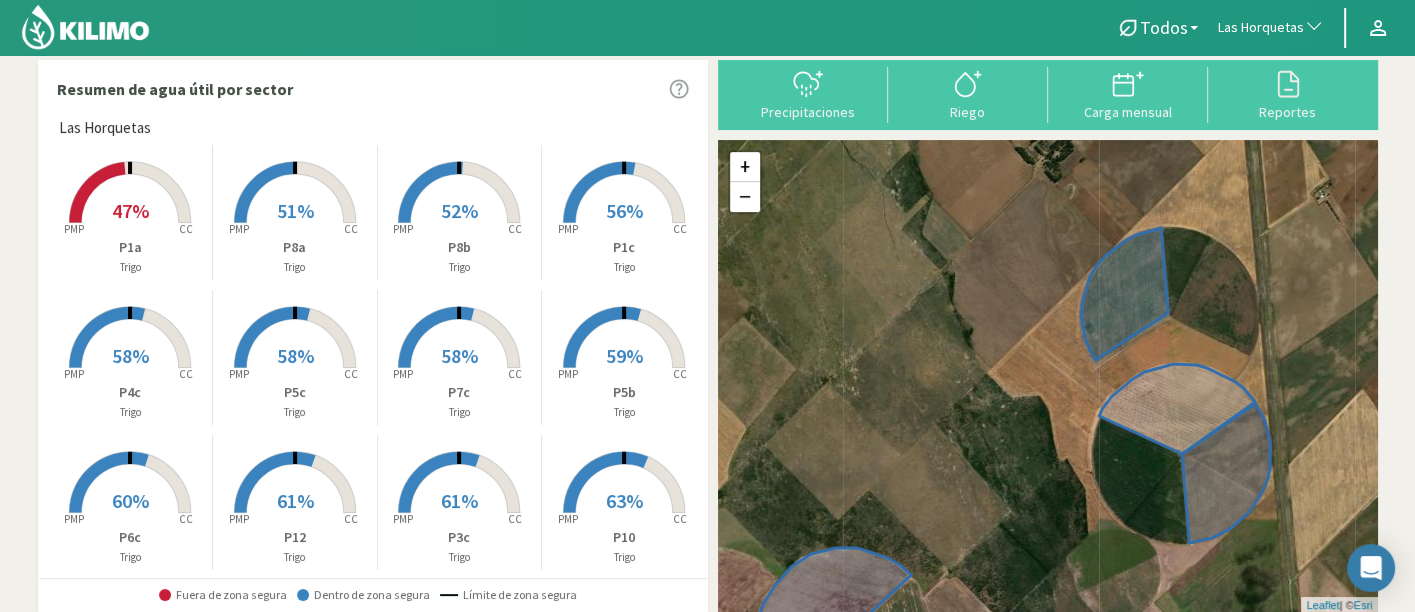 drag, startPoint x: 1009, startPoint y: 359, endPoint x: 1011, endPoint y: 291, distance: 68.0294 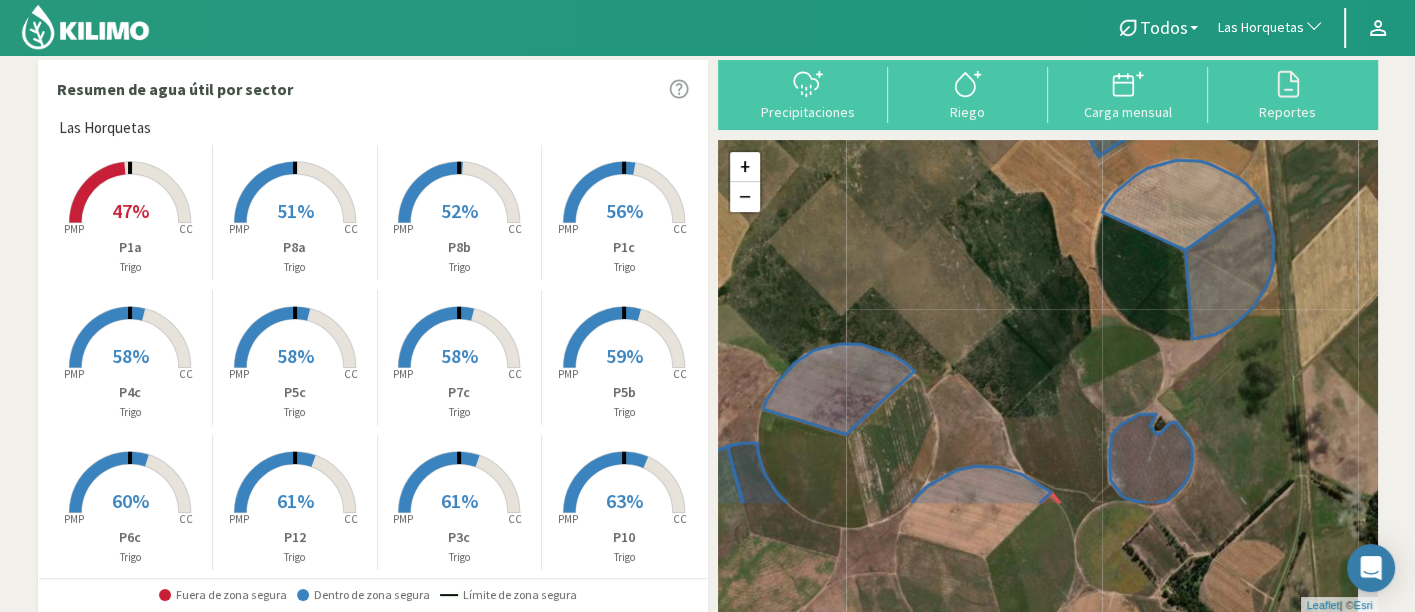 drag, startPoint x: 980, startPoint y: 407, endPoint x: 988, endPoint y: 218, distance: 189.16924 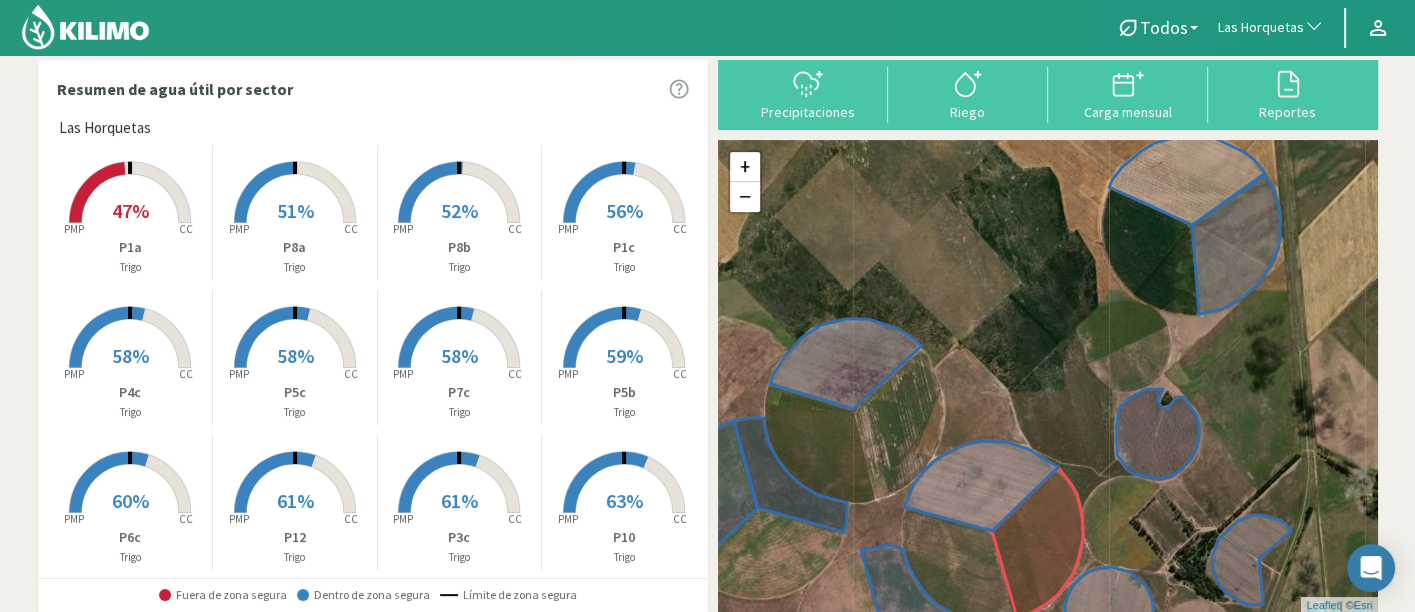 drag, startPoint x: 967, startPoint y: 343, endPoint x: 977, endPoint y: 297, distance: 47.07441 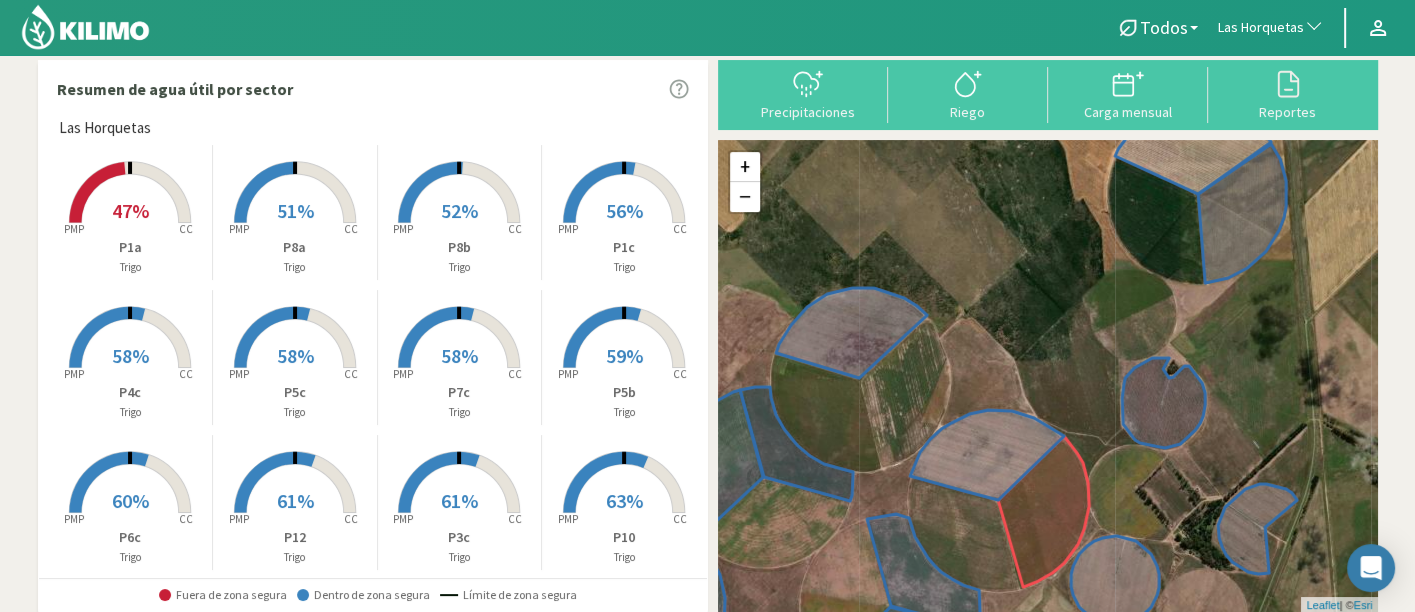 drag, startPoint x: 1008, startPoint y: 307, endPoint x: 1031, endPoint y: 251, distance: 60.53924 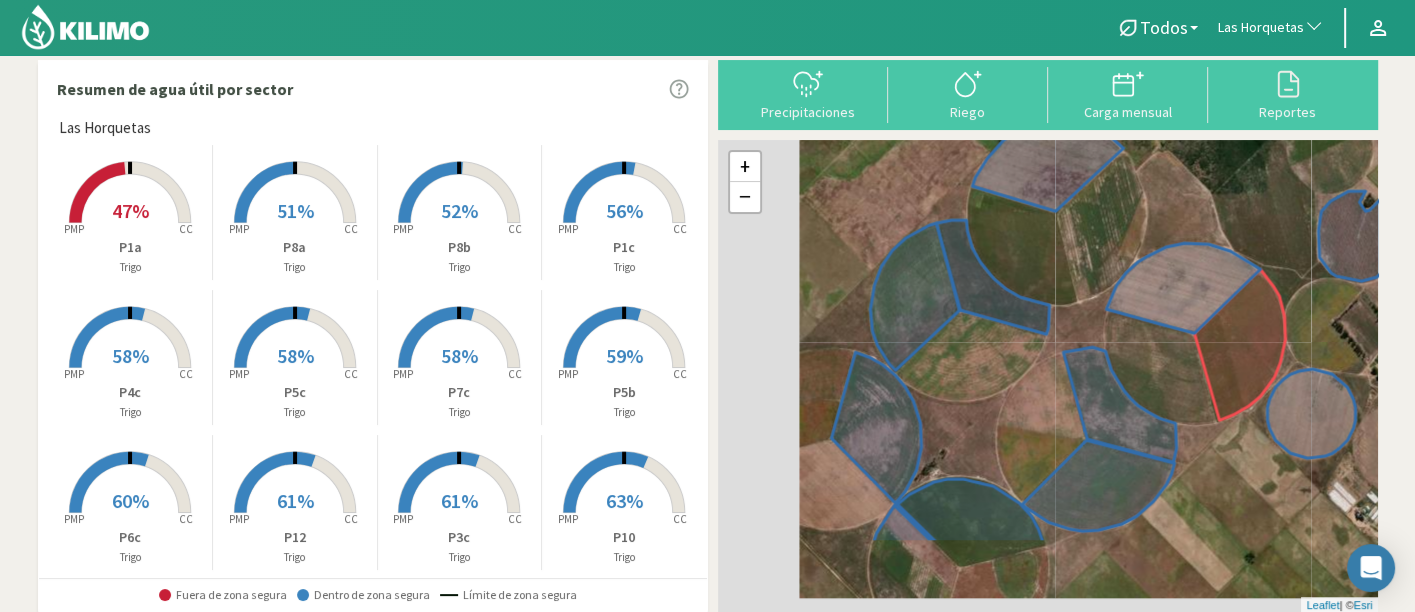 drag, startPoint x: 1010, startPoint y: 318, endPoint x: 1190, endPoint y: 194, distance: 218.57722 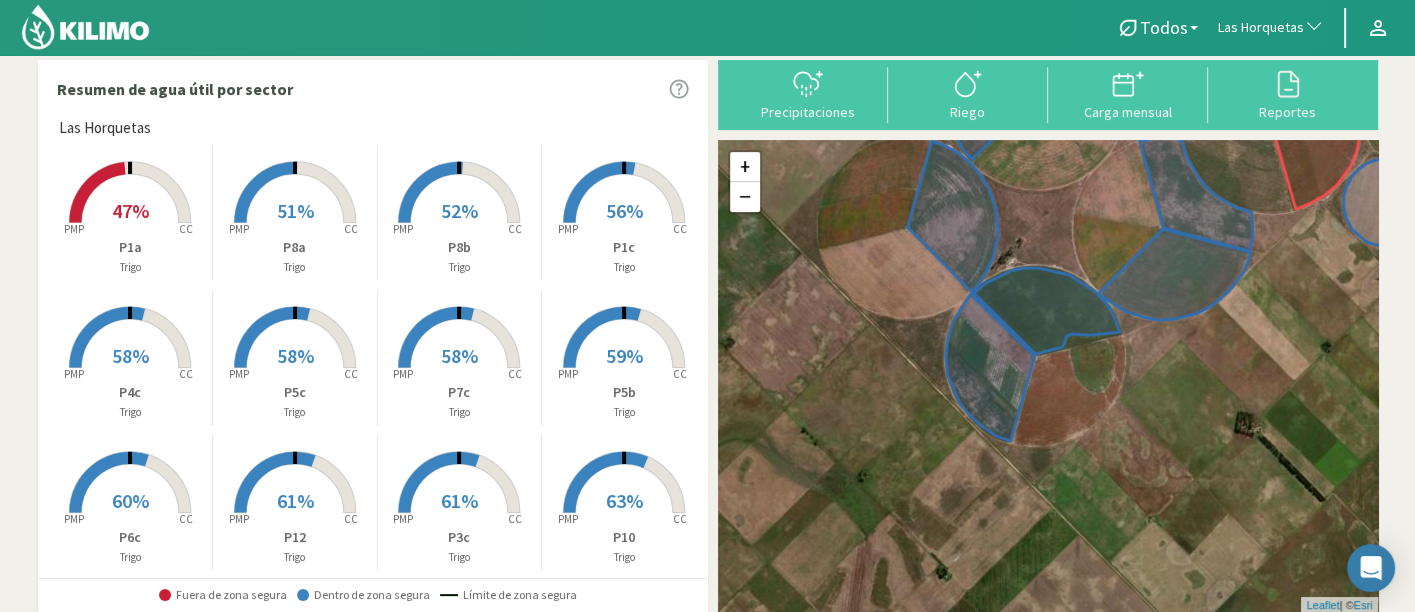 drag, startPoint x: 1163, startPoint y: 538, endPoint x: 1262, endPoint y: 259, distance: 296.0439 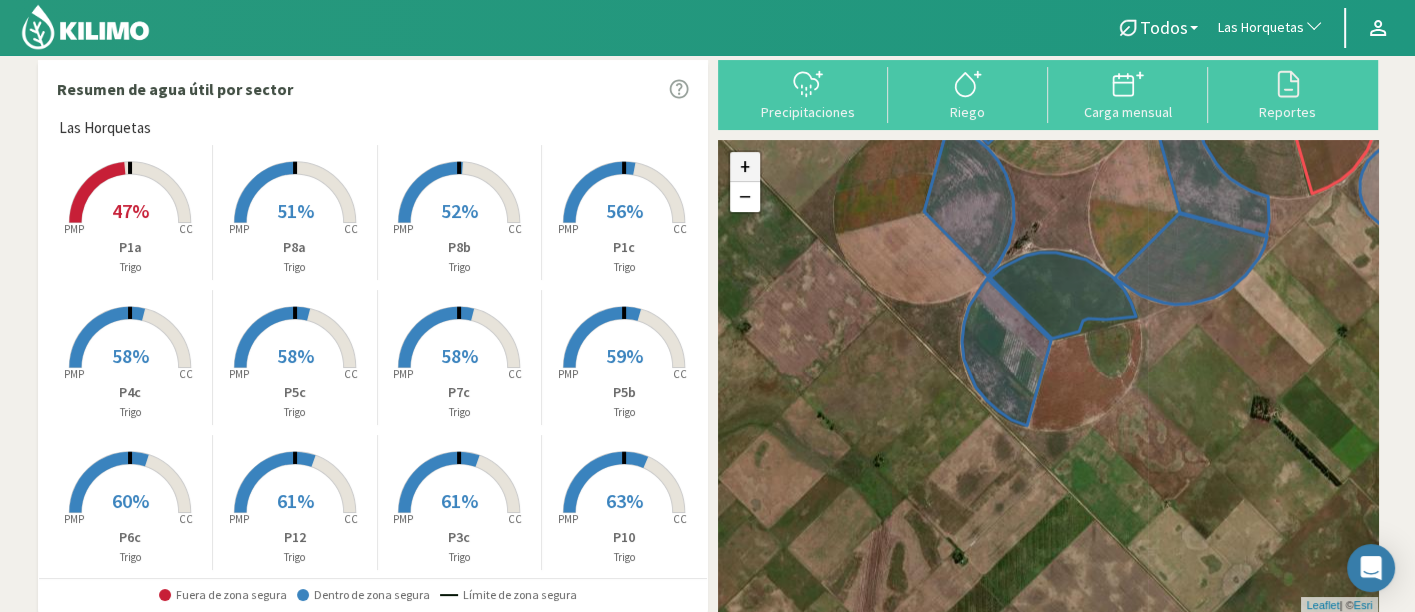 click on "+" 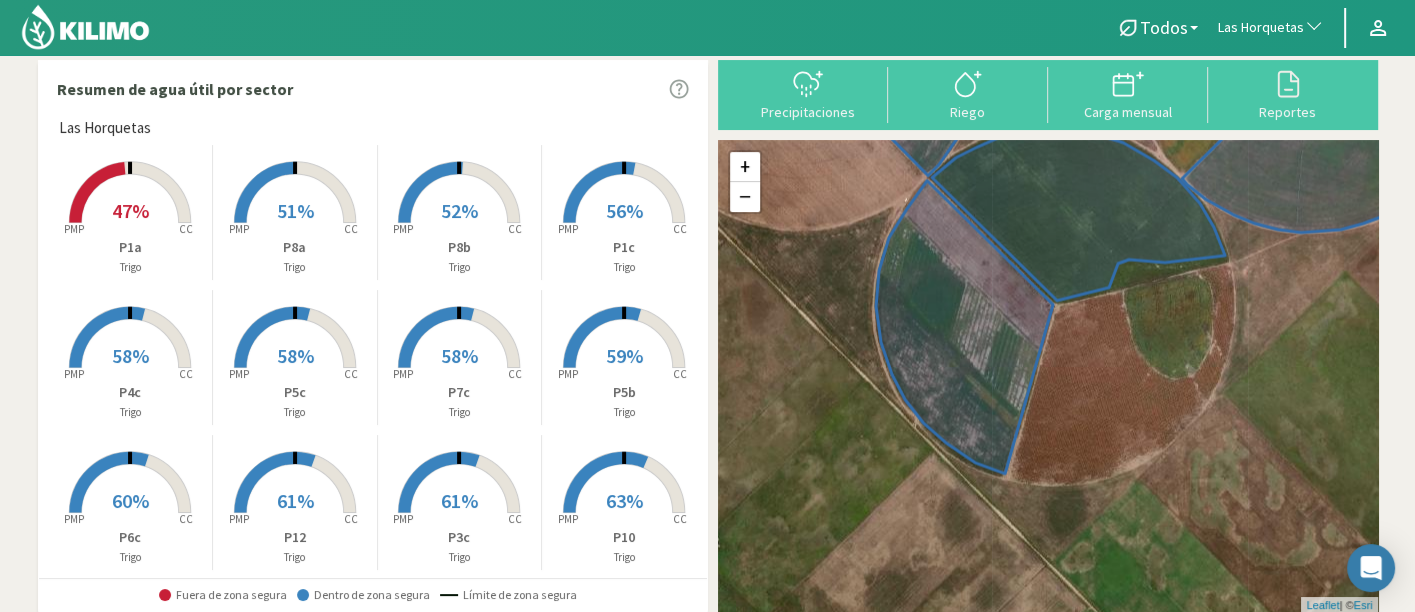 click on "+ − Leaflet  | ©  Esri" 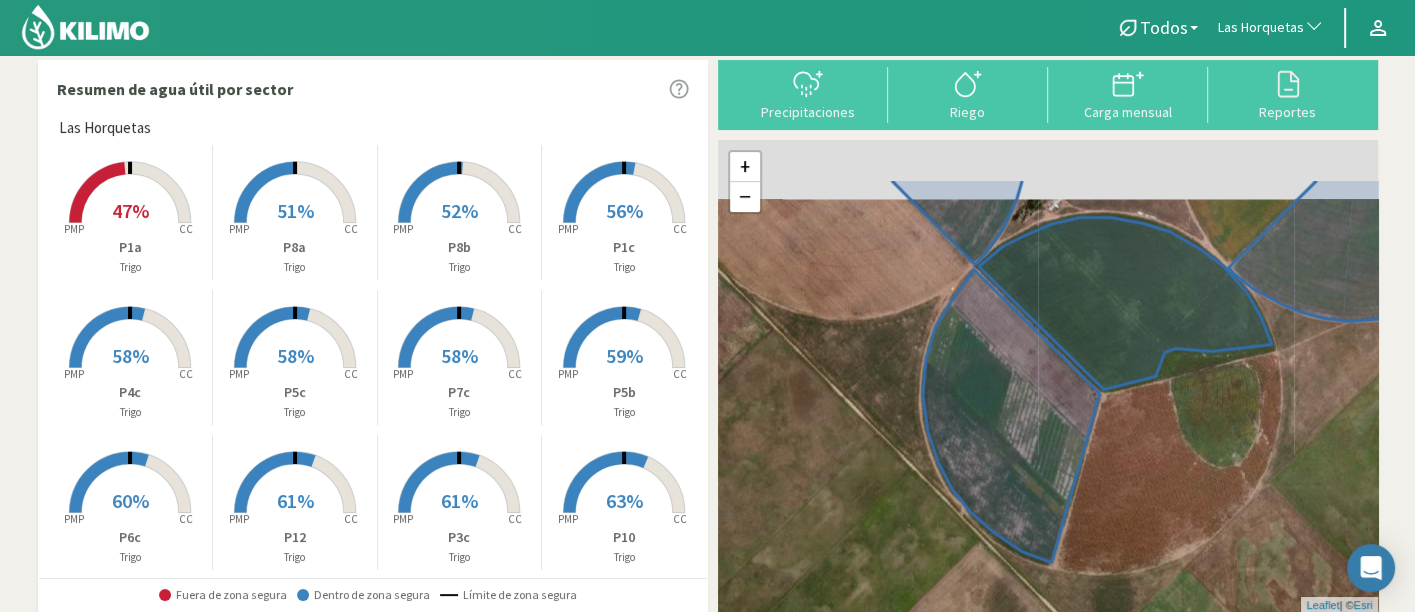 drag, startPoint x: 1247, startPoint y: 403, endPoint x: 1304, endPoint y: 510, distance: 121.235306 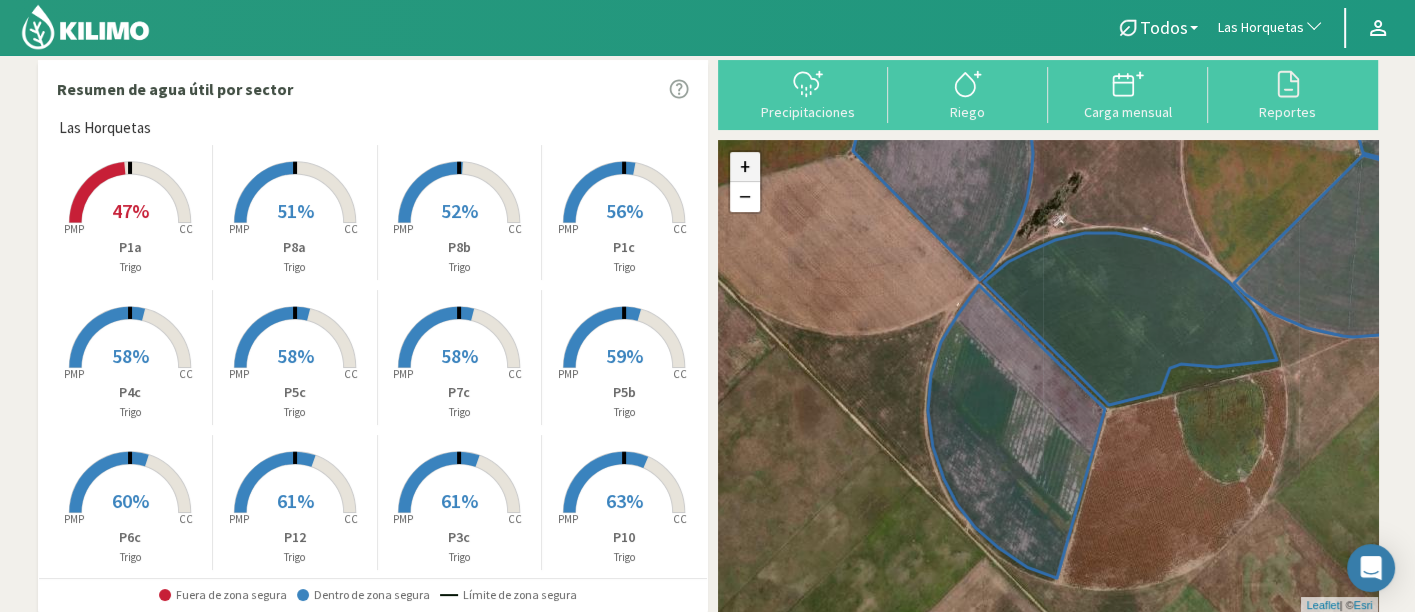click on "+" 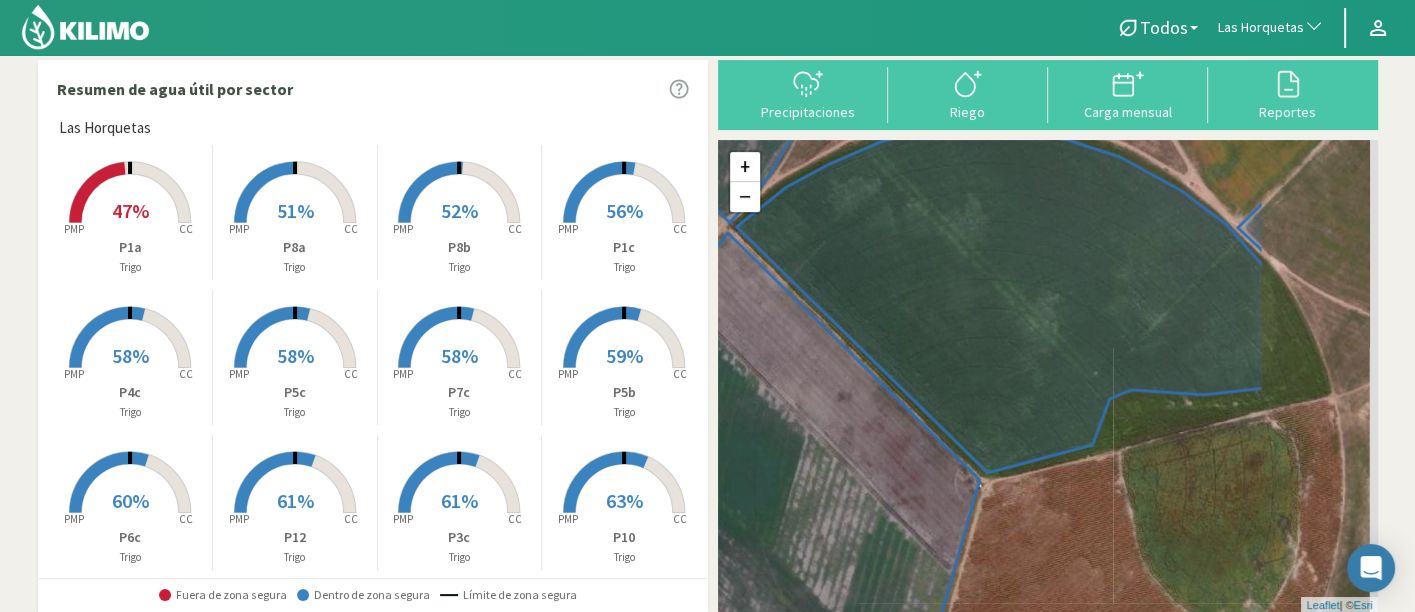 drag, startPoint x: 1361, startPoint y: 422, endPoint x: 1167, endPoint y: 464, distance: 198.49434 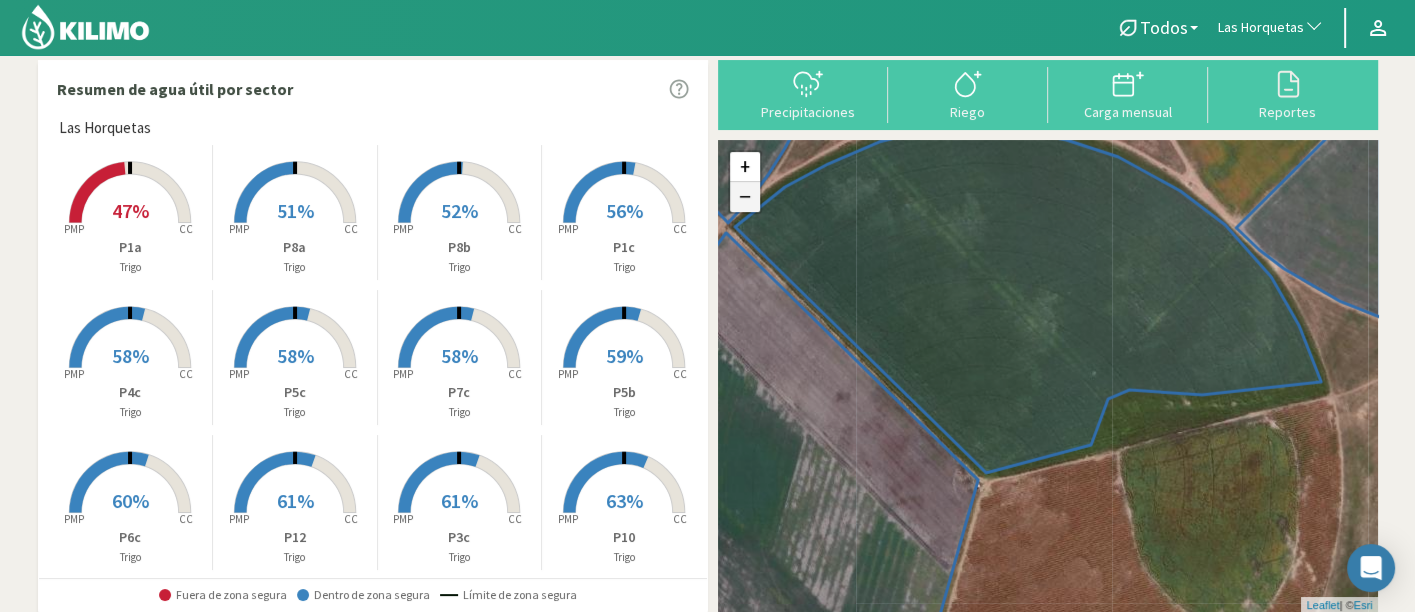 click on "−" 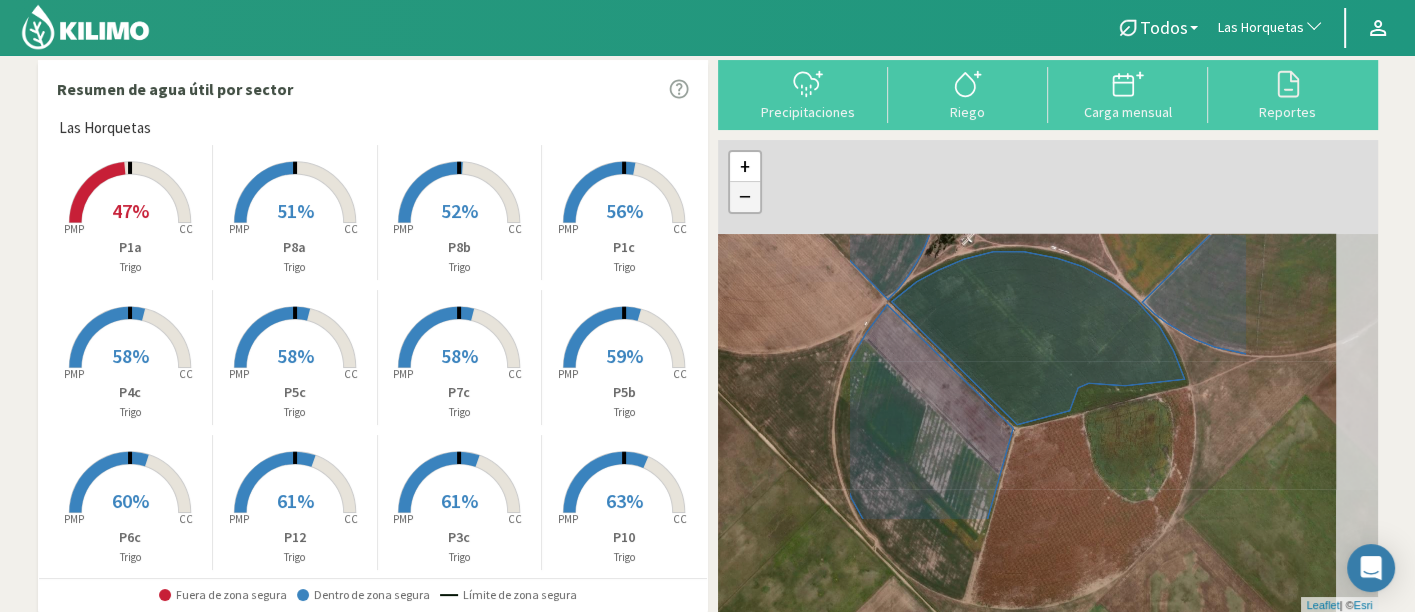 click on "−" 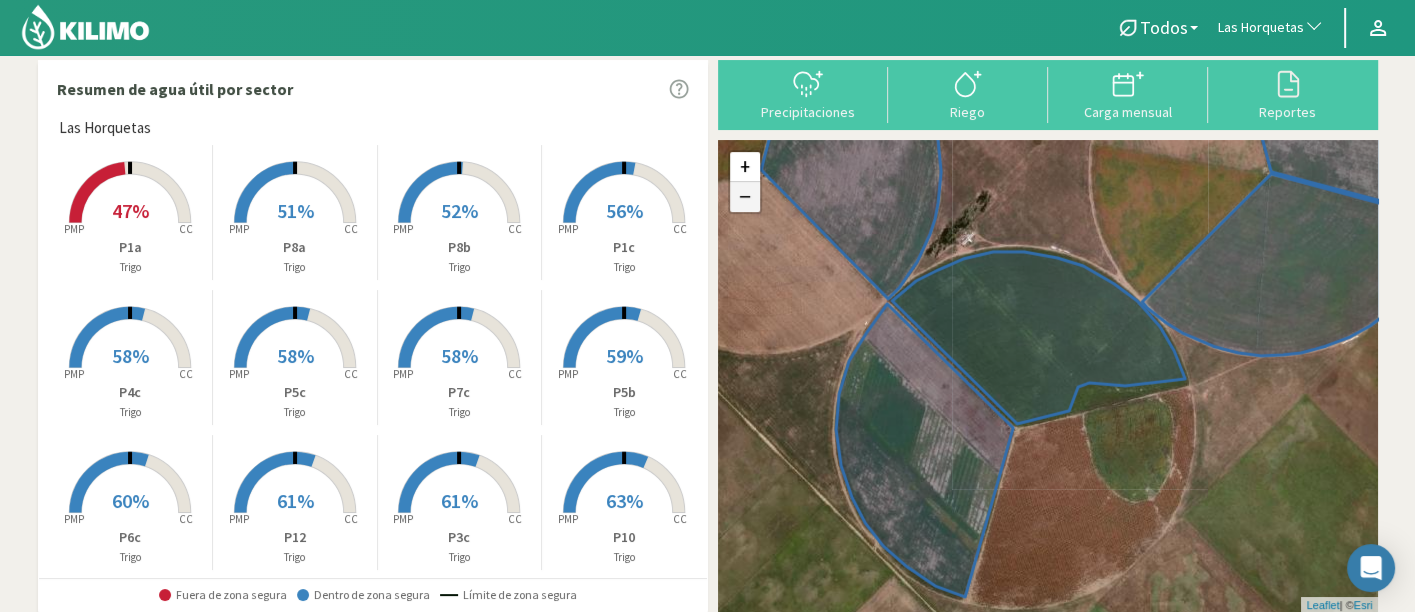 click on "−" 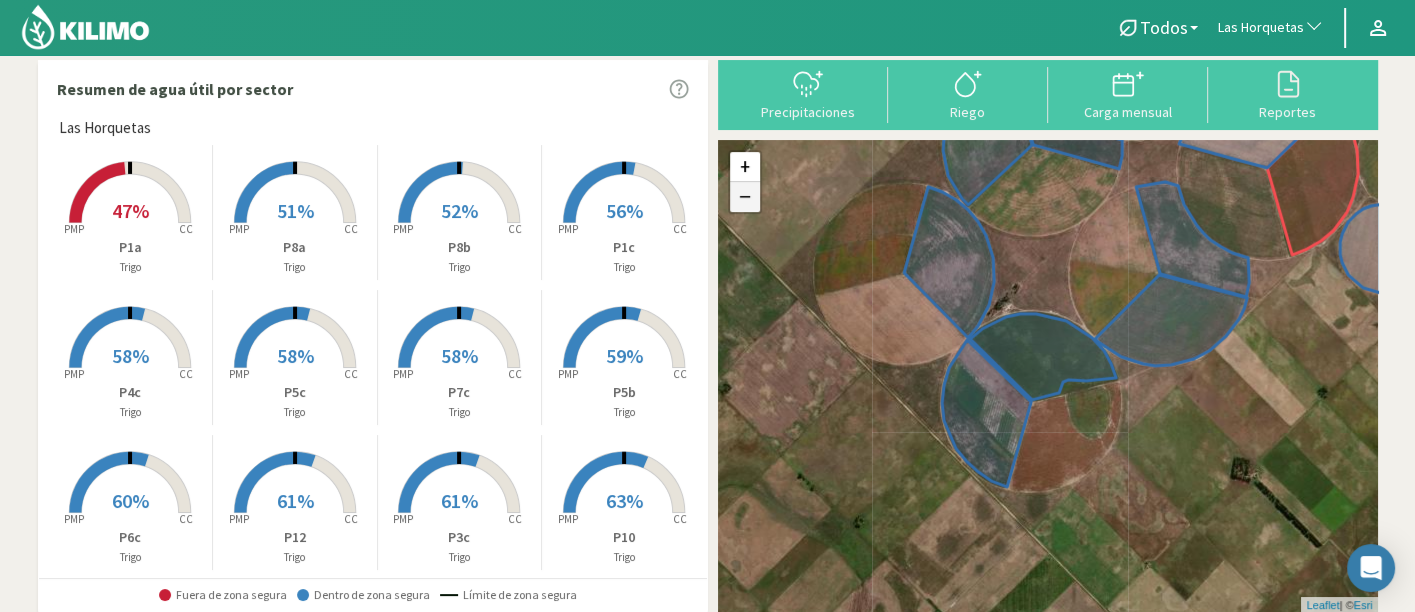 click on "−" 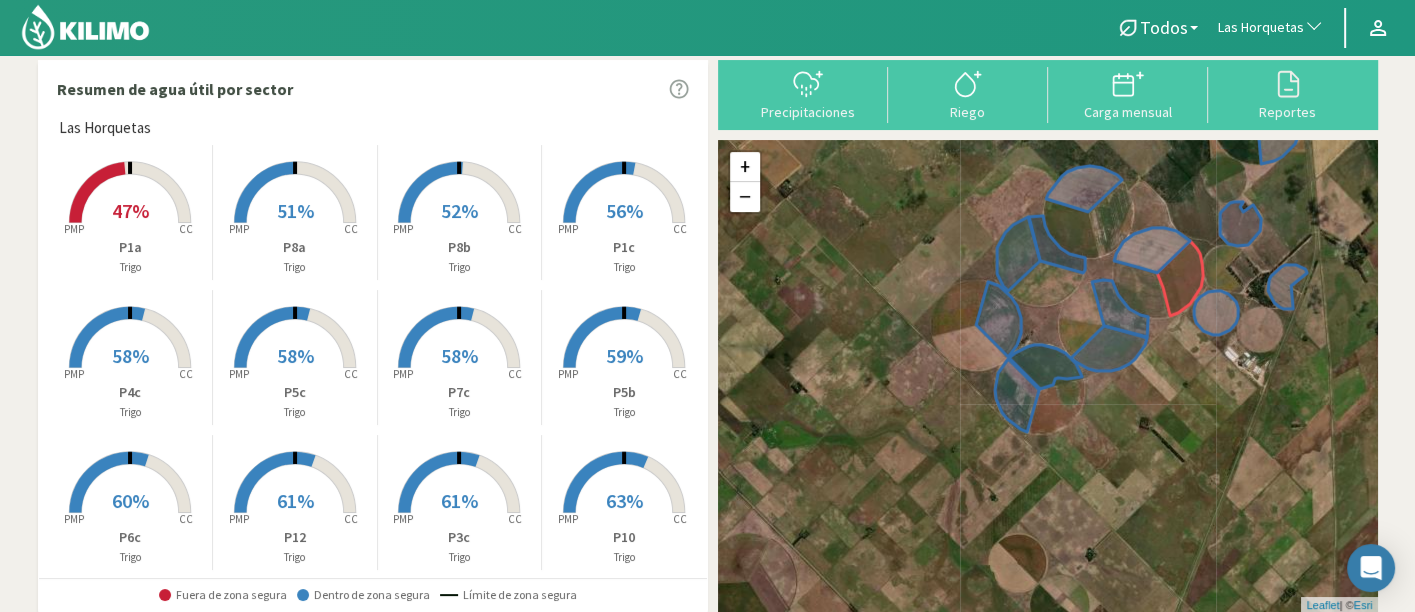 click on "Las Horquetas" 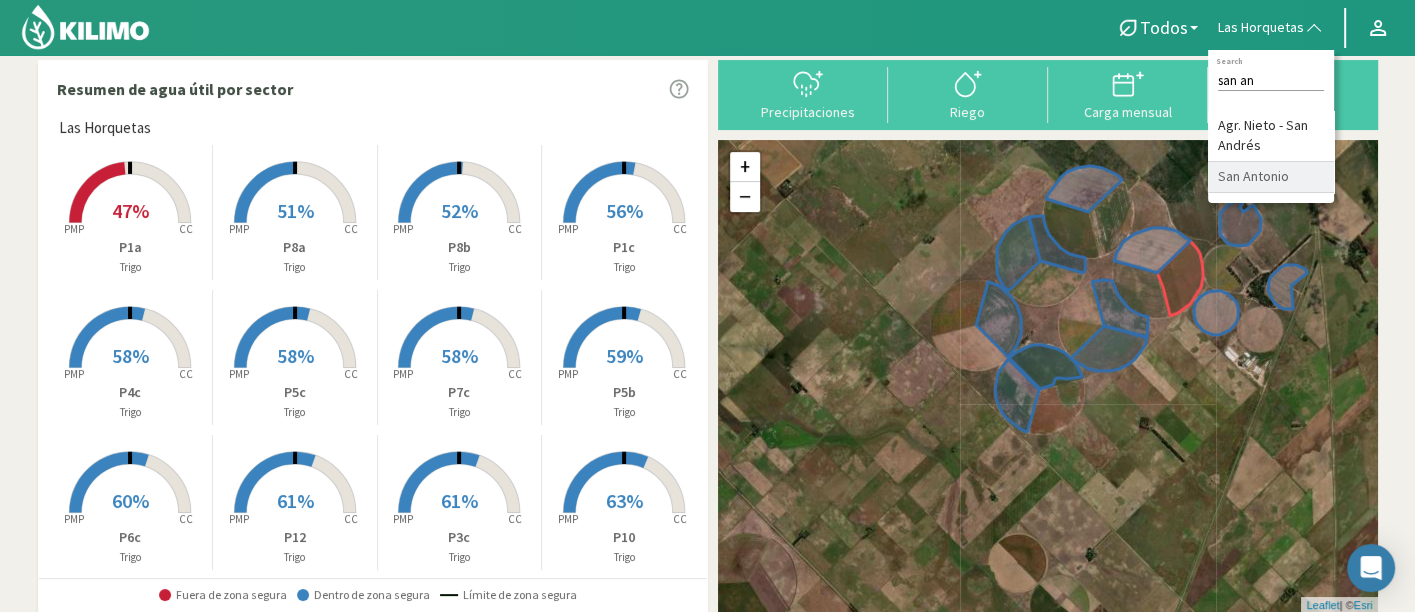type on "san an" 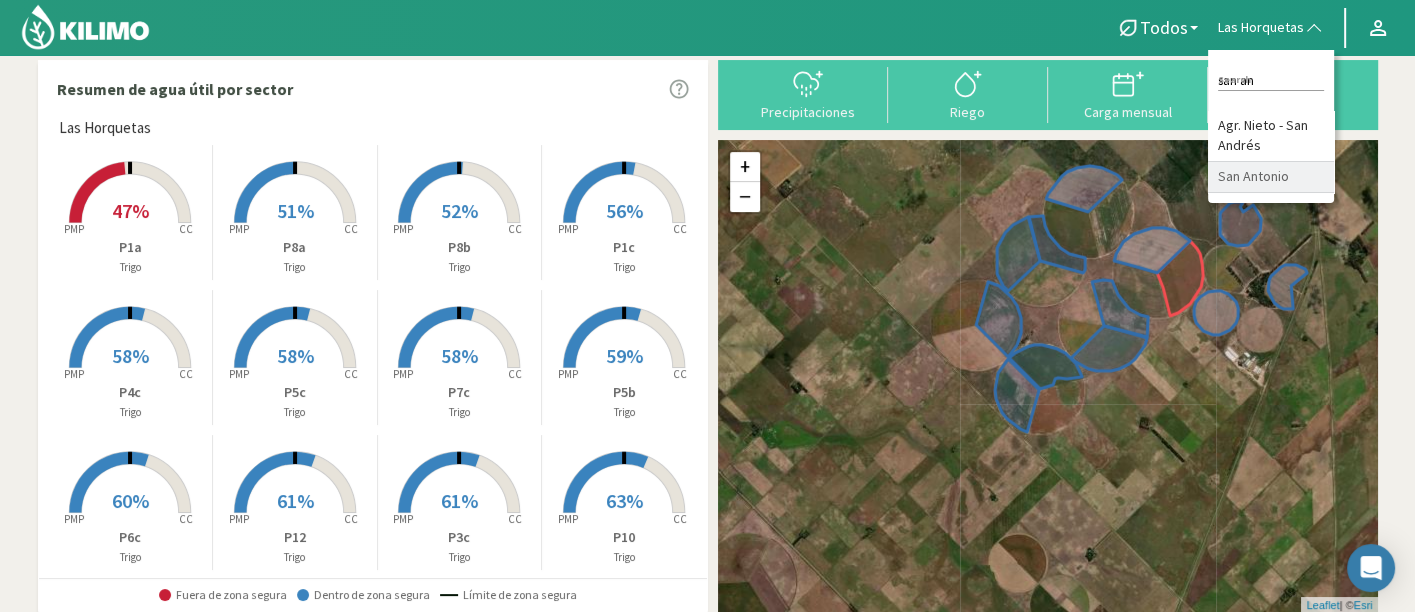 click on "San Antonio" 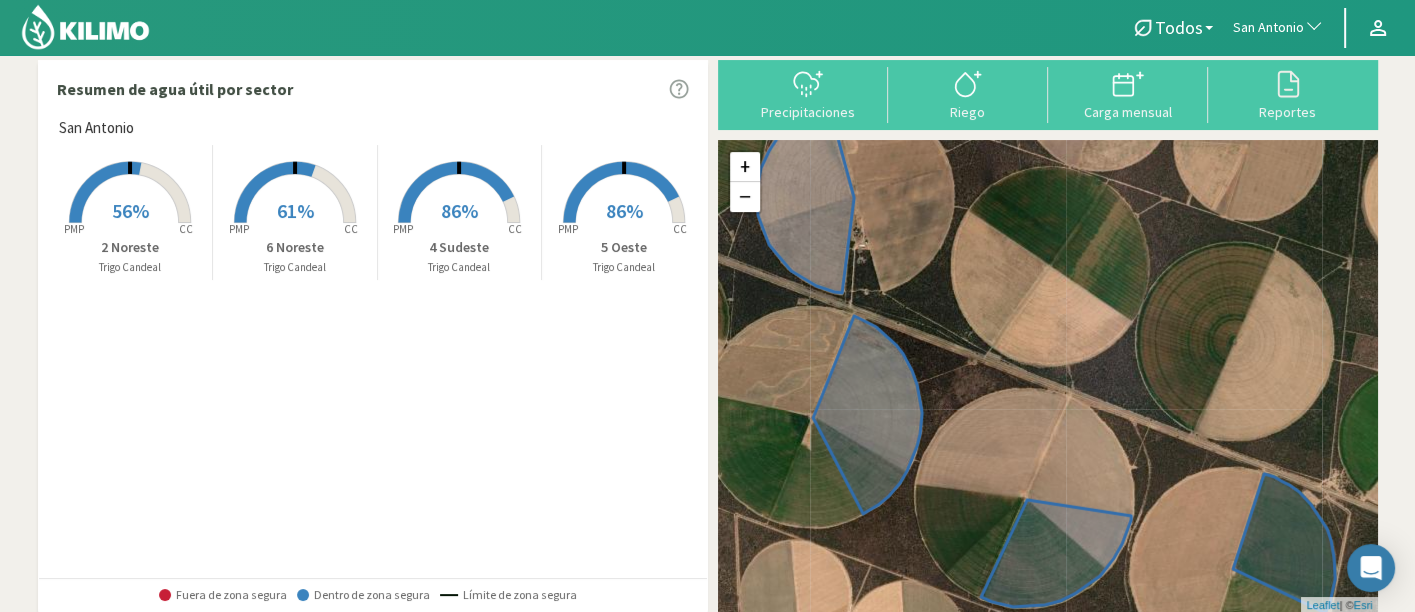 click 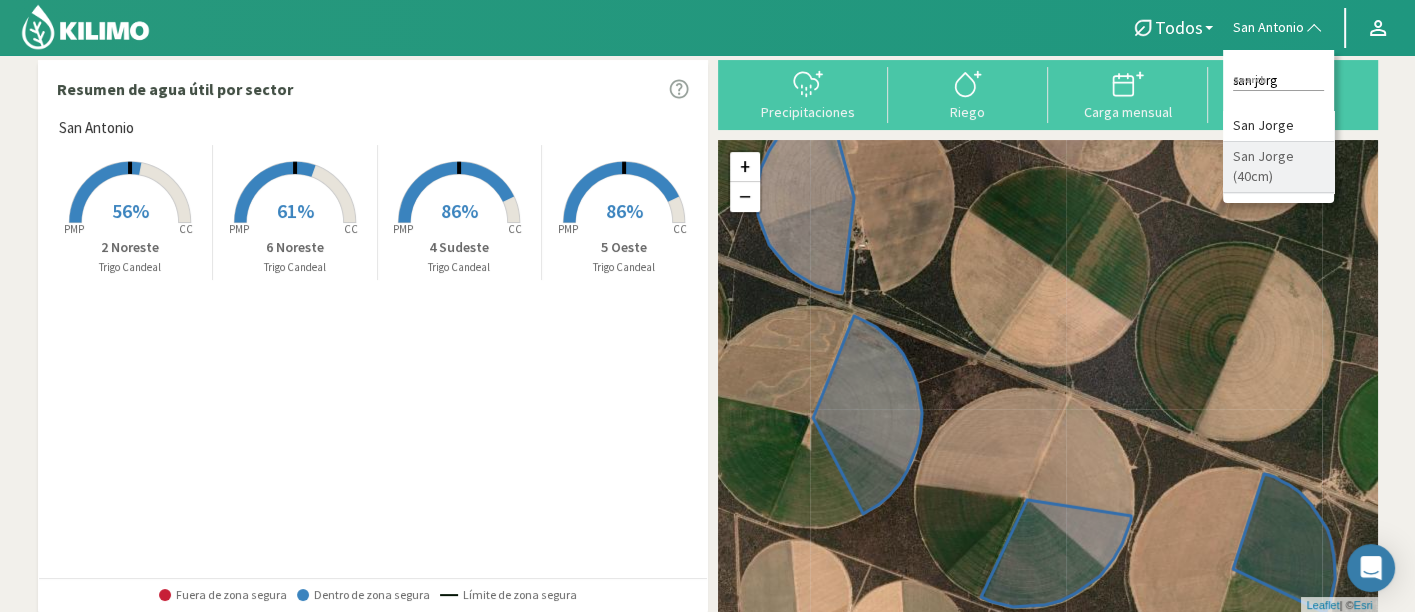 type on "san jorg" 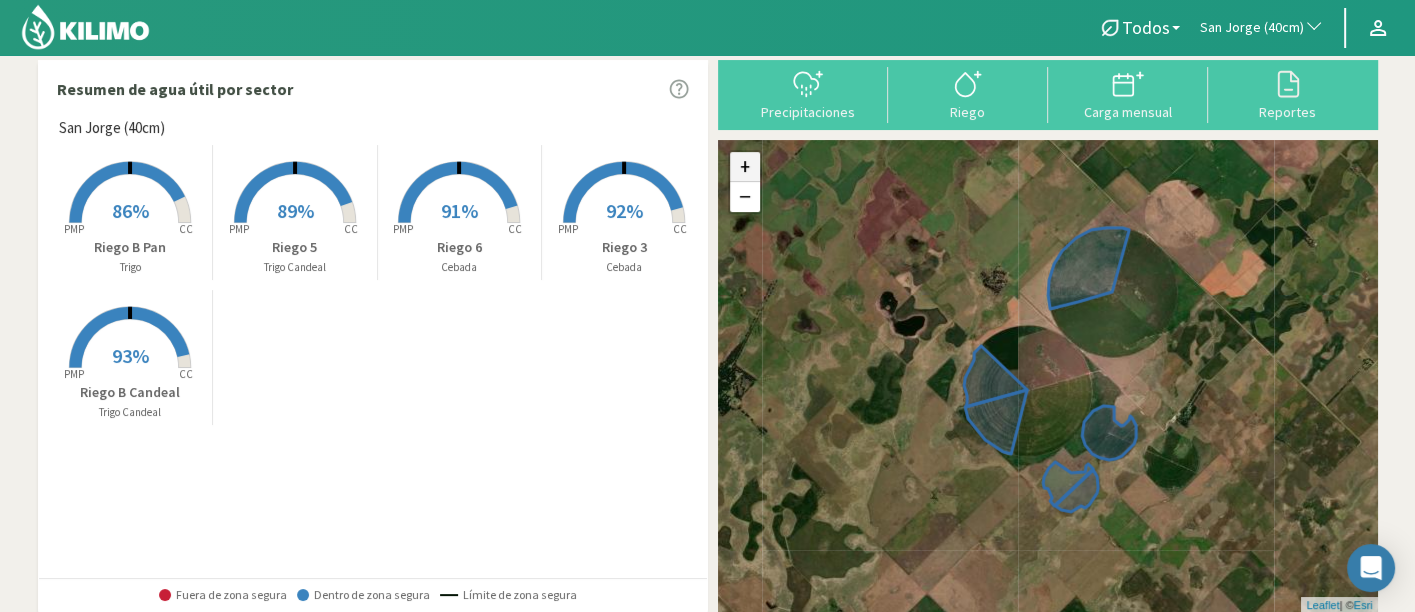 click on "+" 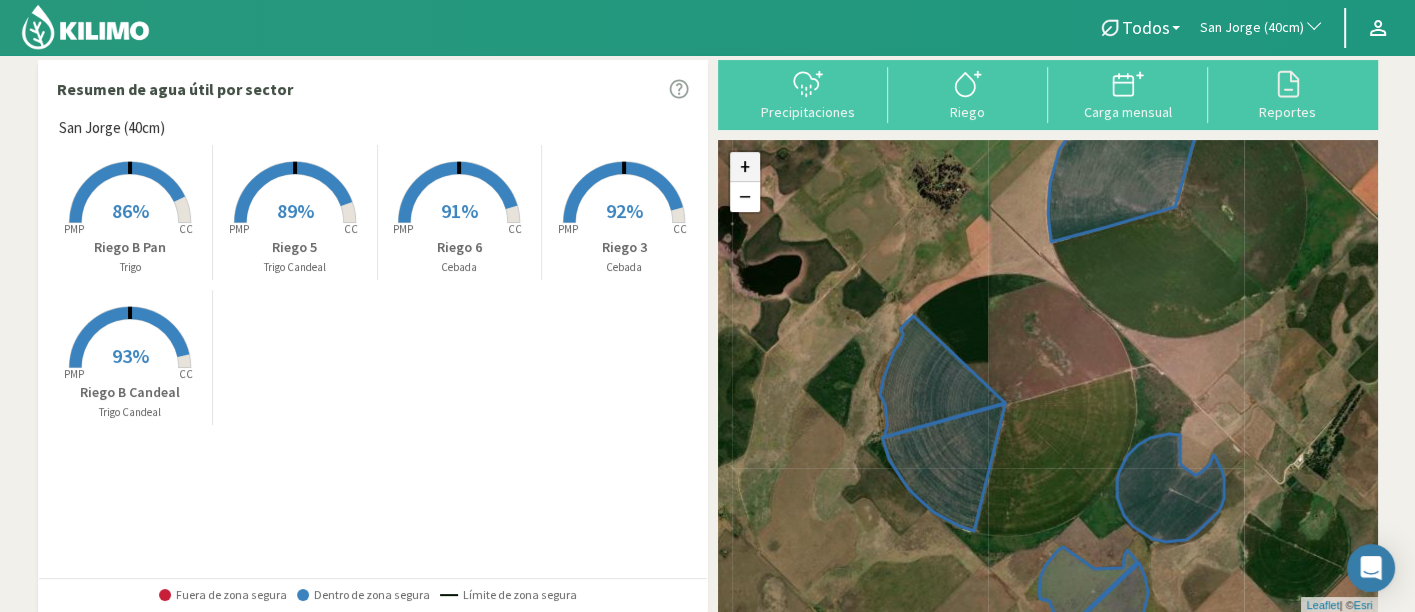 click on "+" 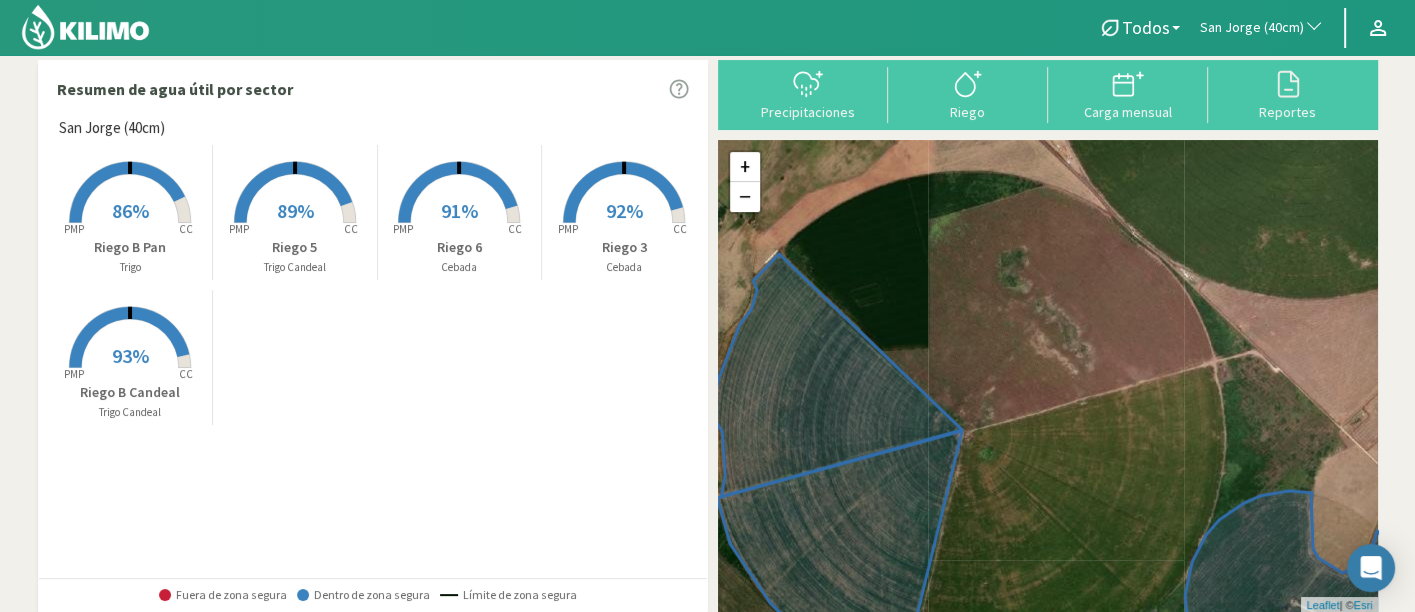 drag, startPoint x: 1108, startPoint y: 354, endPoint x: 1146, endPoint y: 319, distance: 51.662365 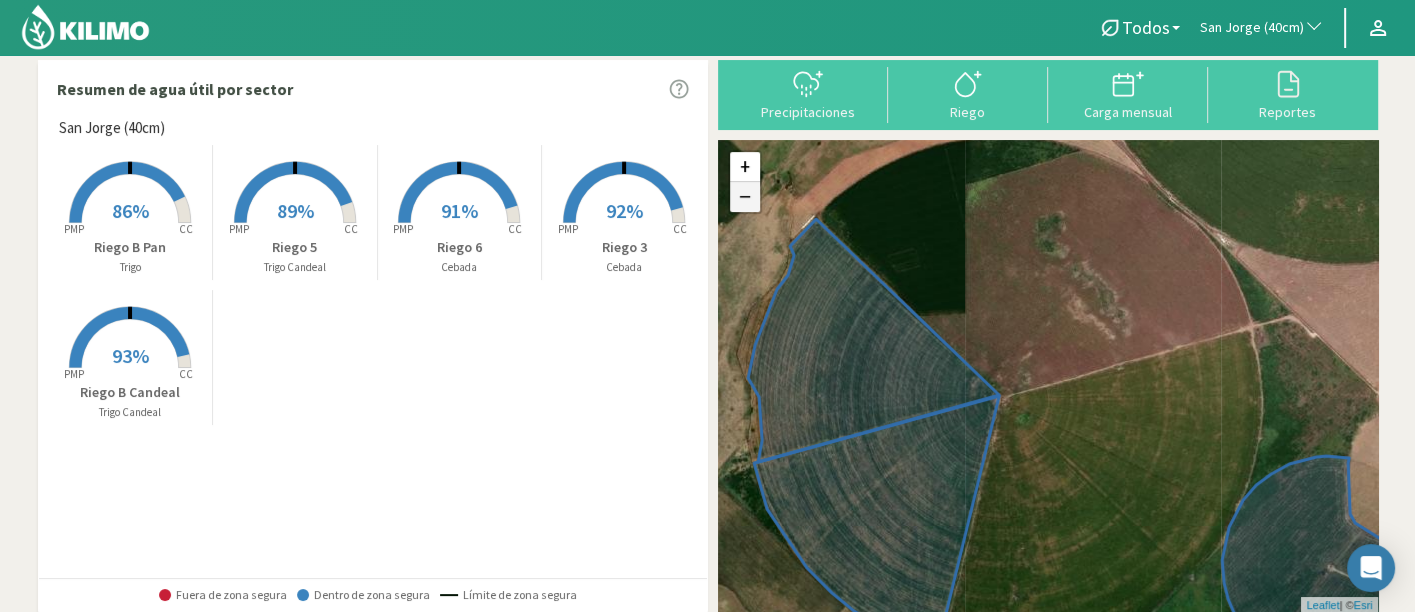 click on "−" 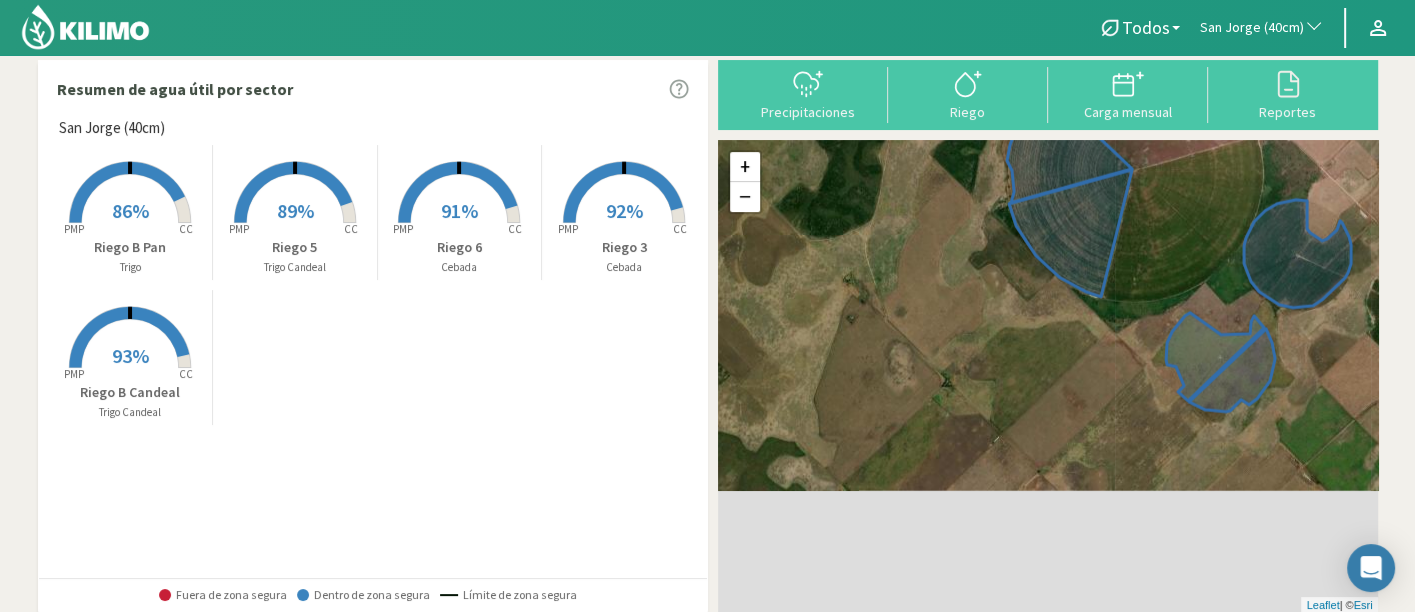 drag, startPoint x: 1105, startPoint y: 437, endPoint x: 1224, endPoint y: 202, distance: 263.41223 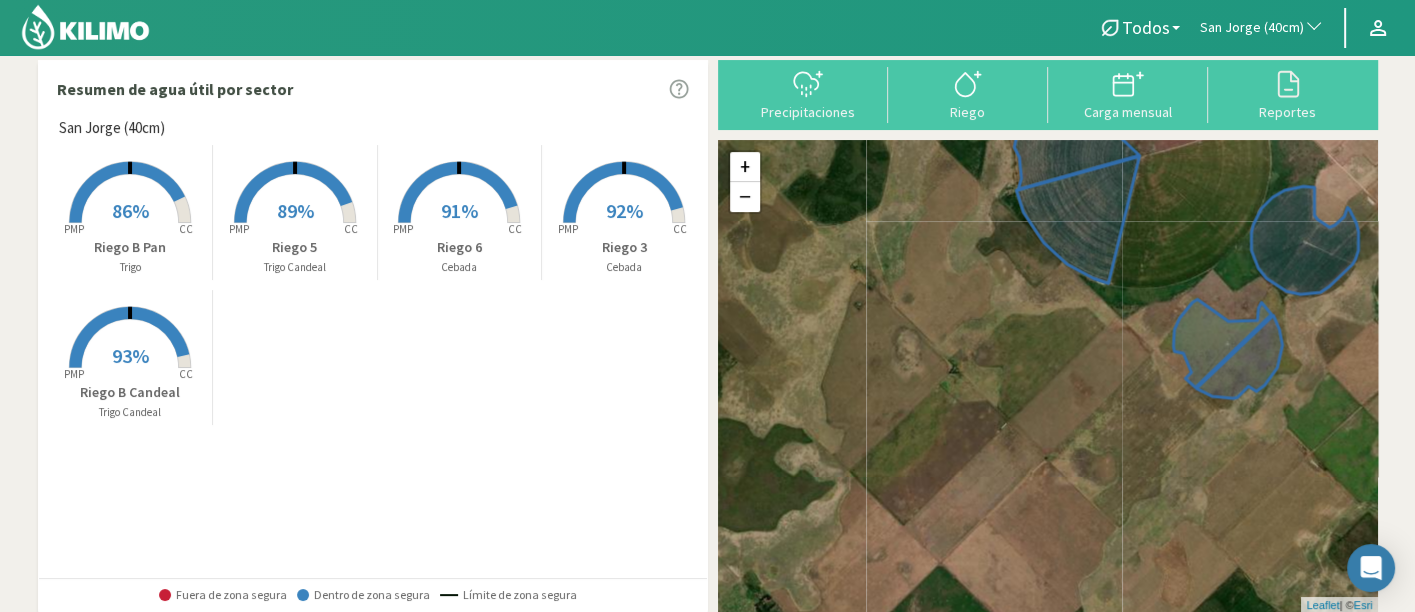 click on "+ − Leaflet  | ©  Esri" 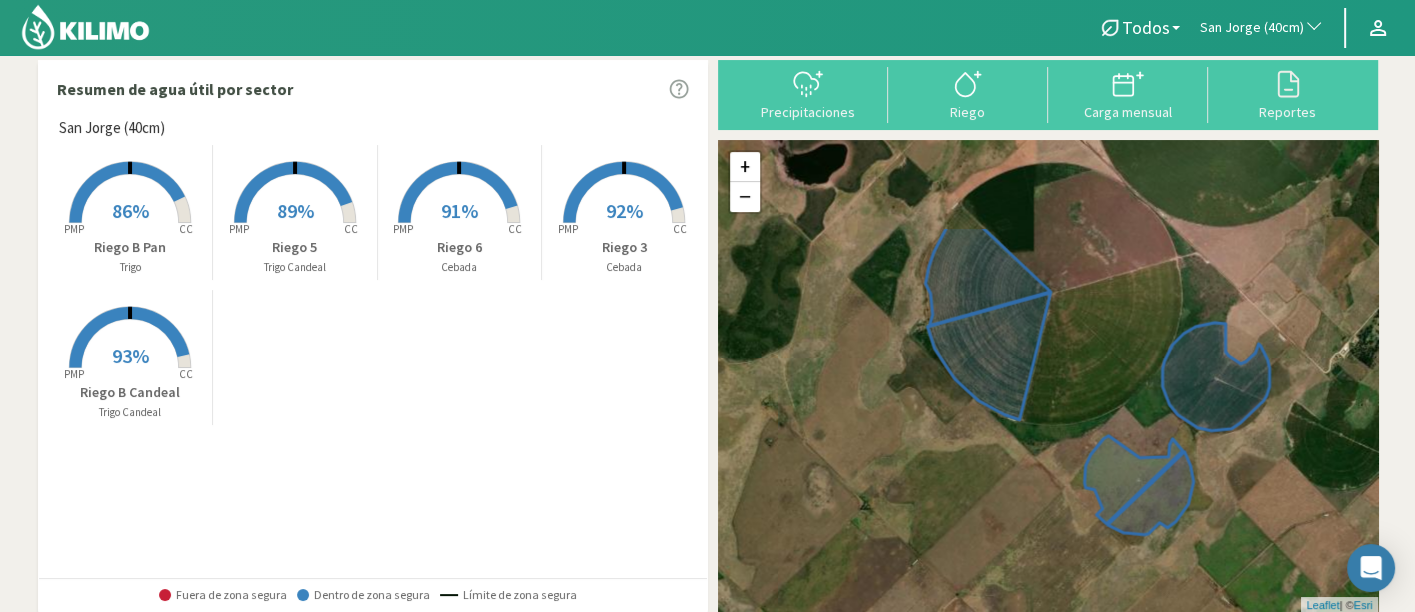 drag, startPoint x: 1091, startPoint y: 337, endPoint x: 1000, endPoint y: 477, distance: 166.97604 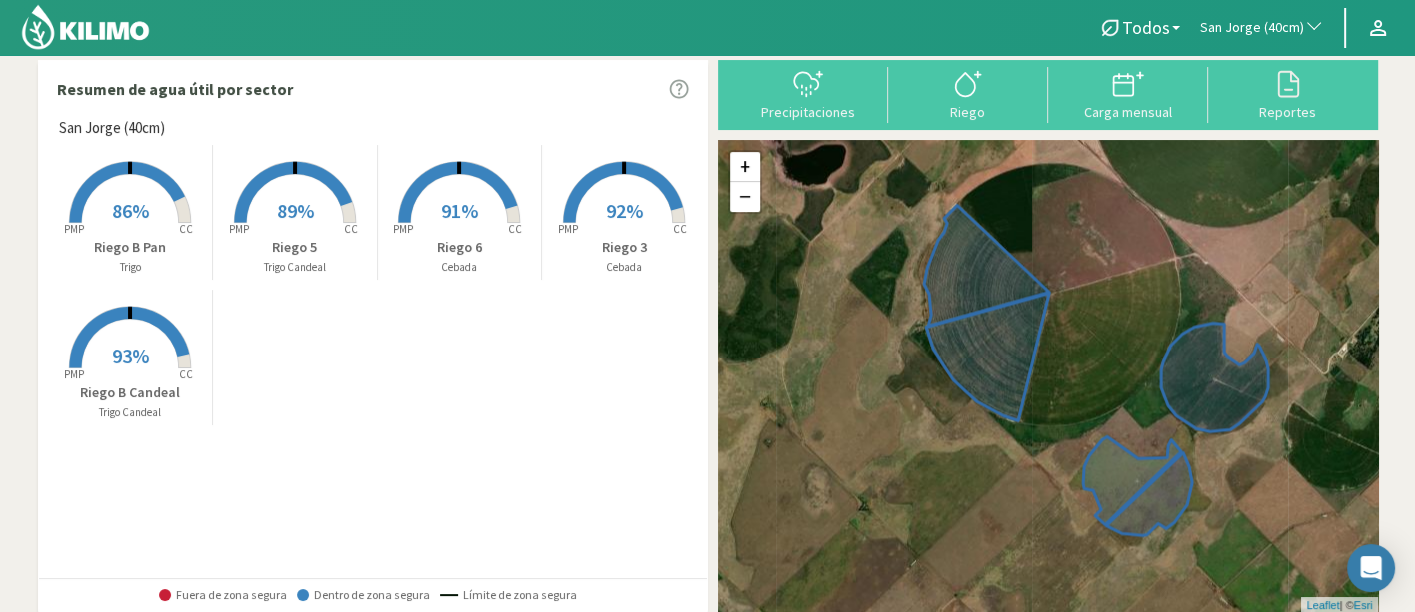click 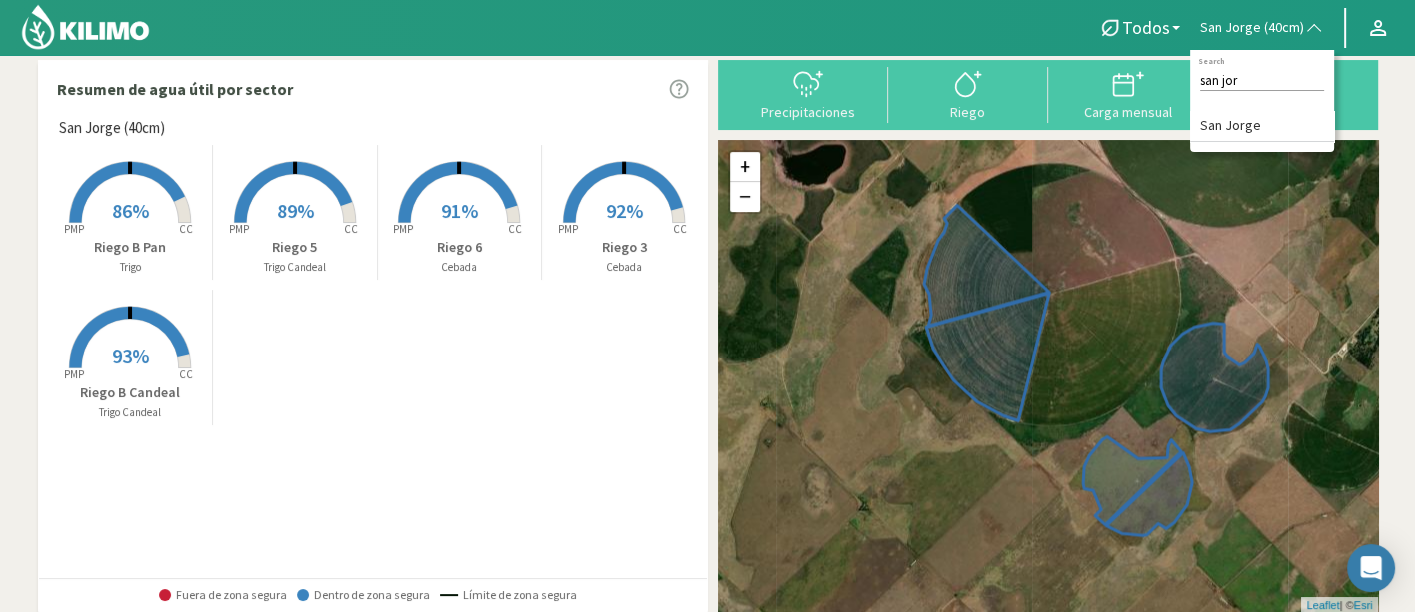 type on "san jor" 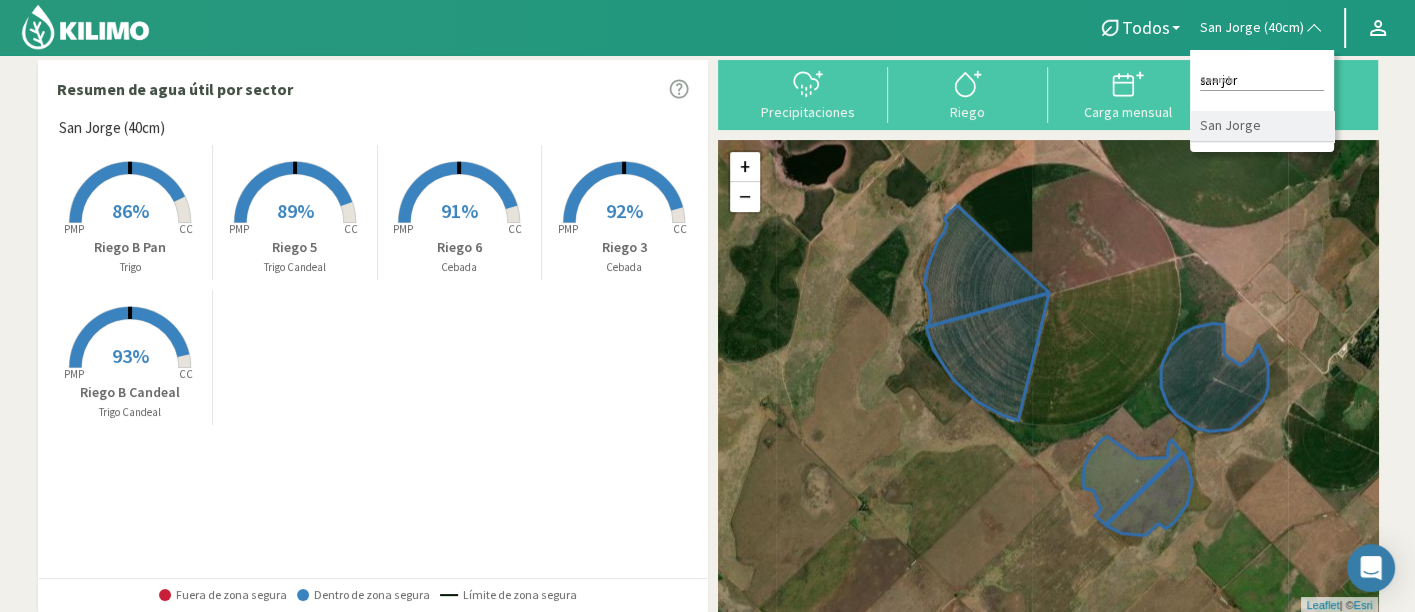 click on "San Jorge" 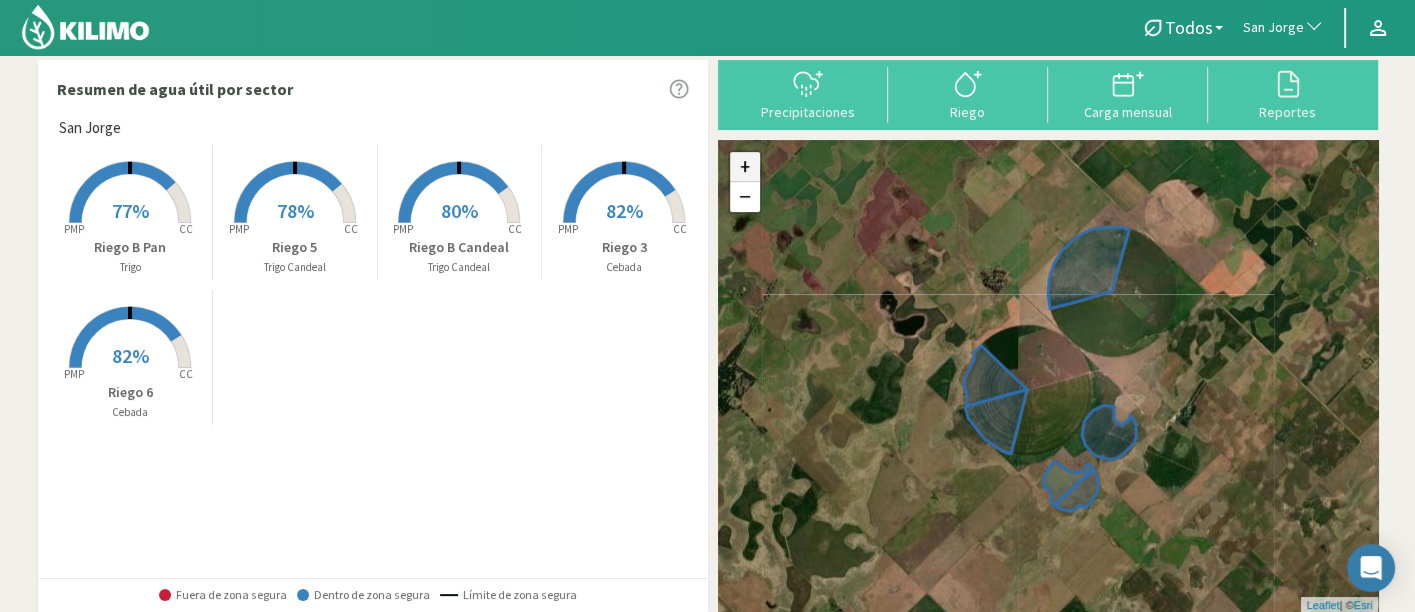 click on "+" 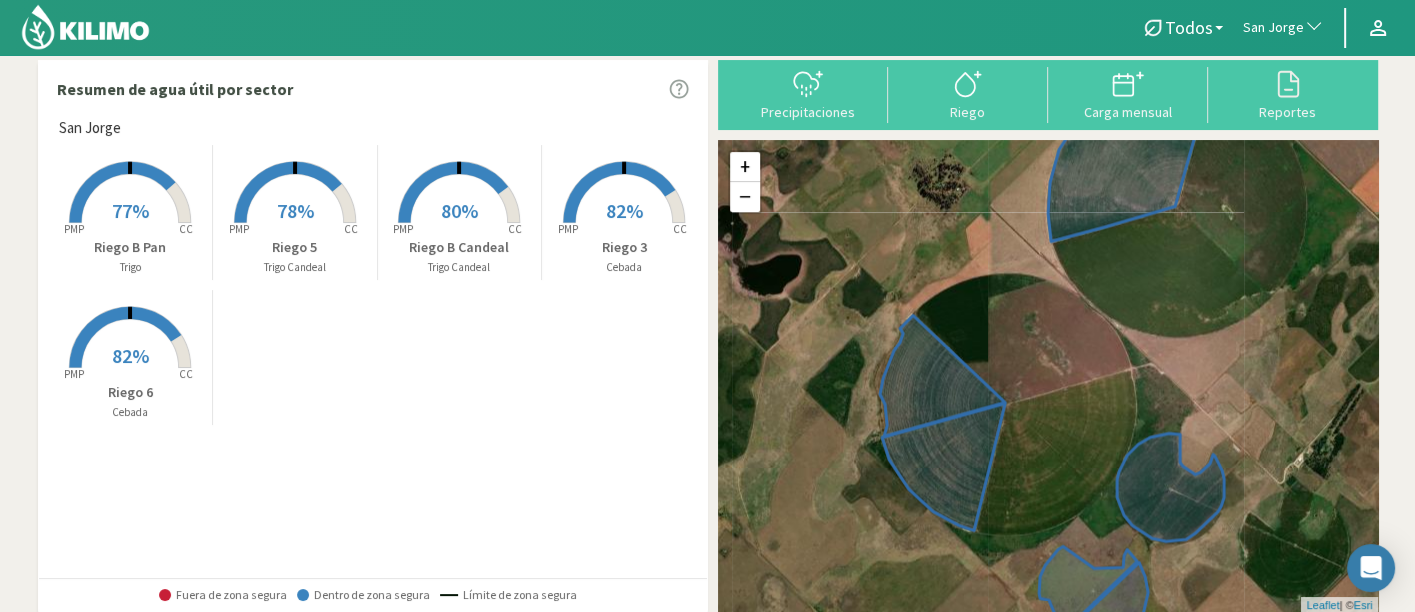 drag, startPoint x: 1111, startPoint y: 373, endPoint x: 1117, endPoint y: 364, distance: 10.816654 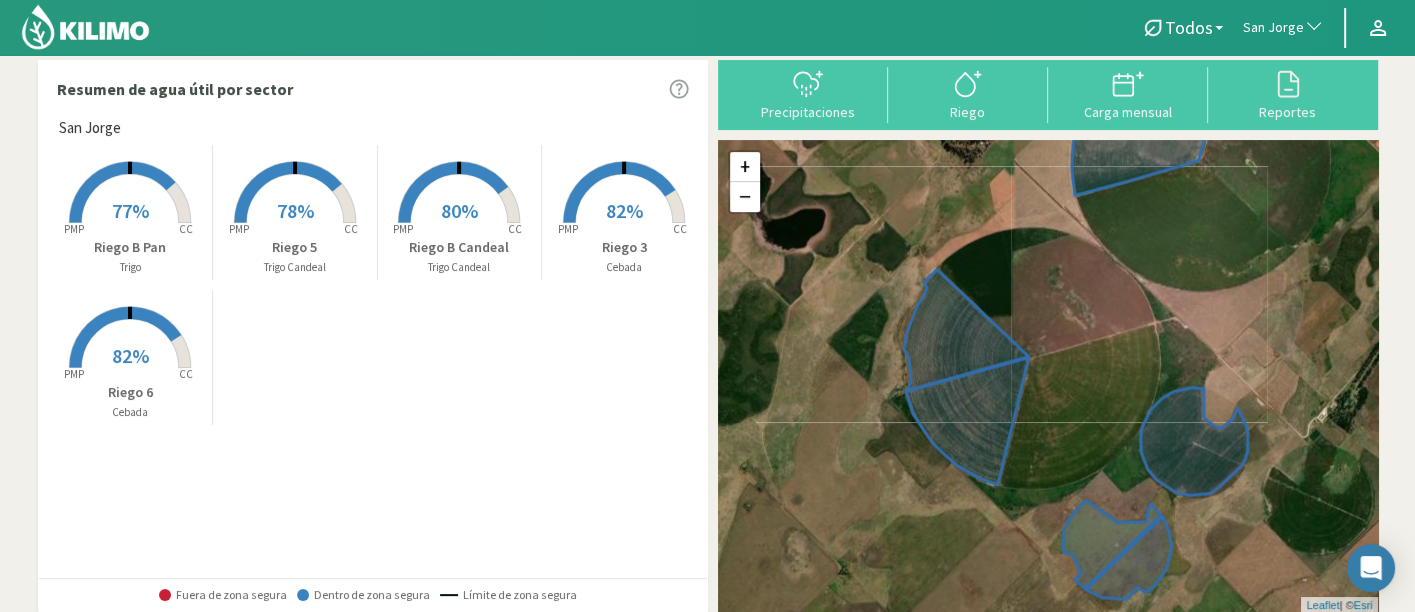 drag, startPoint x: 1126, startPoint y: 347, endPoint x: 1165, endPoint y: 280, distance: 77.52419 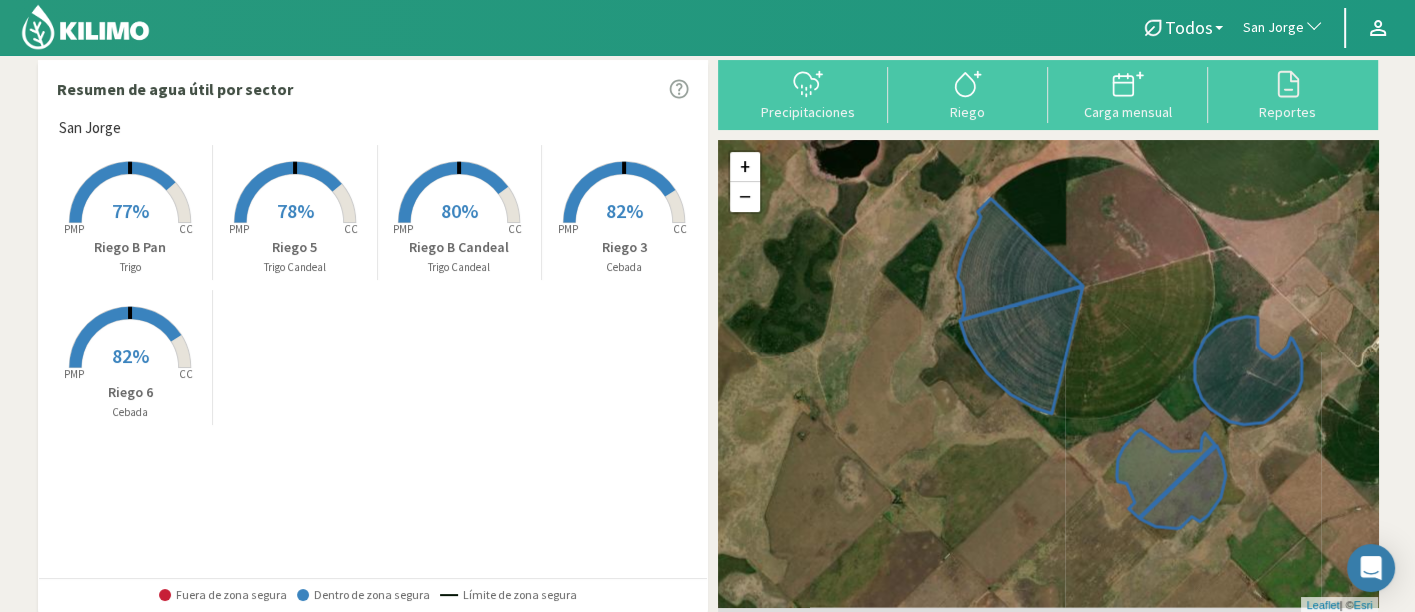 drag, startPoint x: 1165, startPoint y: 280, endPoint x: 1208, endPoint y: 229, distance: 66.70832 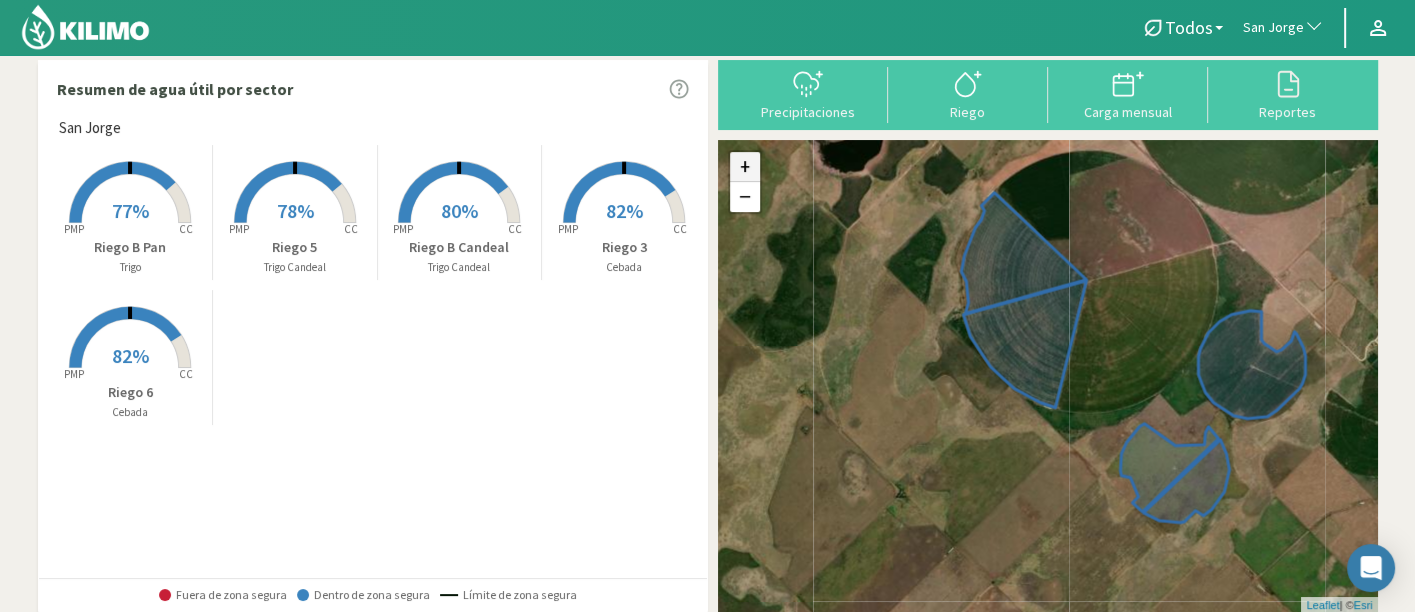 click on "+" 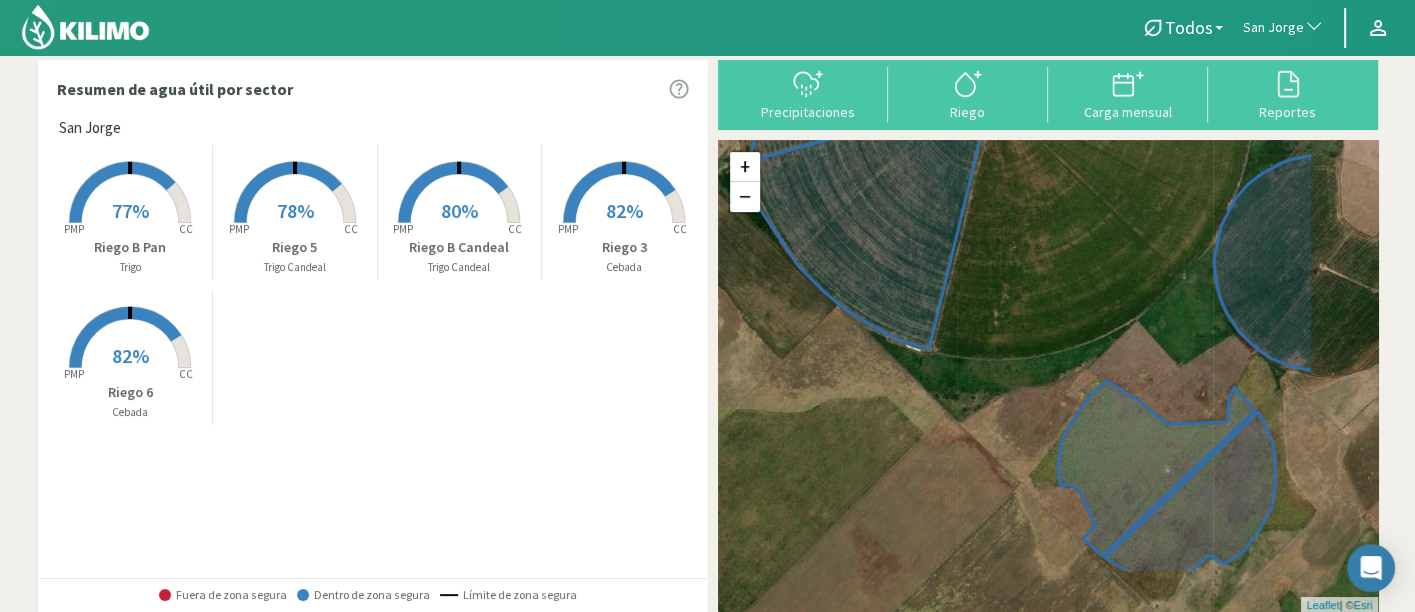 drag, startPoint x: 1119, startPoint y: 358, endPoint x: 981, endPoint y: 267, distance: 165.30275 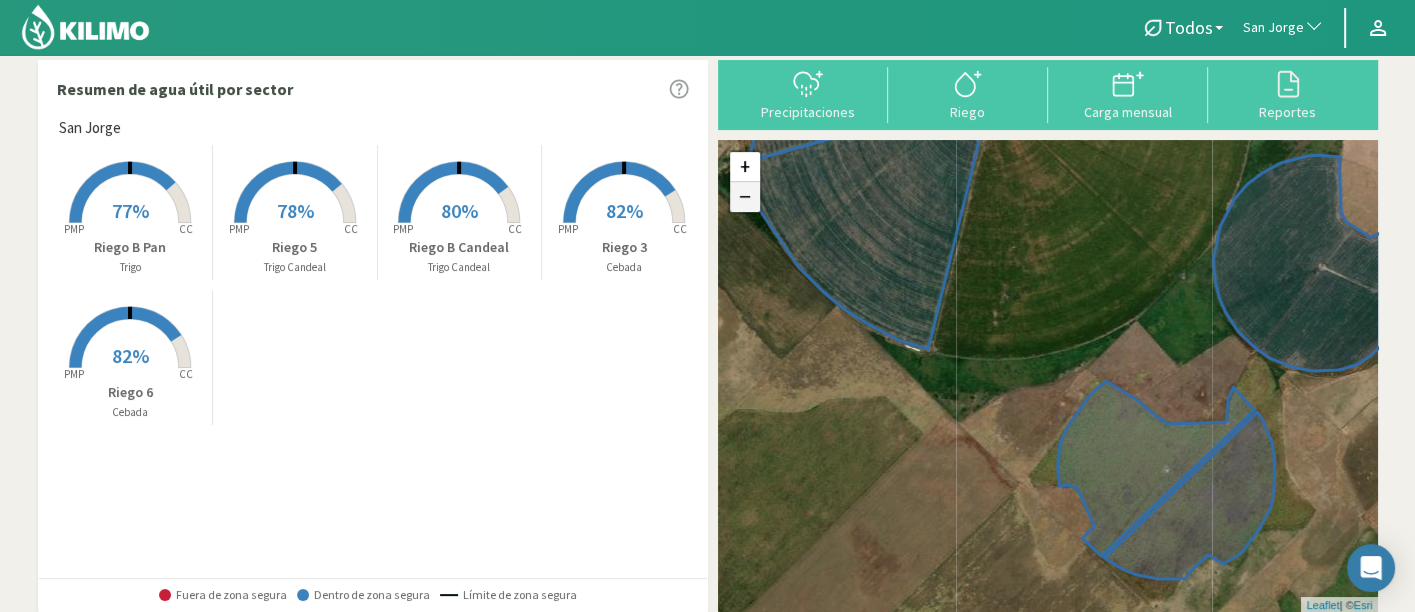 click on "−" 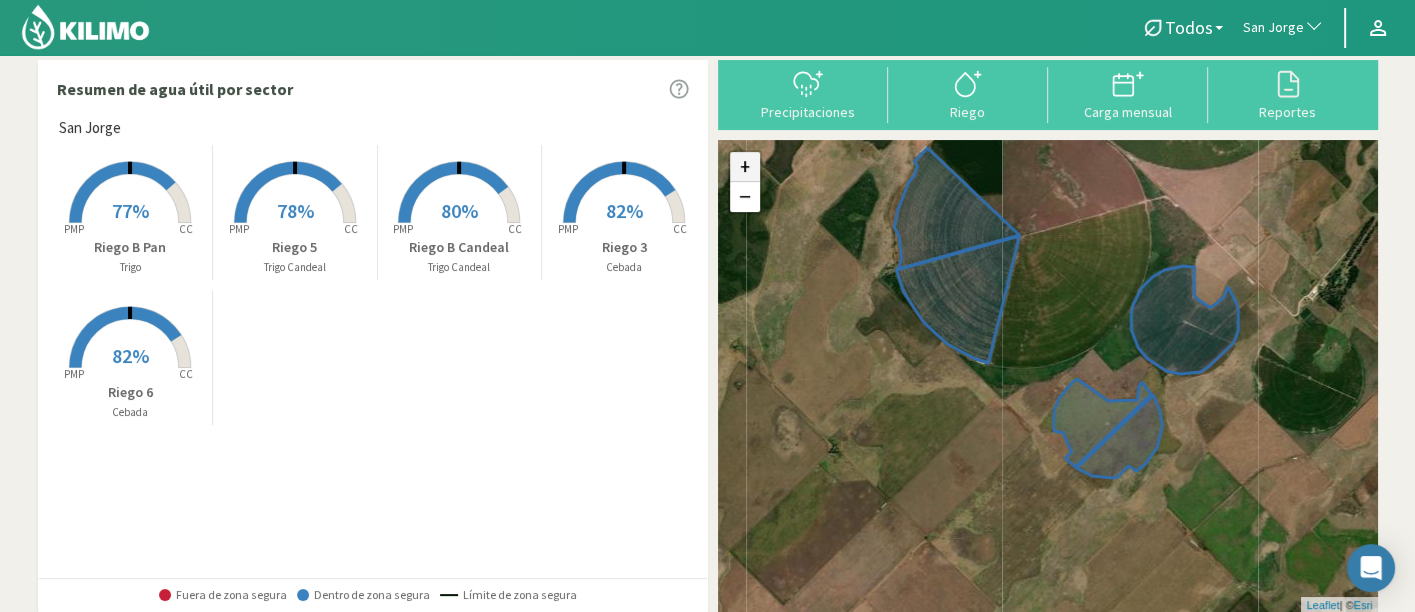click on "+" 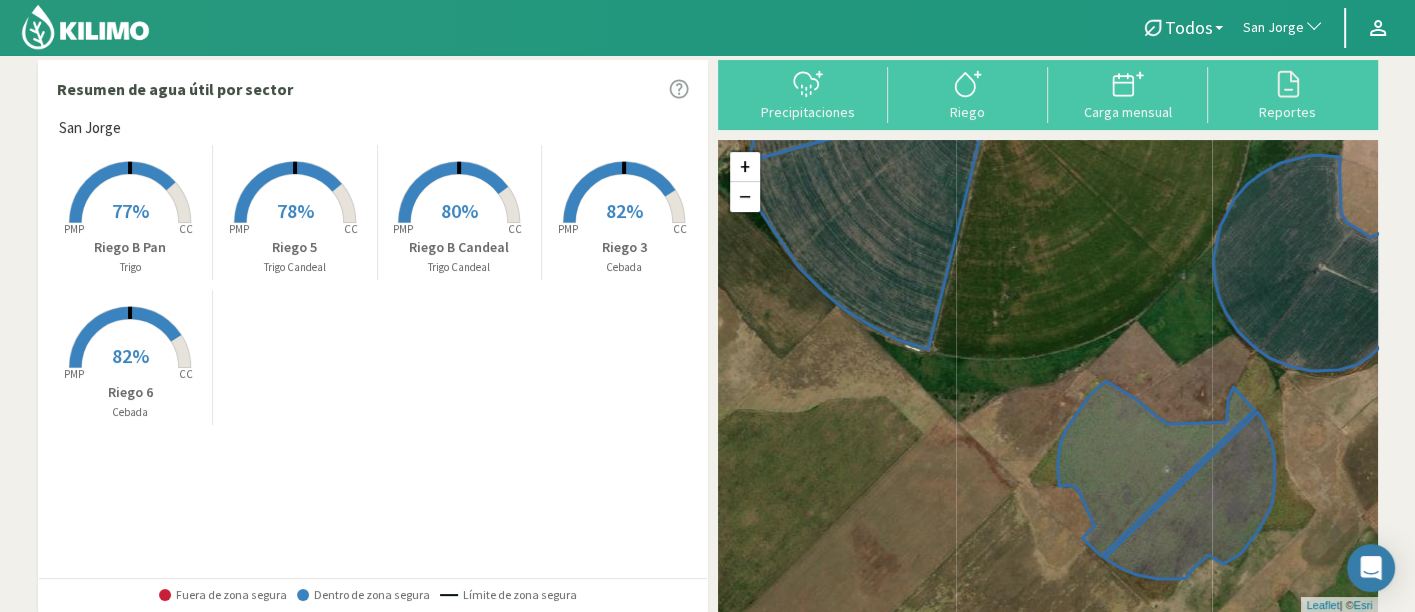 click on "+ − Leaflet  | ©  Esri" 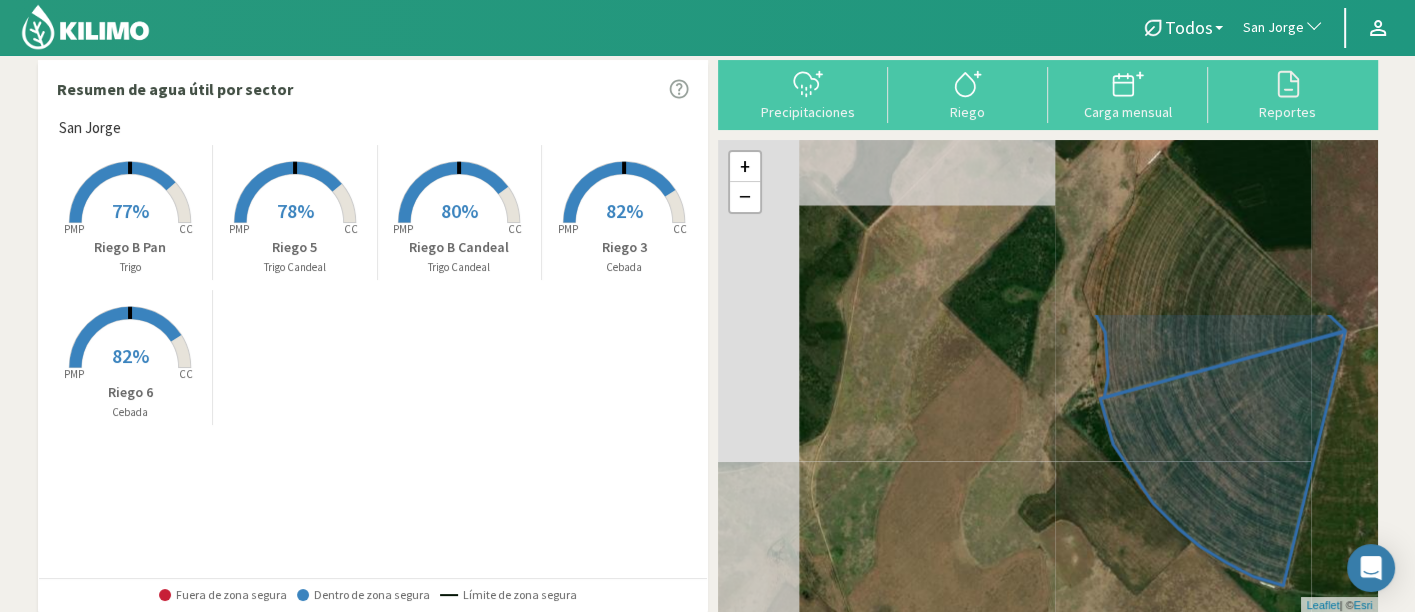drag, startPoint x: 1085, startPoint y: 327, endPoint x: 1420, endPoint y: 554, distance: 404.66528 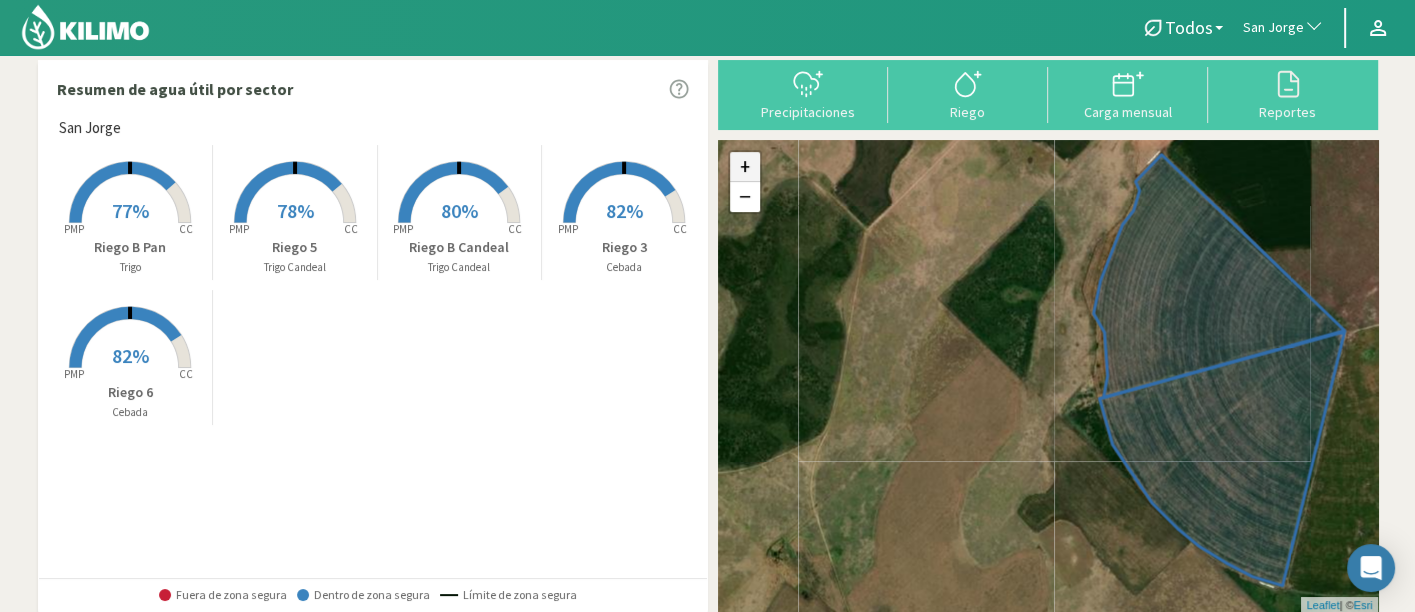 click on "+" 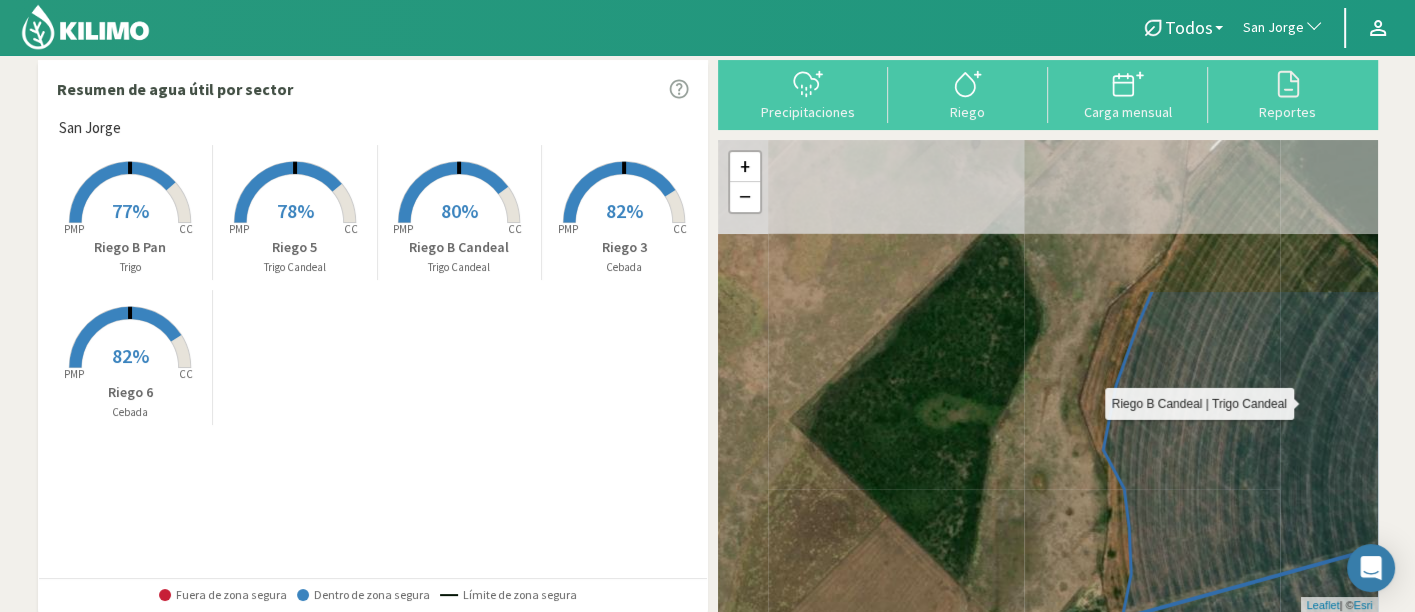 drag, startPoint x: 1211, startPoint y: 358, endPoint x: 1175, endPoint y: 567, distance: 212.07782 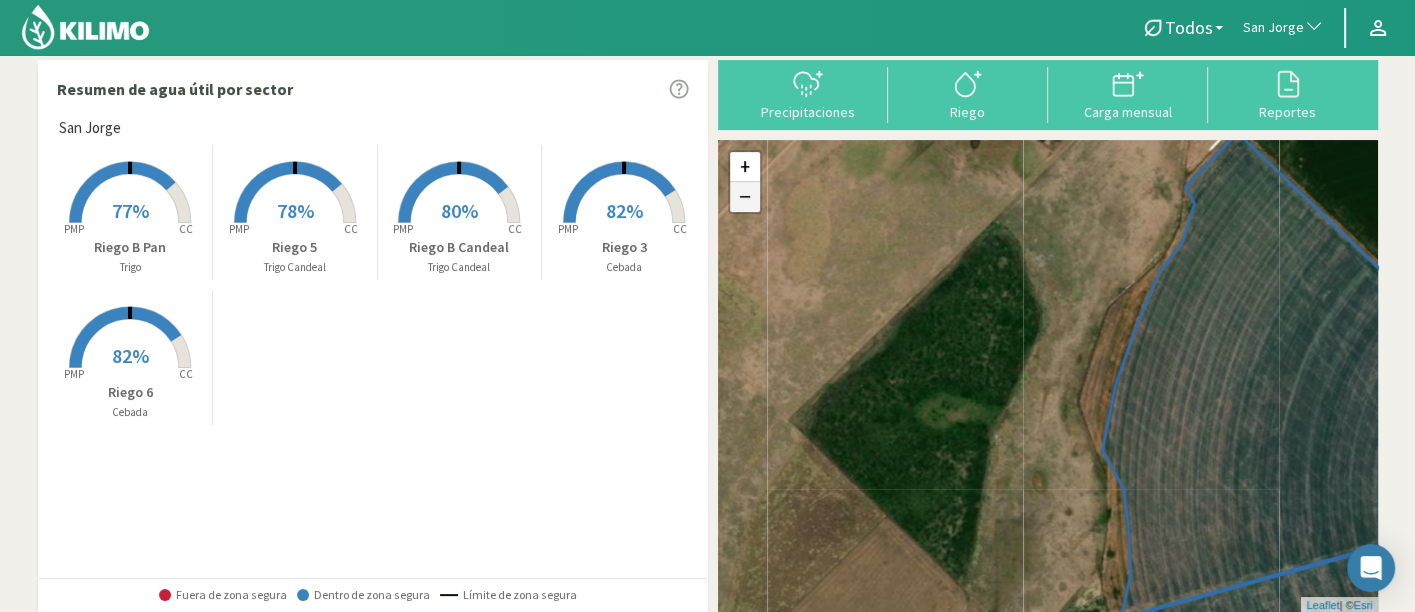 click on "−" 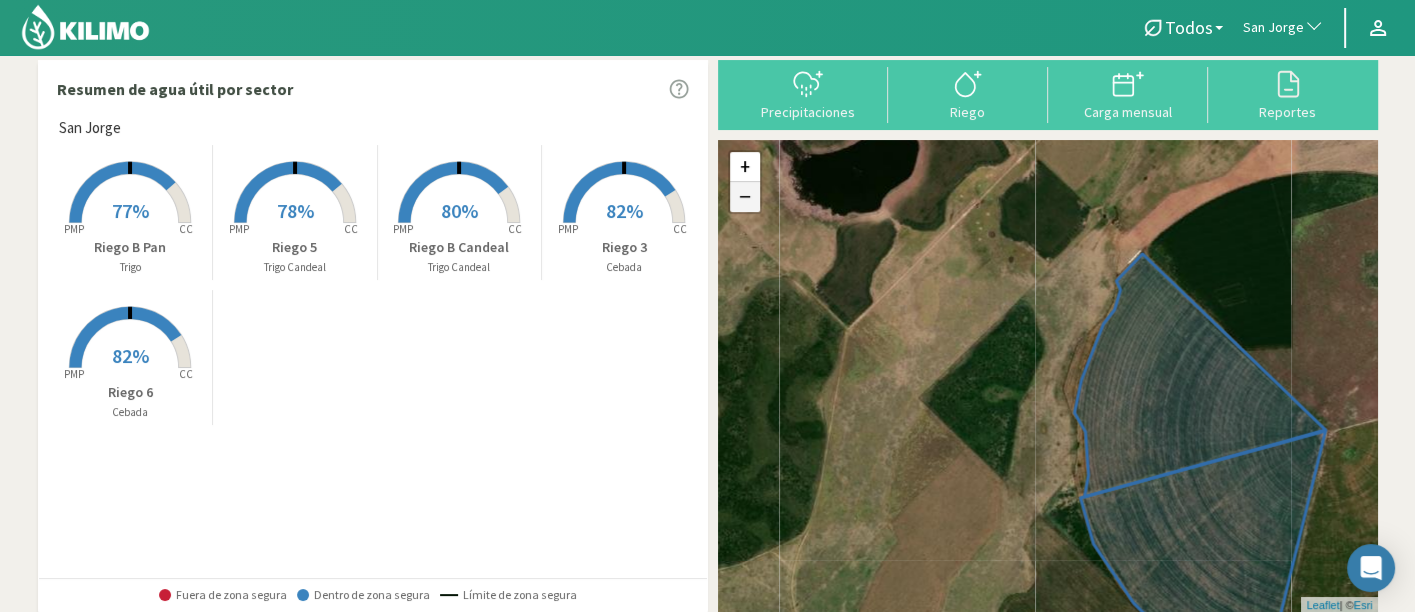 click on "−" 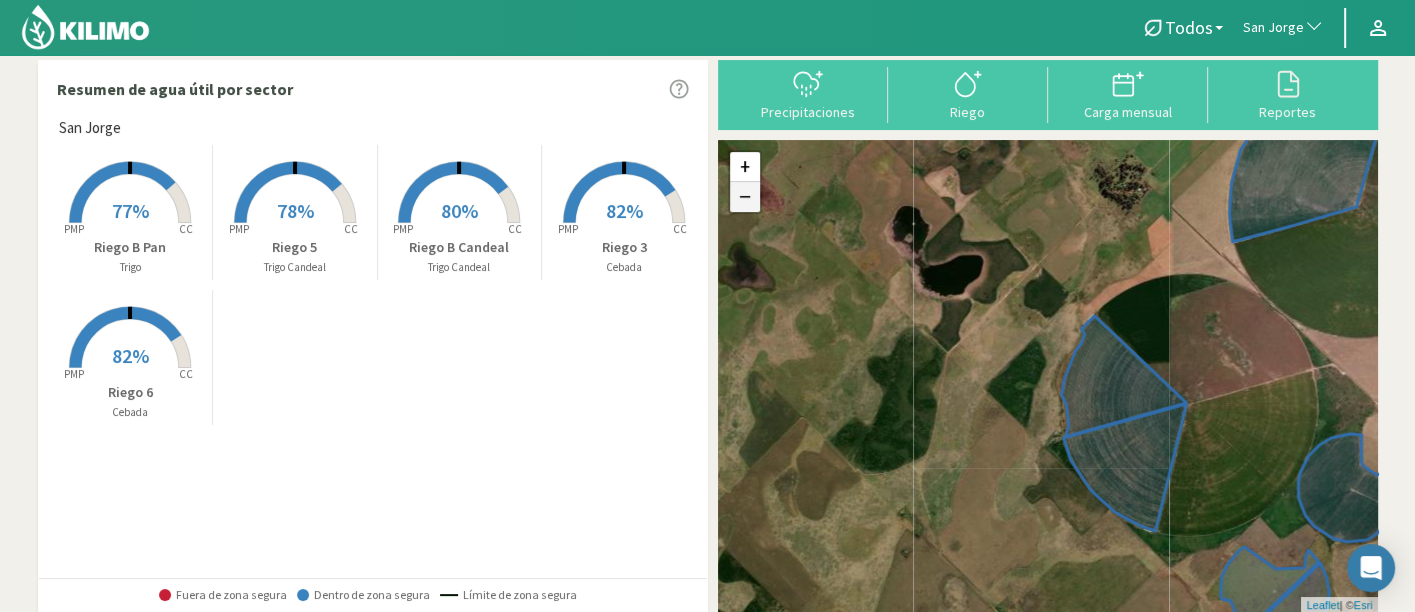 click on "−" 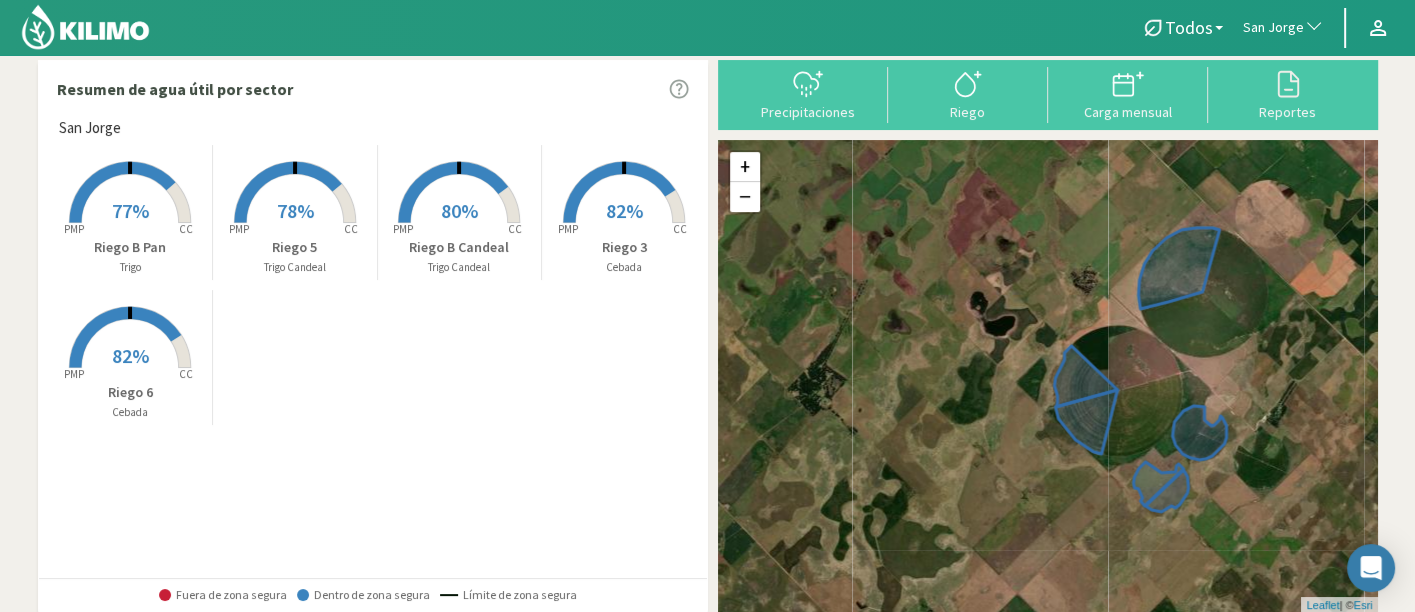 click on "San Jorge" 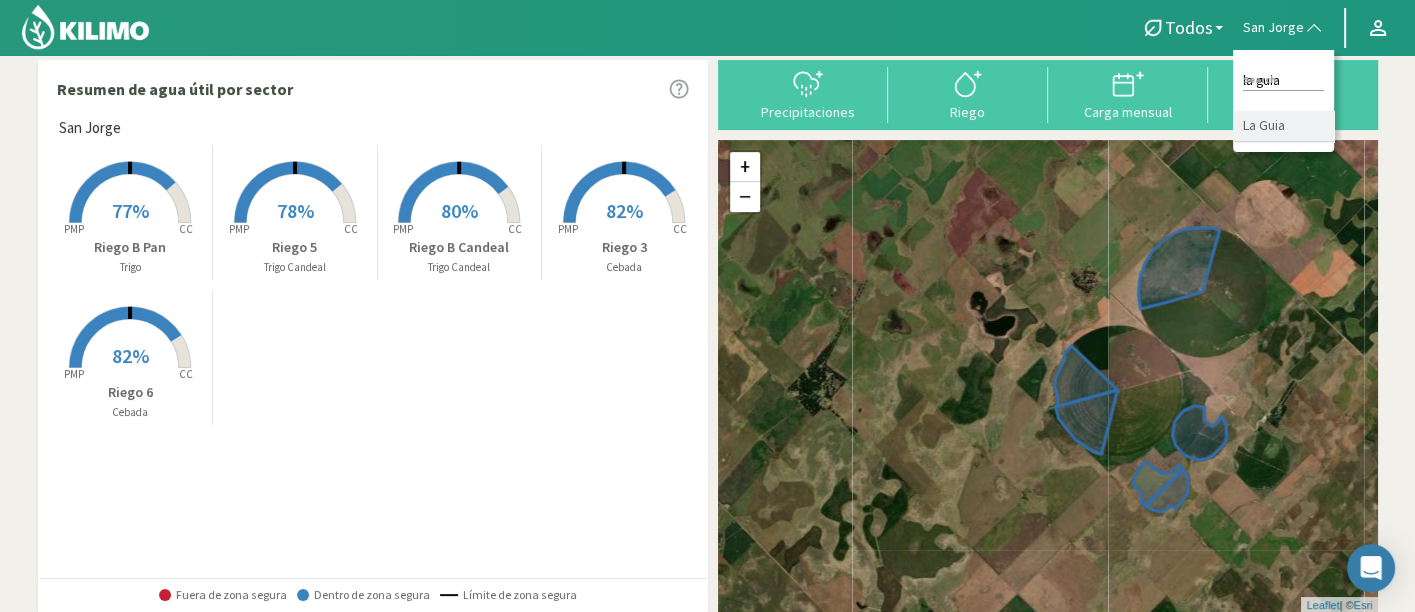 type on "la guia" 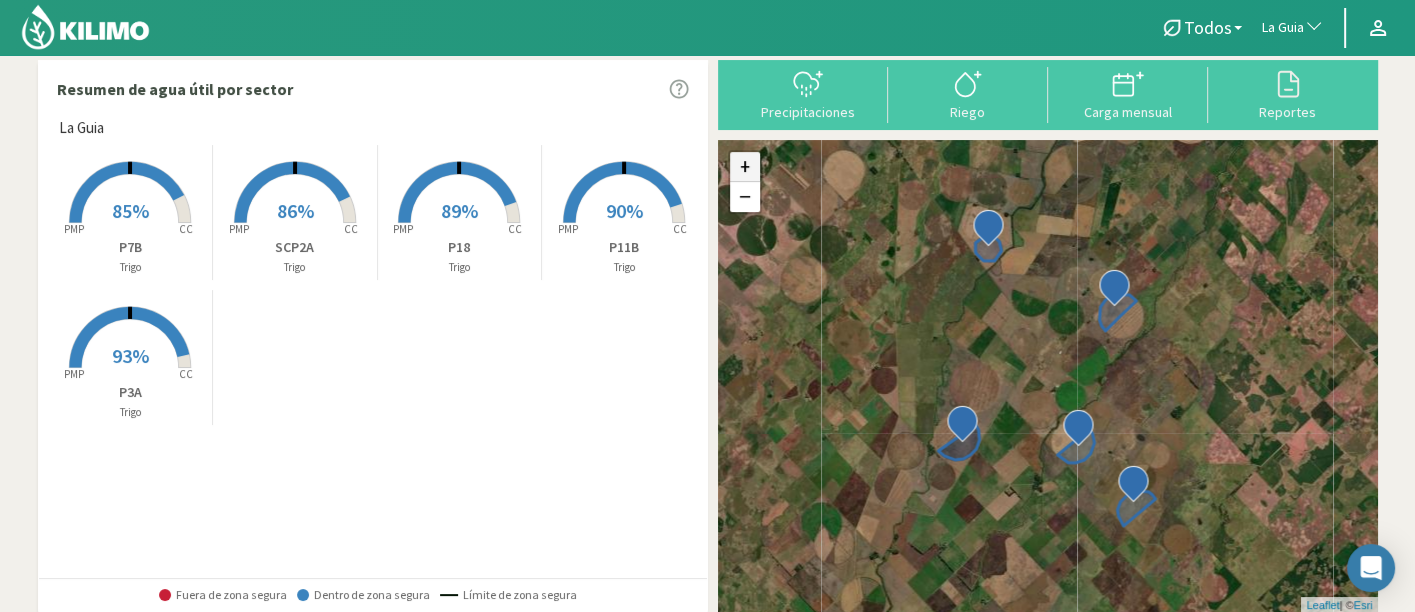 click on "+" 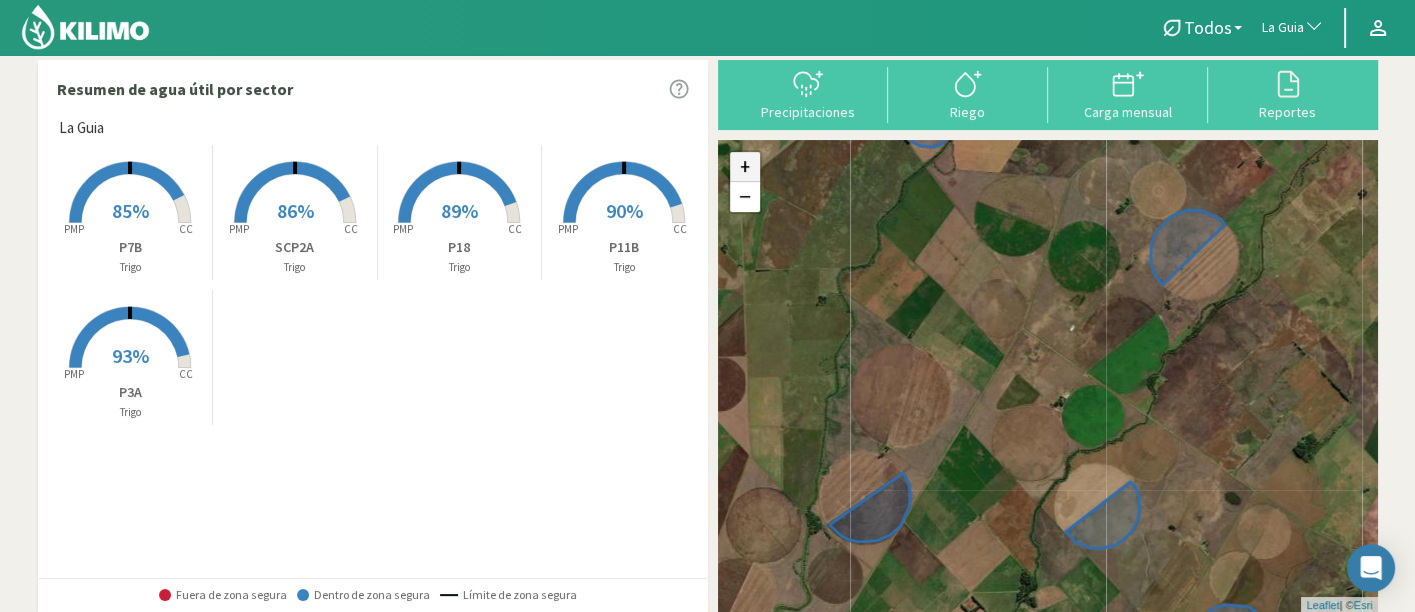click on "+" 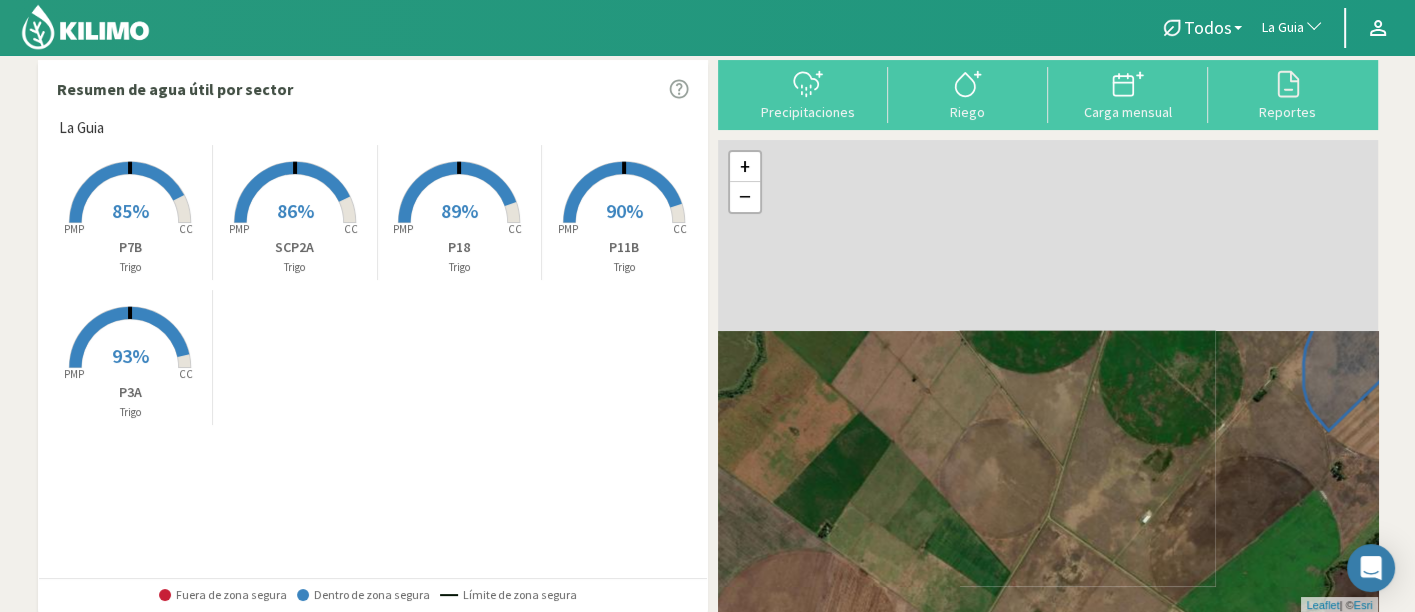 drag, startPoint x: 1135, startPoint y: 224, endPoint x: 1240, endPoint y: 548, distance: 340.5892 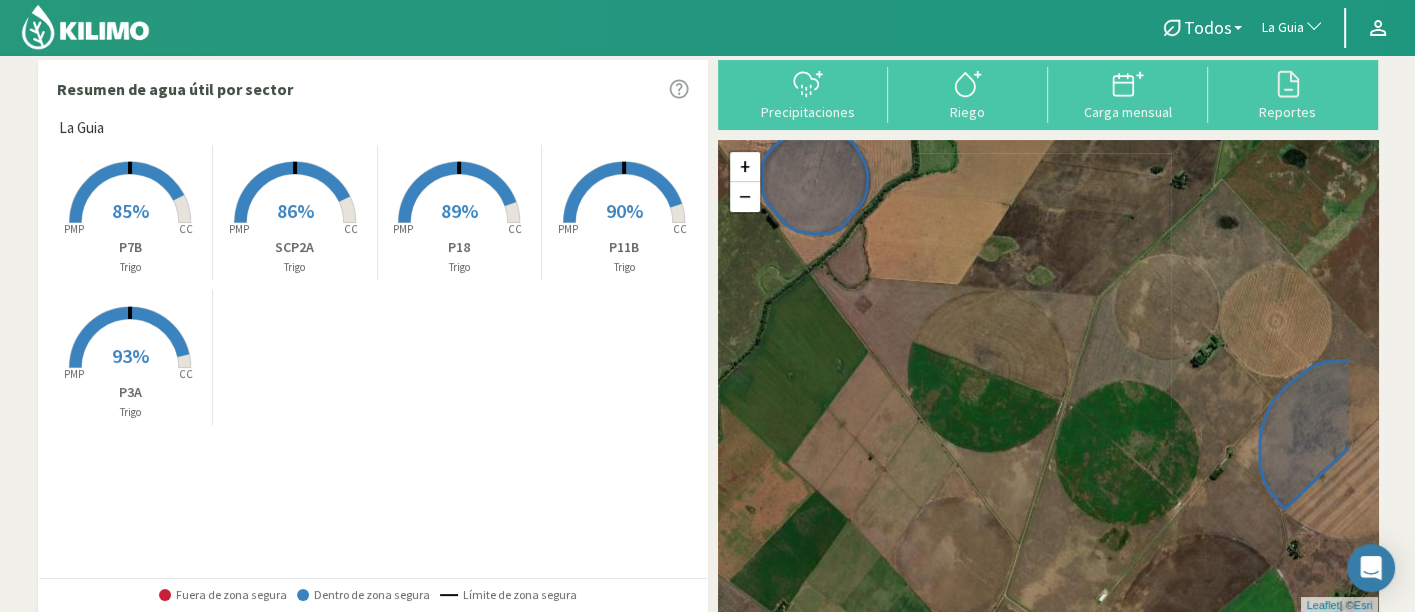 drag, startPoint x: 1032, startPoint y: 321, endPoint x: 945, endPoint y: 331, distance: 87.57283 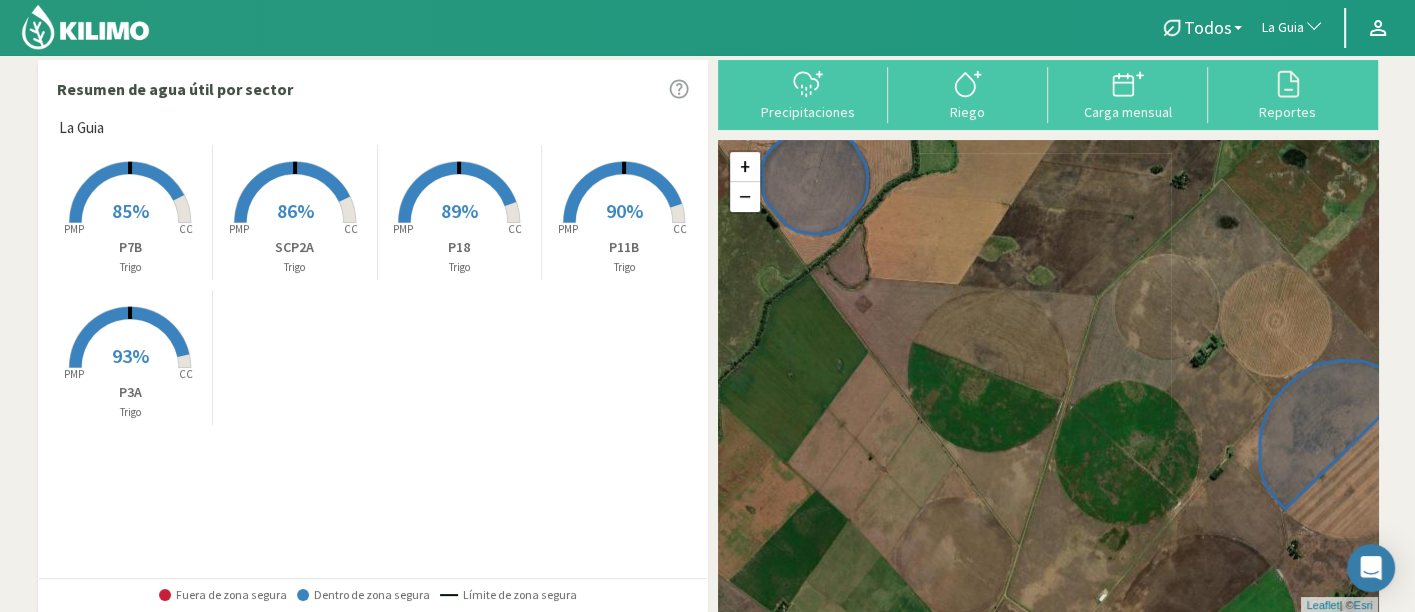 click on "+ − Leaflet  | ©  Esri" 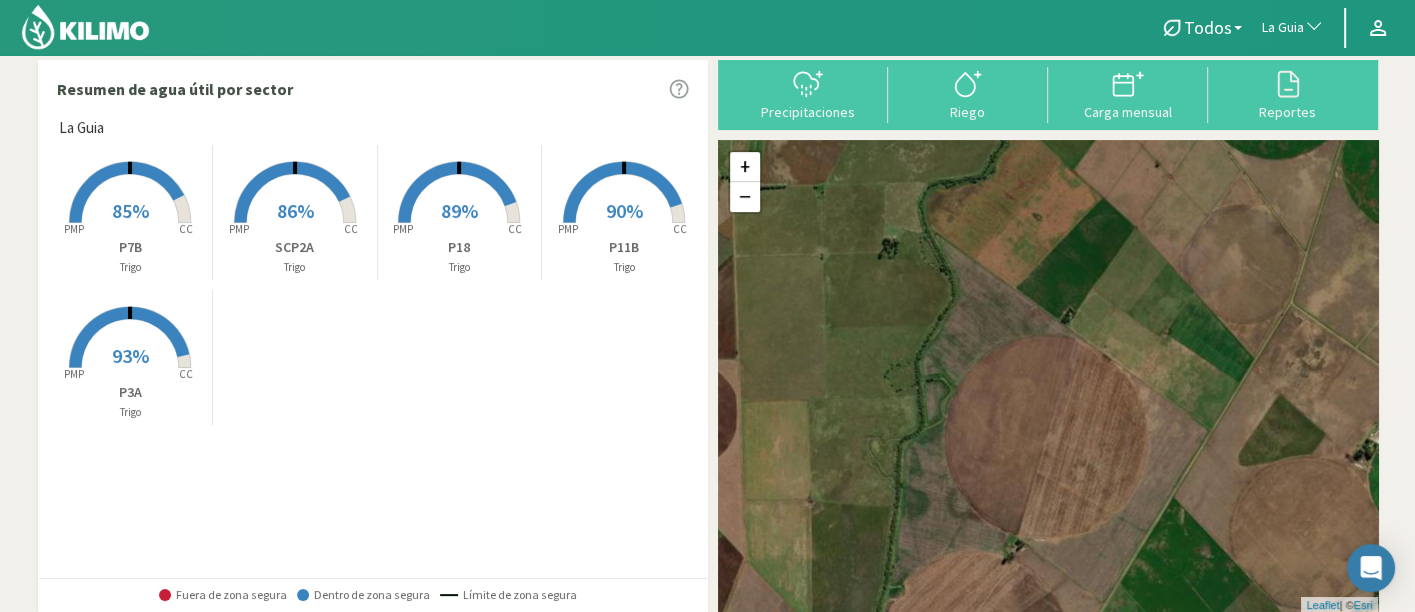 drag, startPoint x: 993, startPoint y: 354, endPoint x: 1275, endPoint y: 61, distance: 406.6608 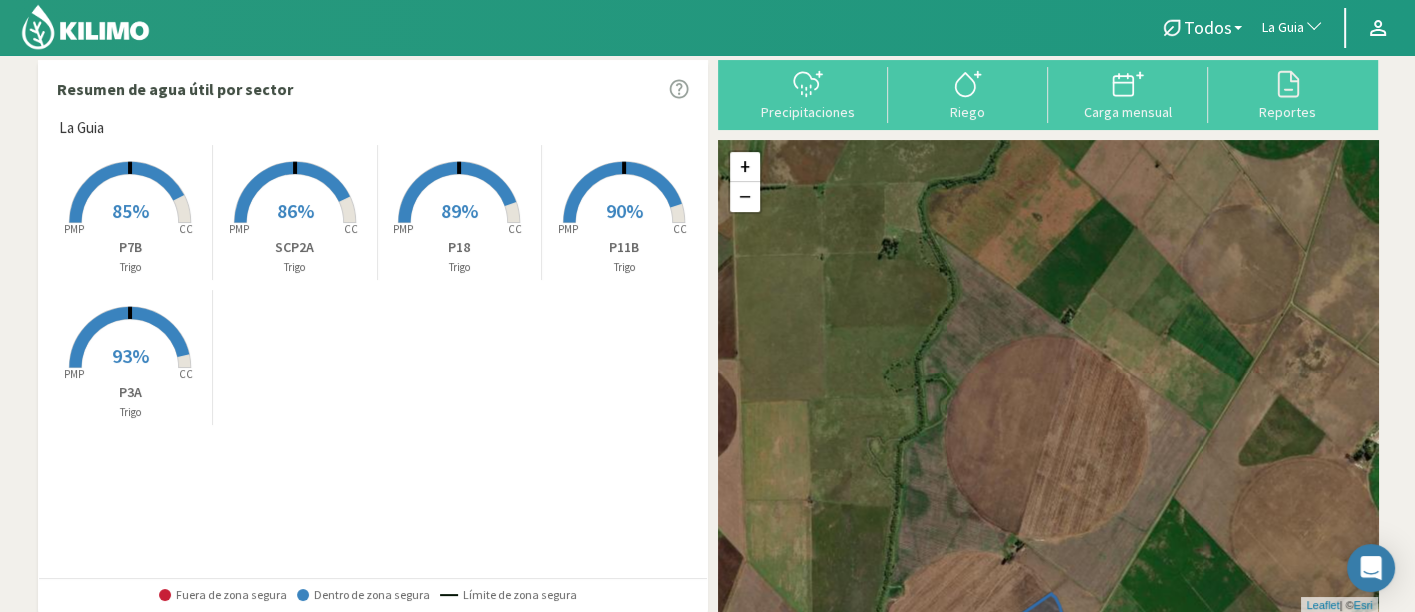 drag, startPoint x: 1121, startPoint y: 290, endPoint x: 1132, endPoint y: 227, distance: 63.953106 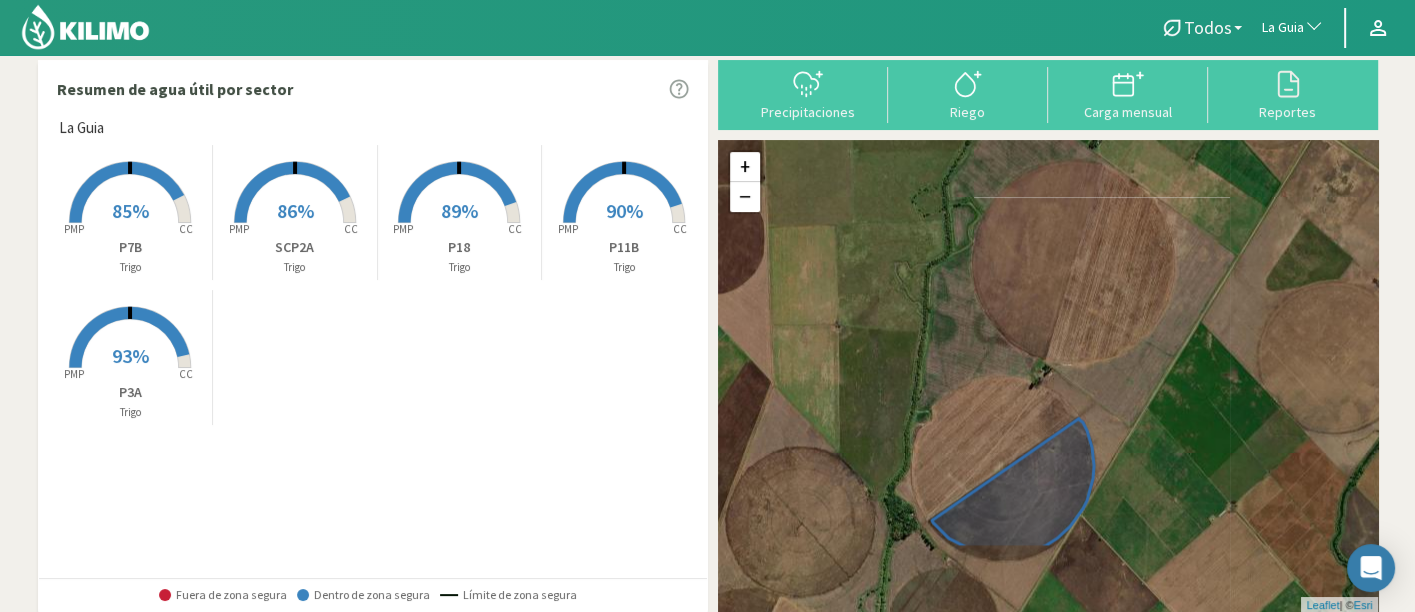drag, startPoint x: 1140, startPoint y: 232, endPoint x: 1177, endPoint y: 36, distance: 199.46178 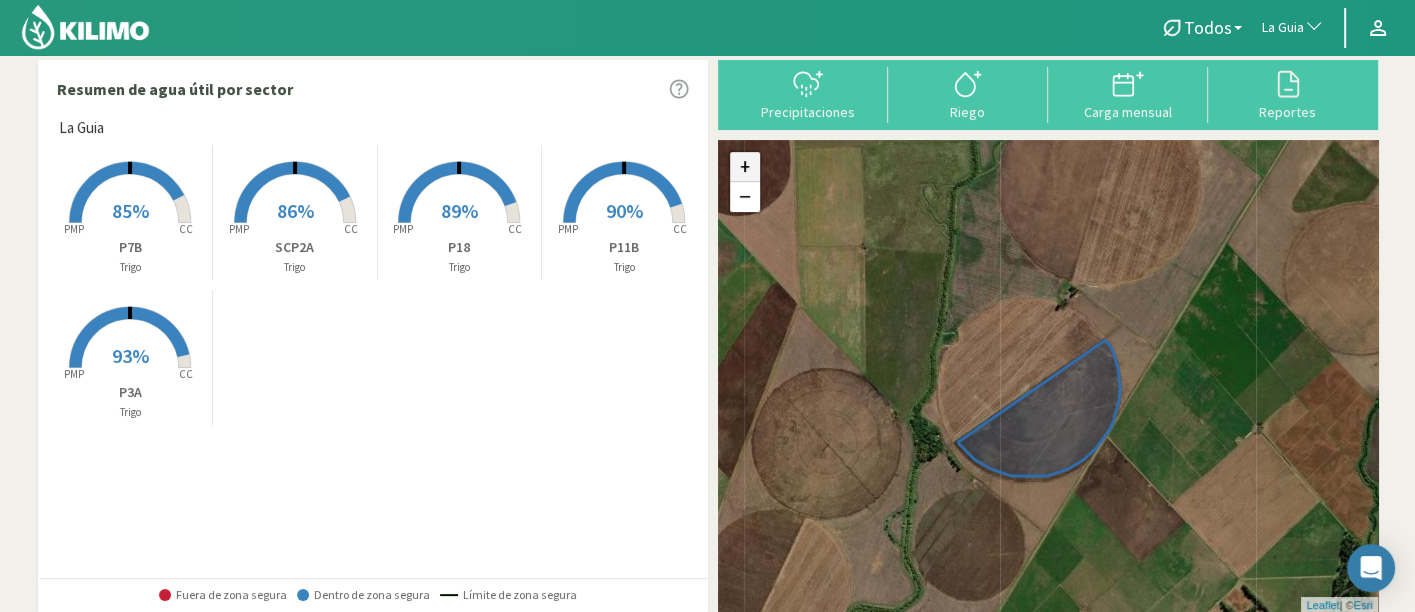 click on "+" 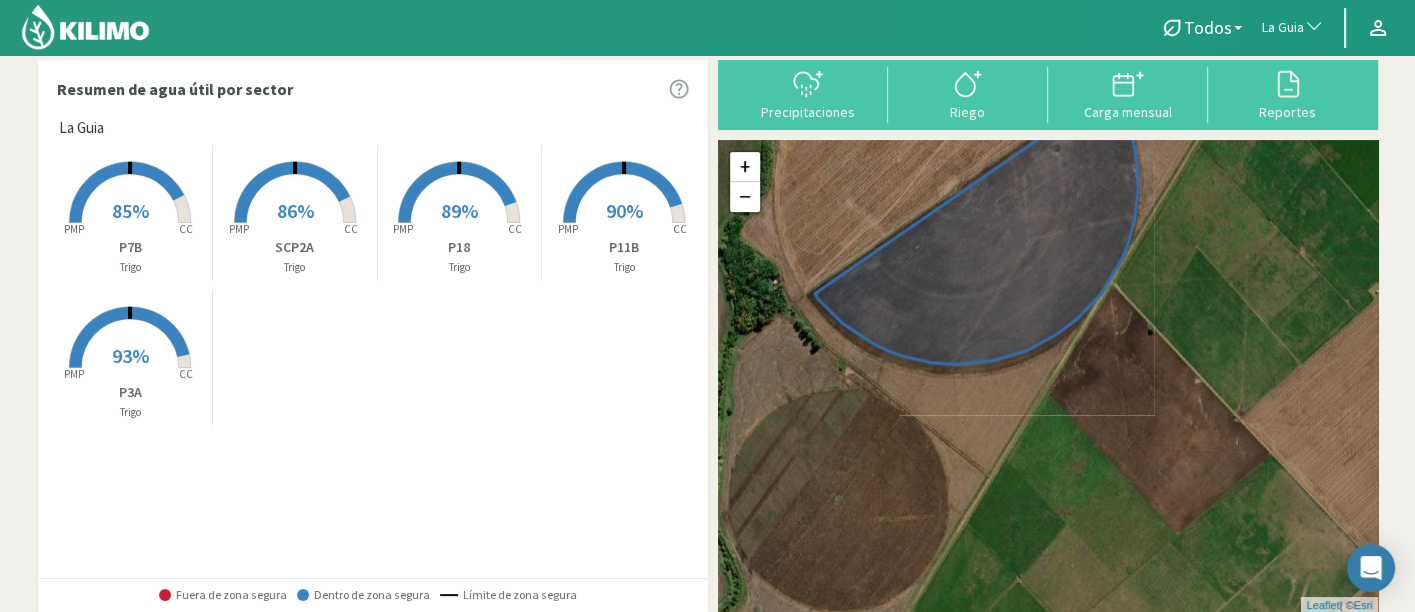 drag, startPoint x: 1309, startPoint y: 426, endPoint x: 1253, endPoint y: 207, distance: 226.04646 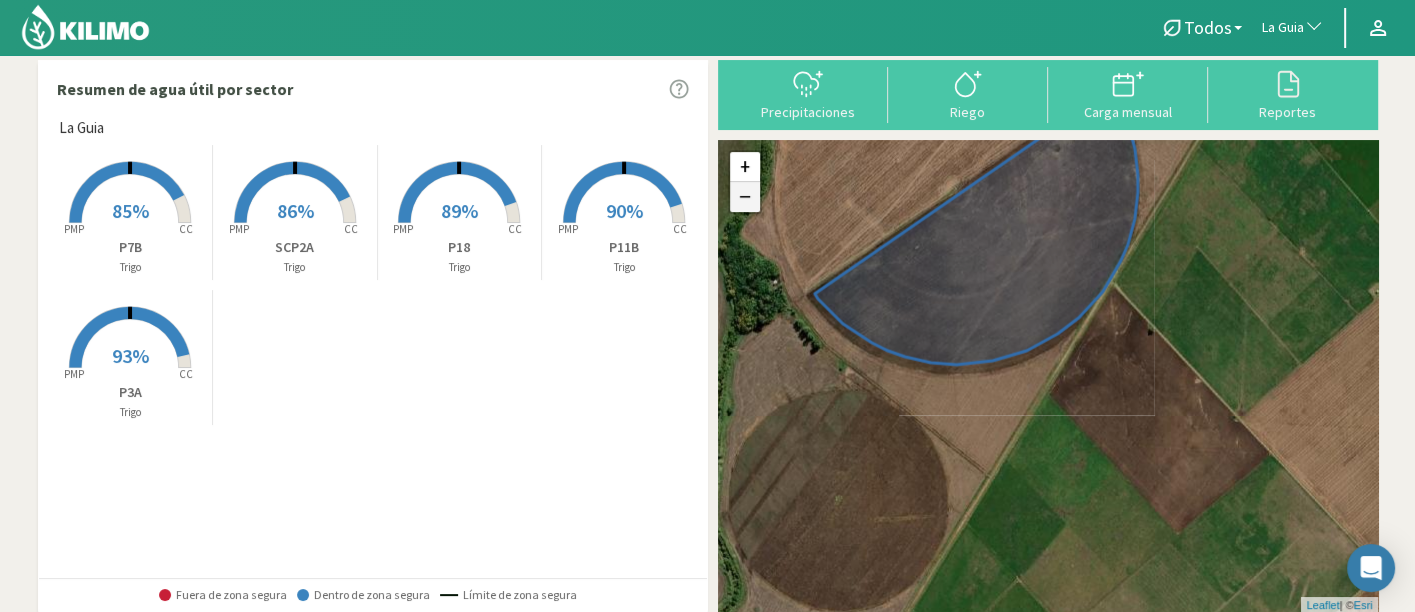 click on "−" 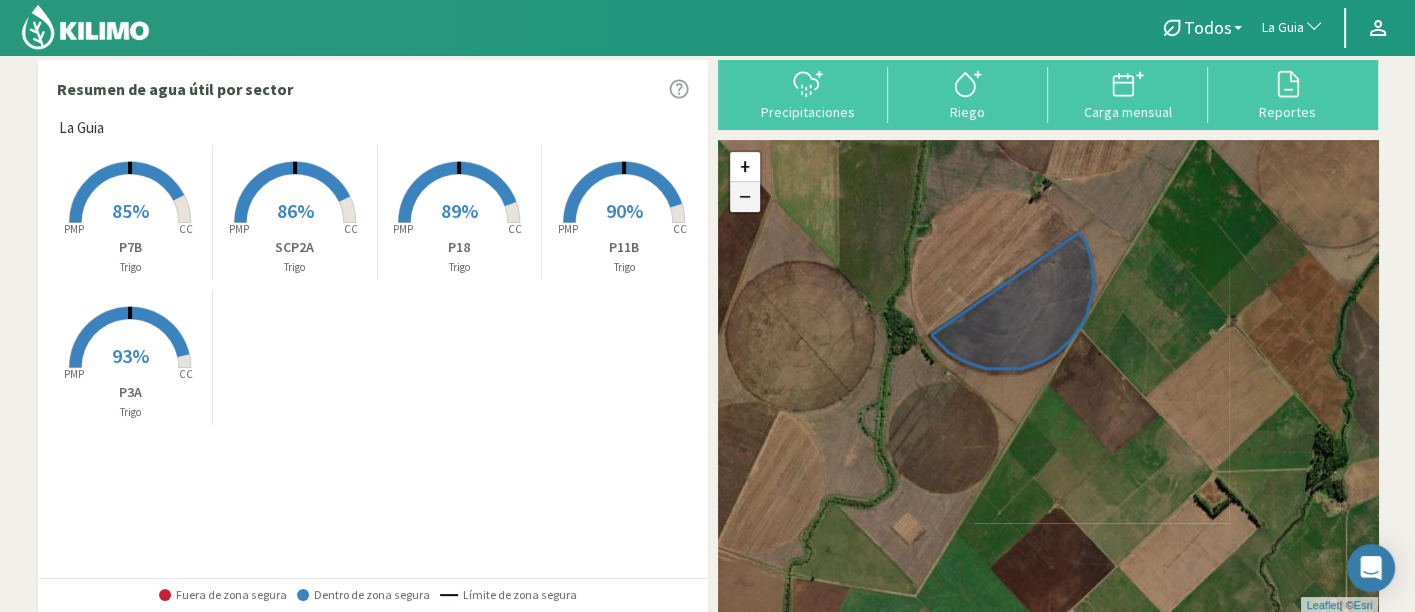 click on "−" 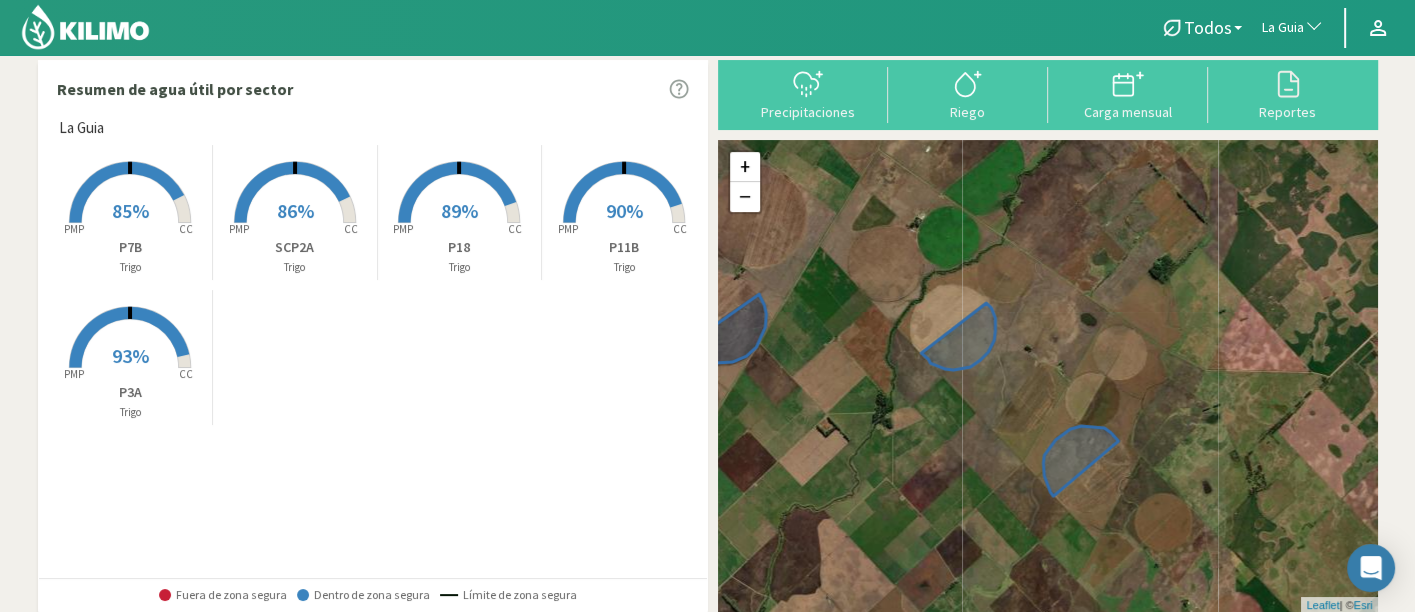 drag, startPoint x: 1104, startPoint y: 387, endPoint x: 768, endPoint y: 377, distance: 336.14877 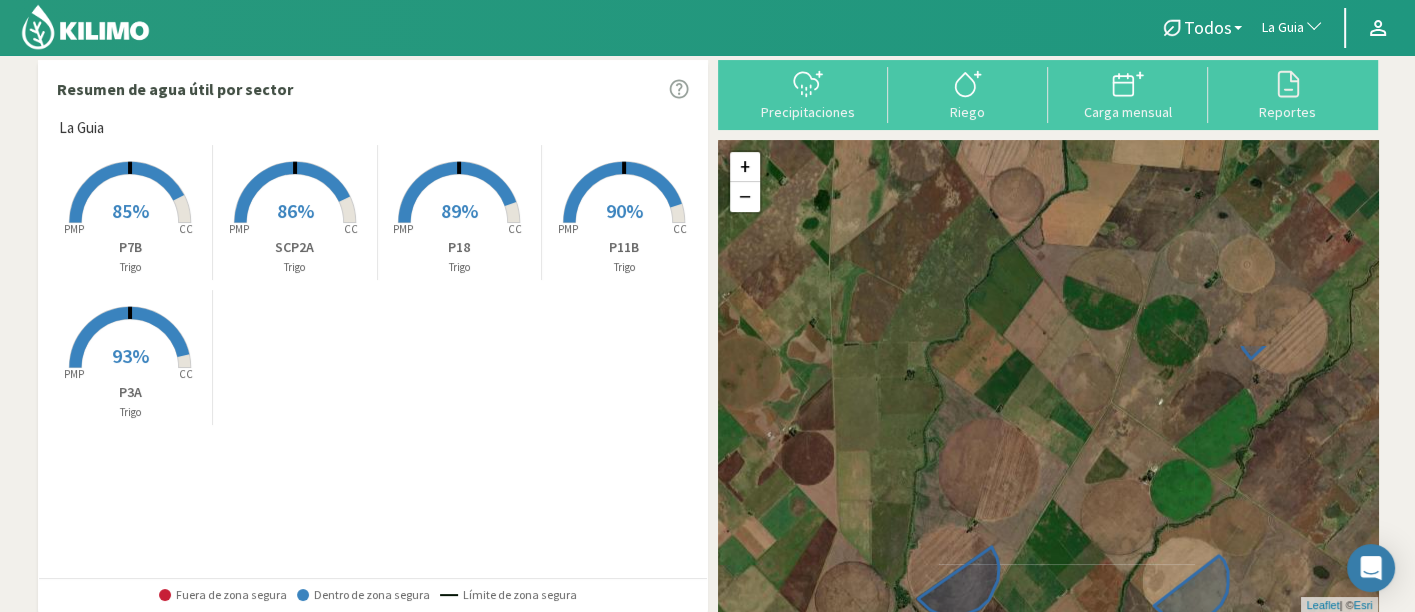 drag, startPoint x: 1078, startPoint y: 366, endPoint x: 1355, endPoint y: 639, distance: 388.919 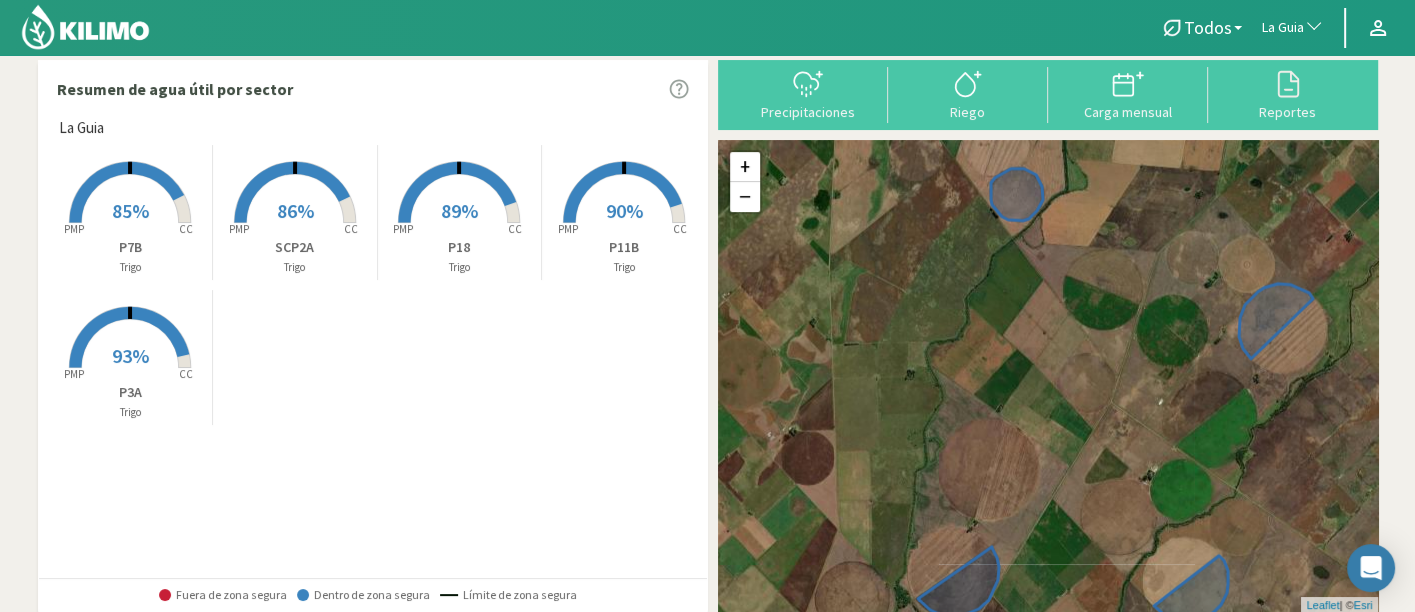 click on "La Guia" 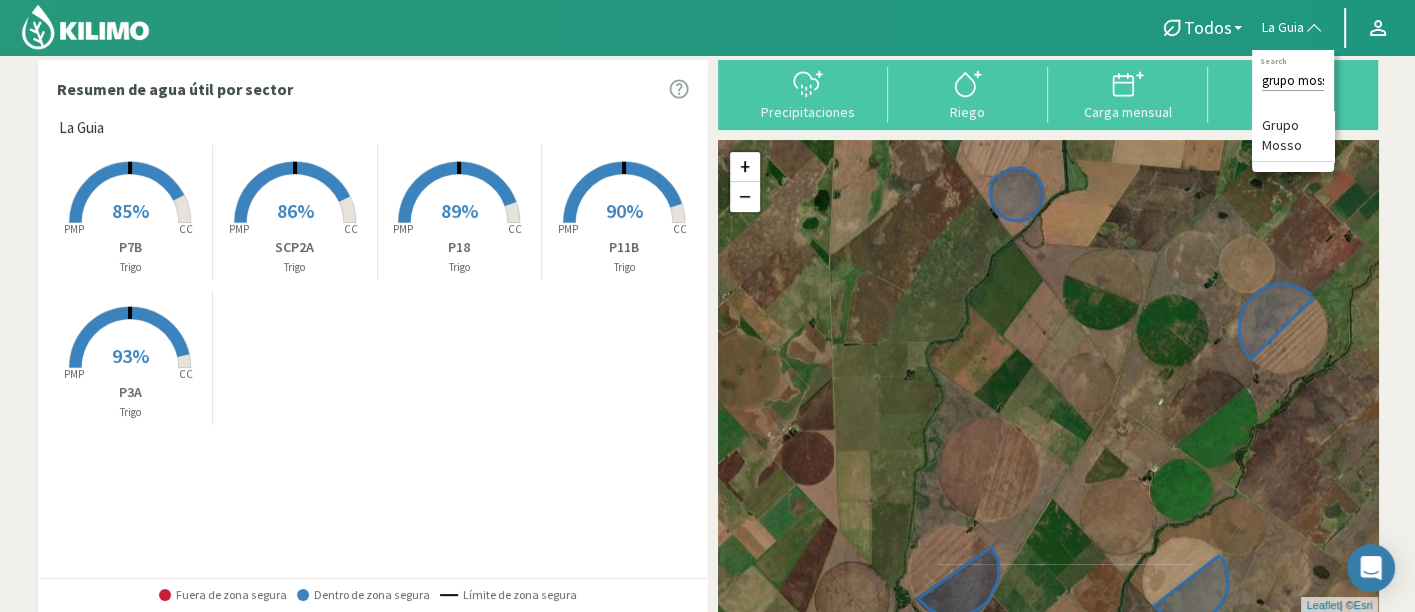 scroll, scrollTop: 0, scrollLeft: 6, axis: horizontal 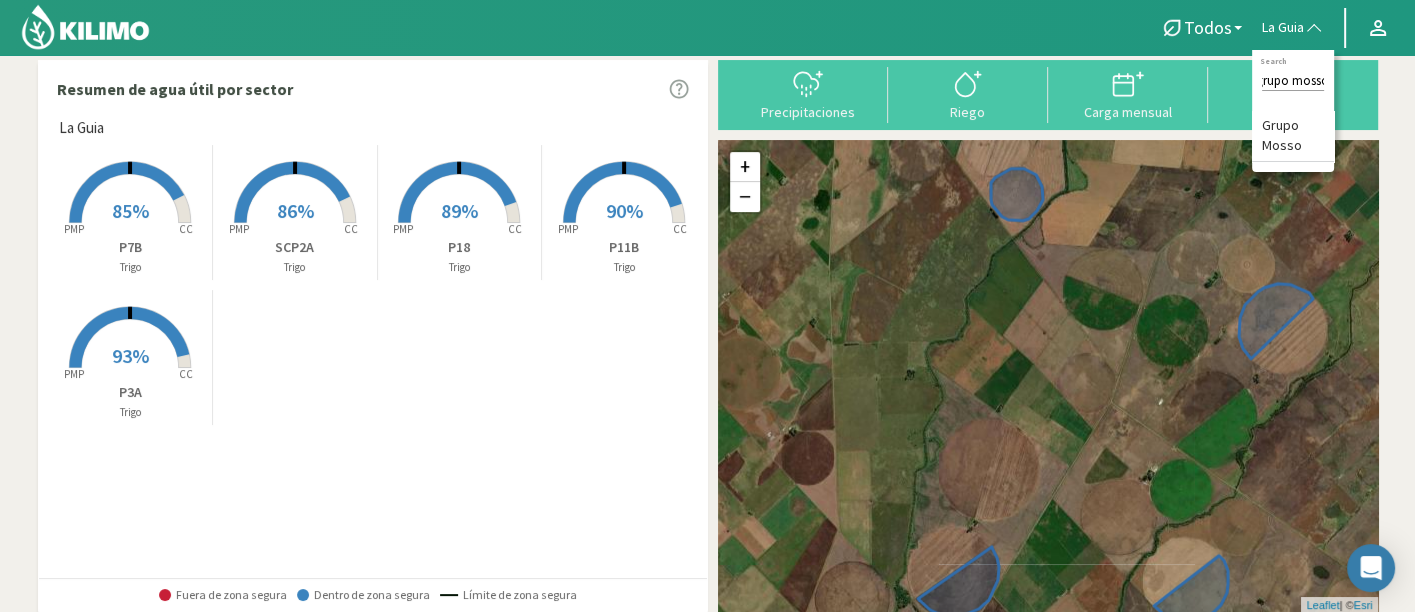 type on "grupo mosso" 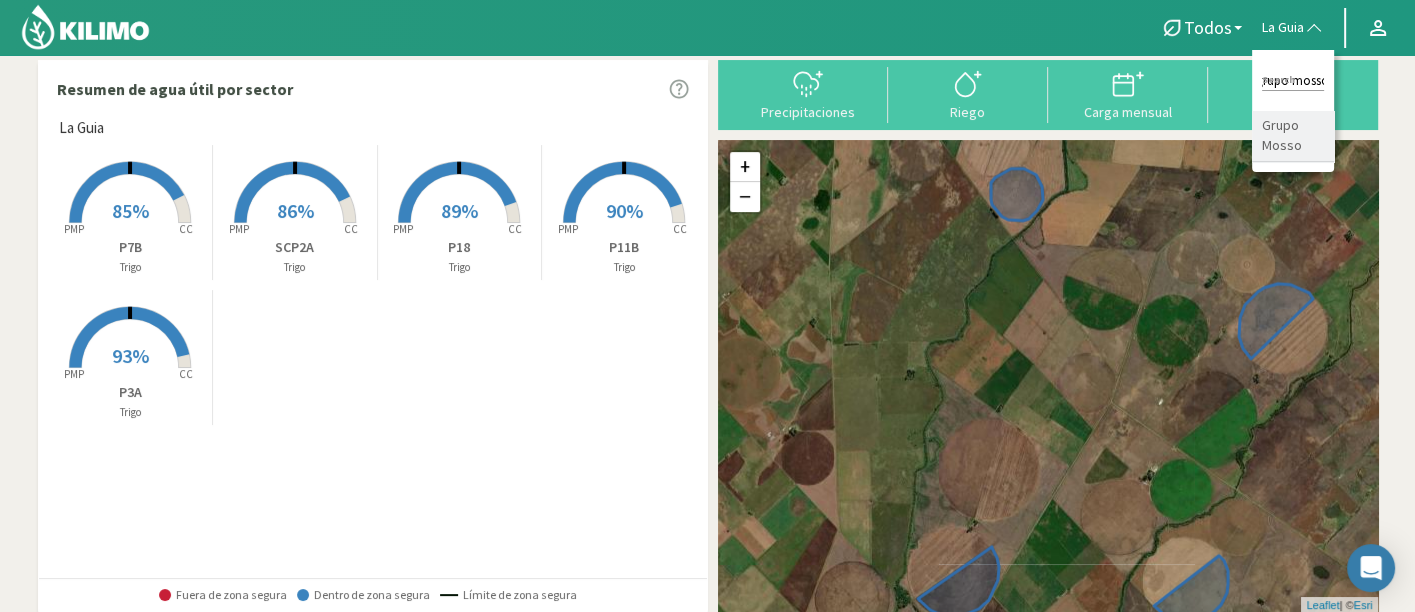 scroll, scrollTop: 0, scrollLeft: 0, axis: both 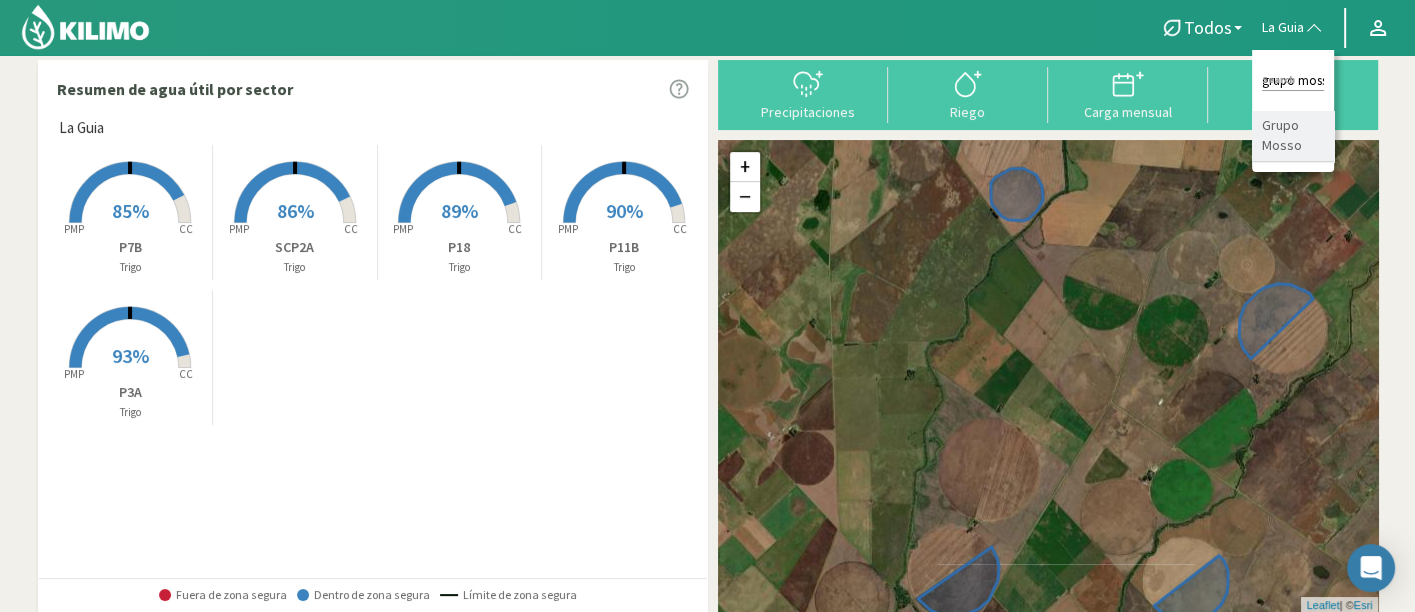 click on "Grupo Mosso" 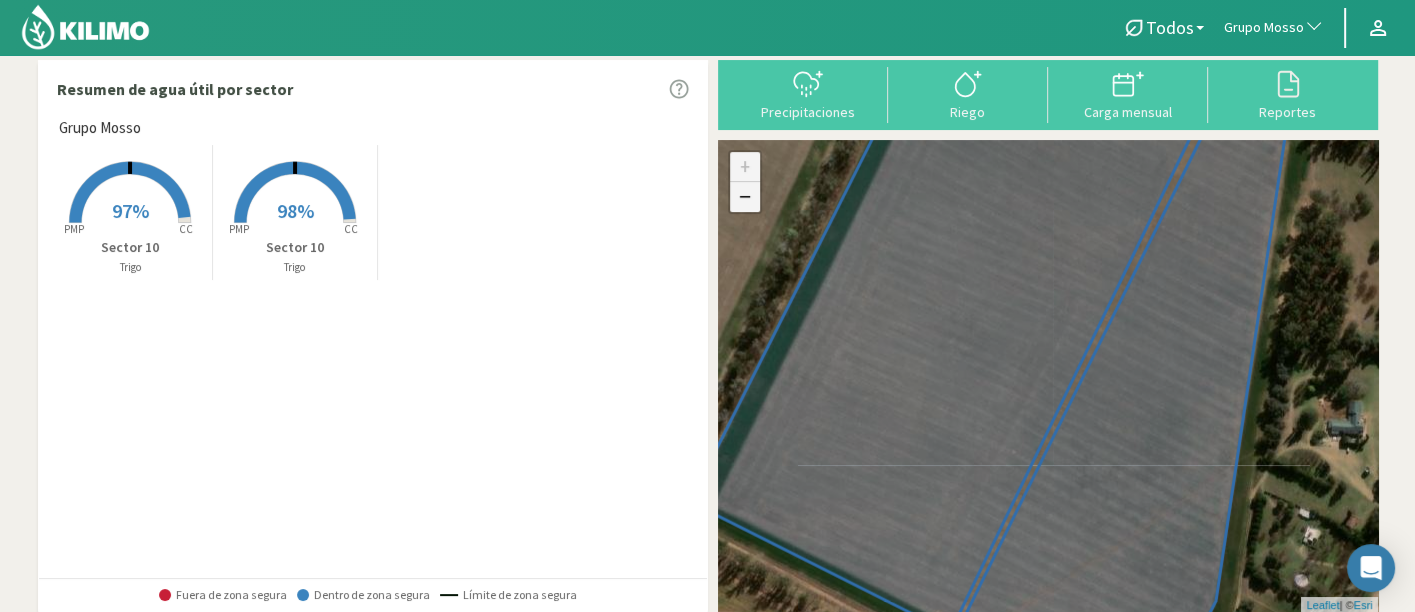 click on "−" 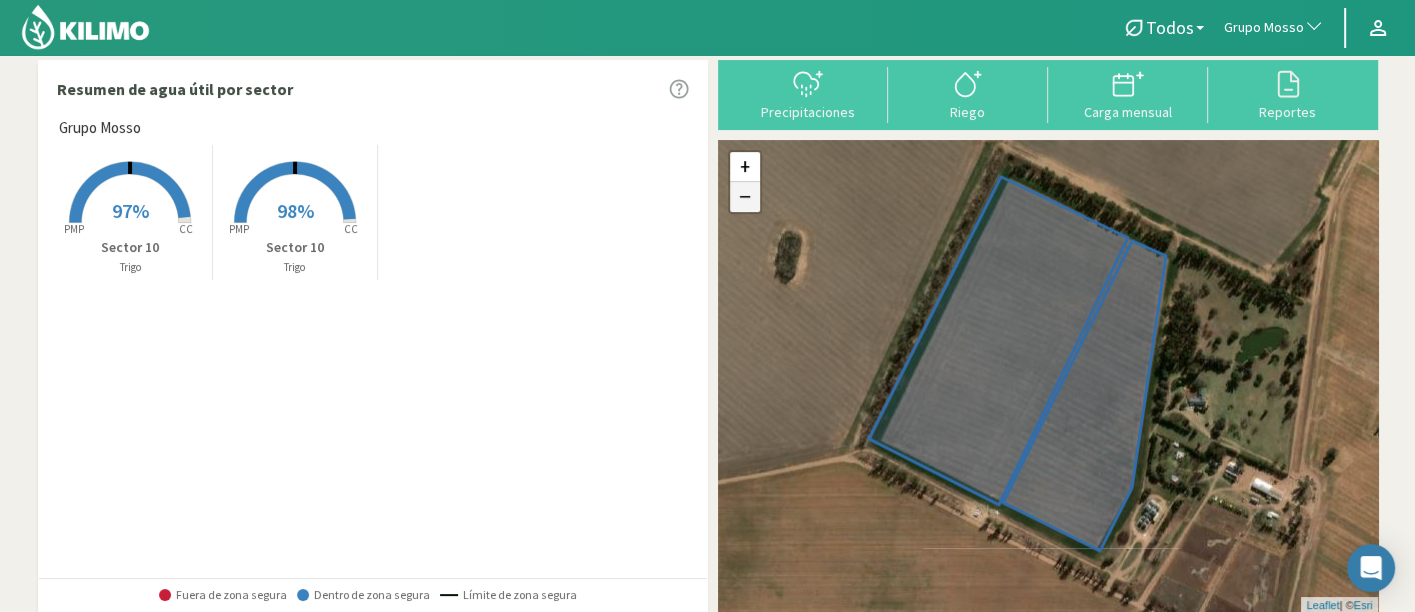 click on "−" 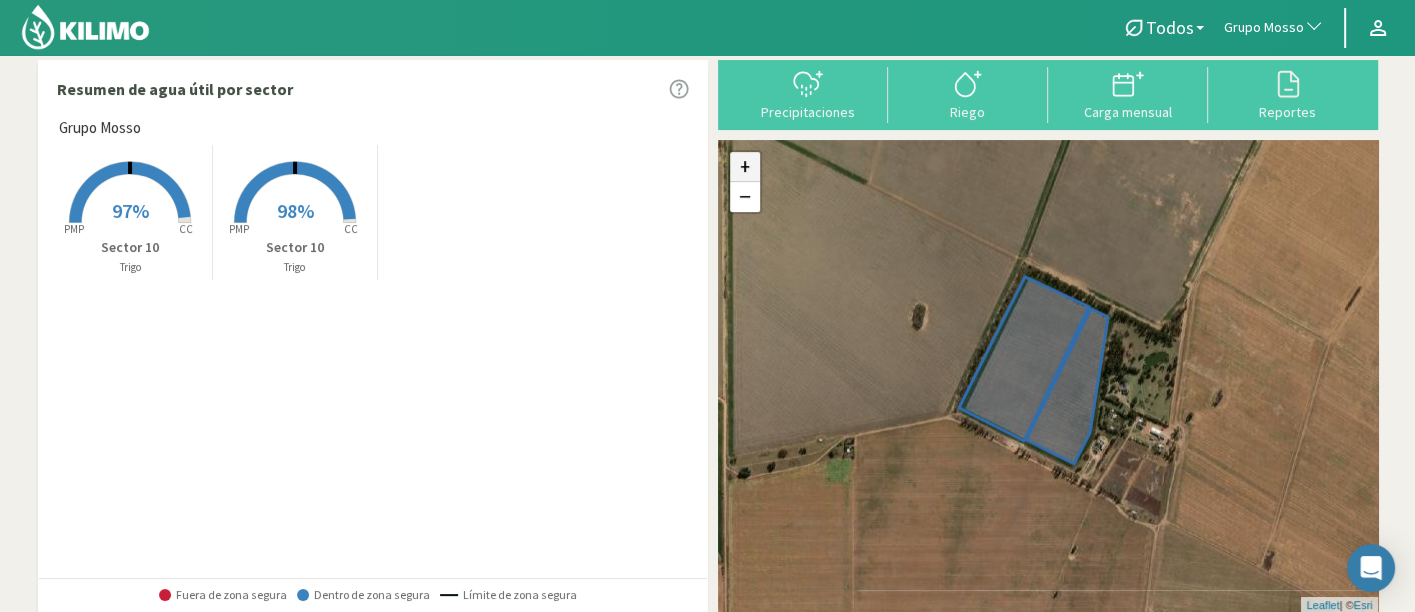 click on "+" 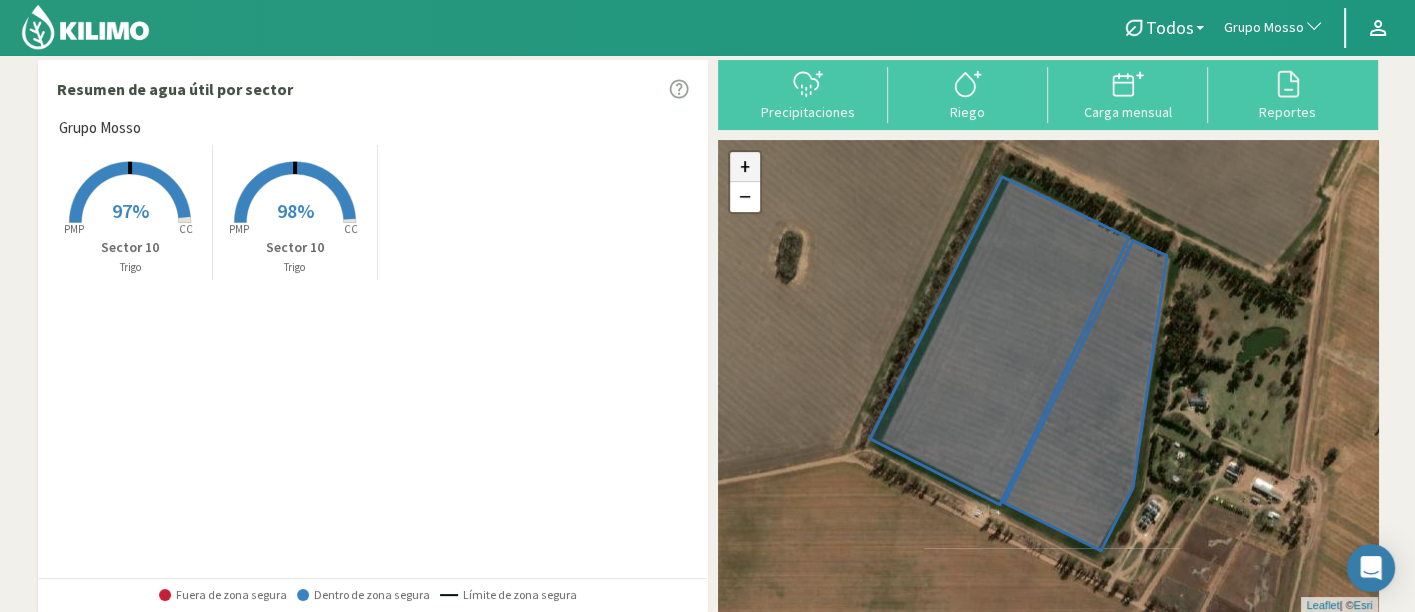 click on "+" 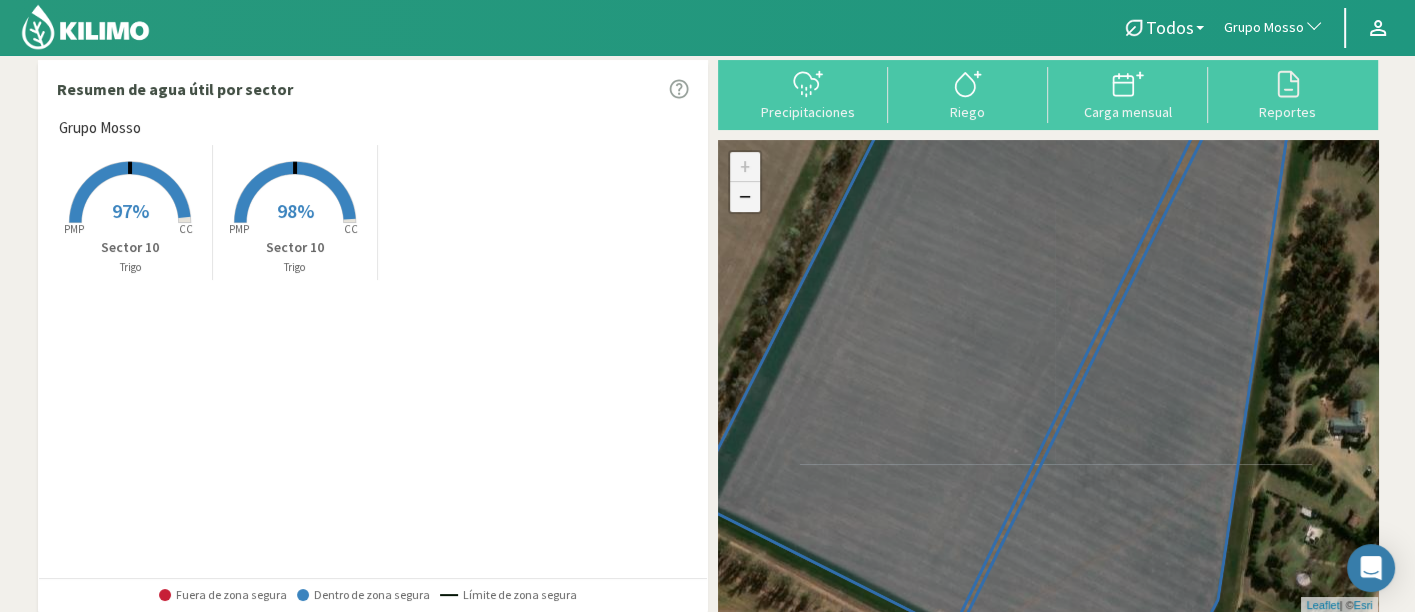 click on "−" 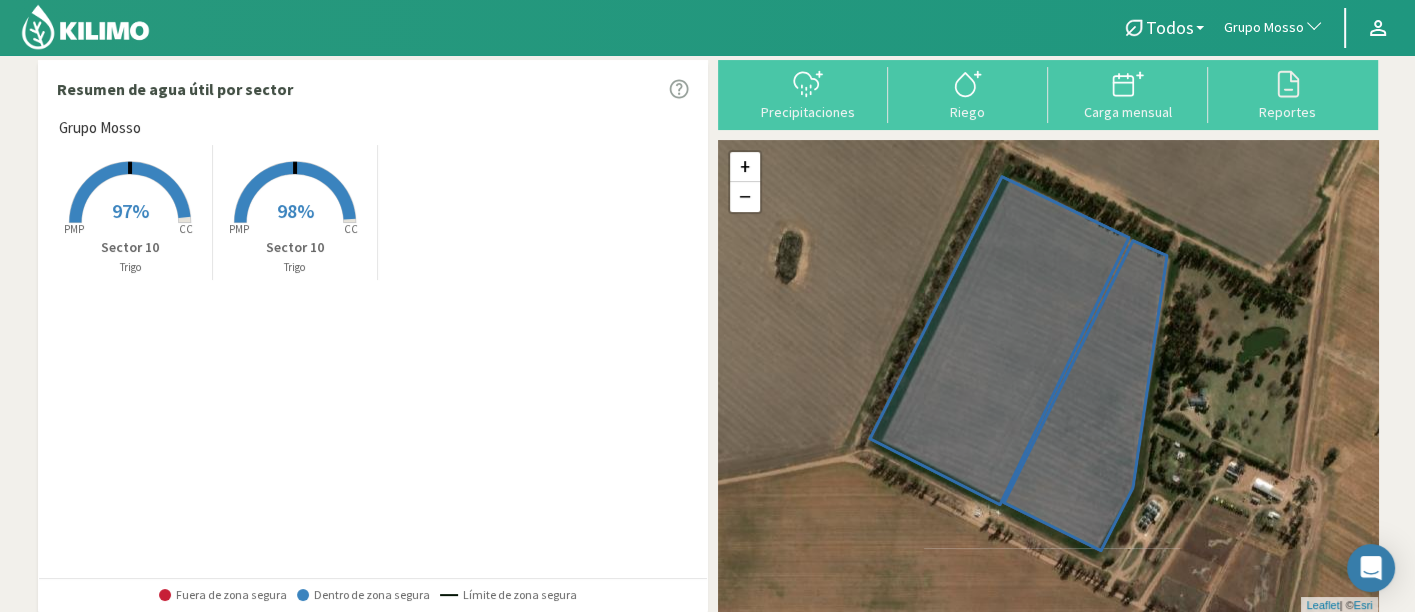 click on "Grupo Mosso" 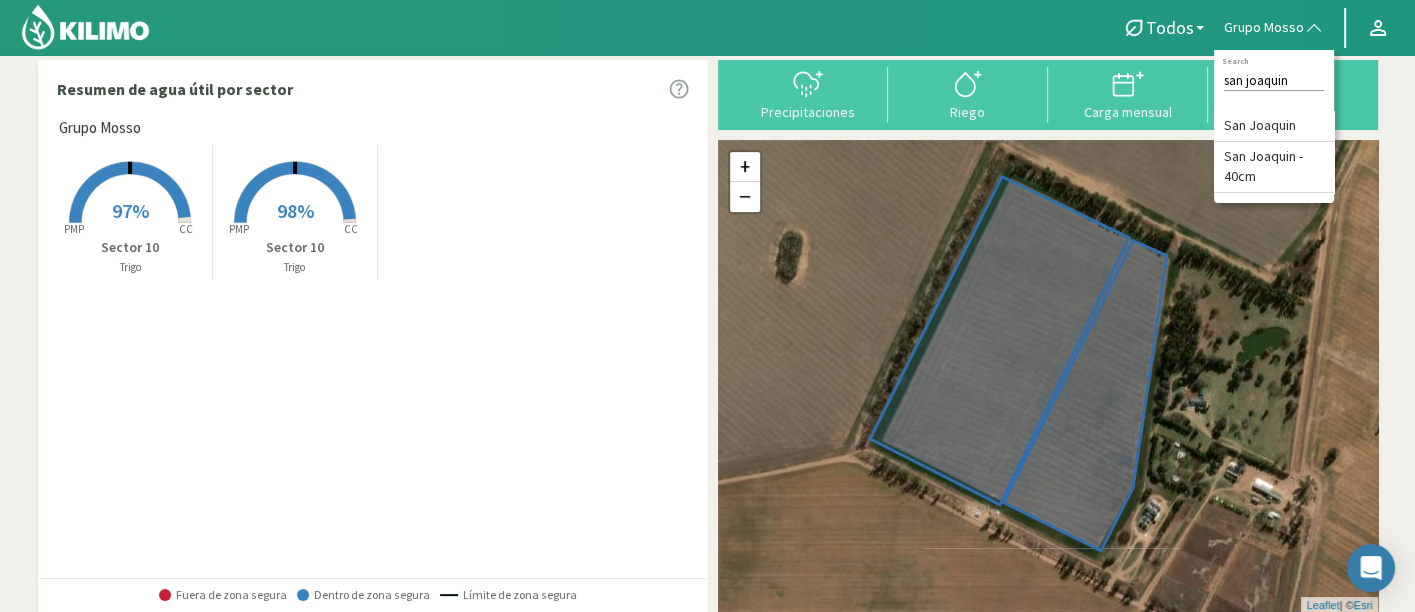 type on "san joaquin" 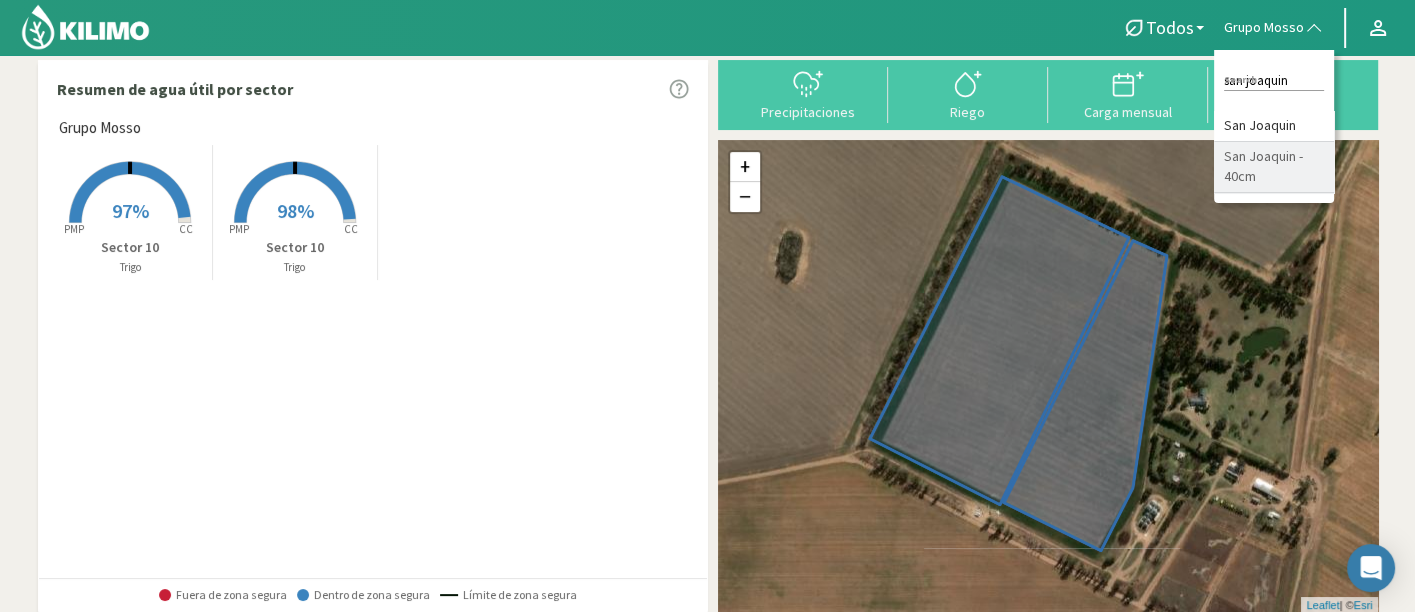 click on "San Joaquin - 40cm" 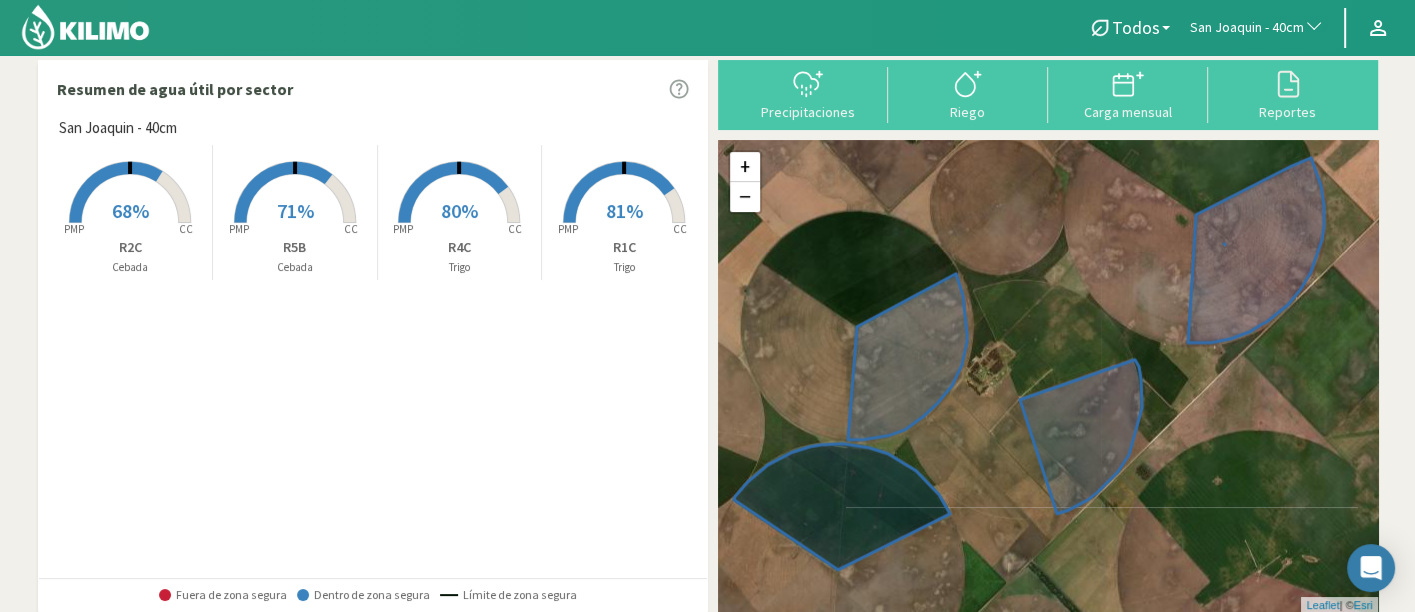click on "San Joaquin - 40cm Created with Highcharts 9.2.2 PMP CC 68%  R2C   Cebada  Created with Highcharts 9.2.2 PMP CC 71%  R5B   Cebada  Created with Highcharts 9.2.2 PMP CC 80%  R4C   Trigo  Created with Highcharts 9.2.2 PMP CC 81%  R1C   Trigo" 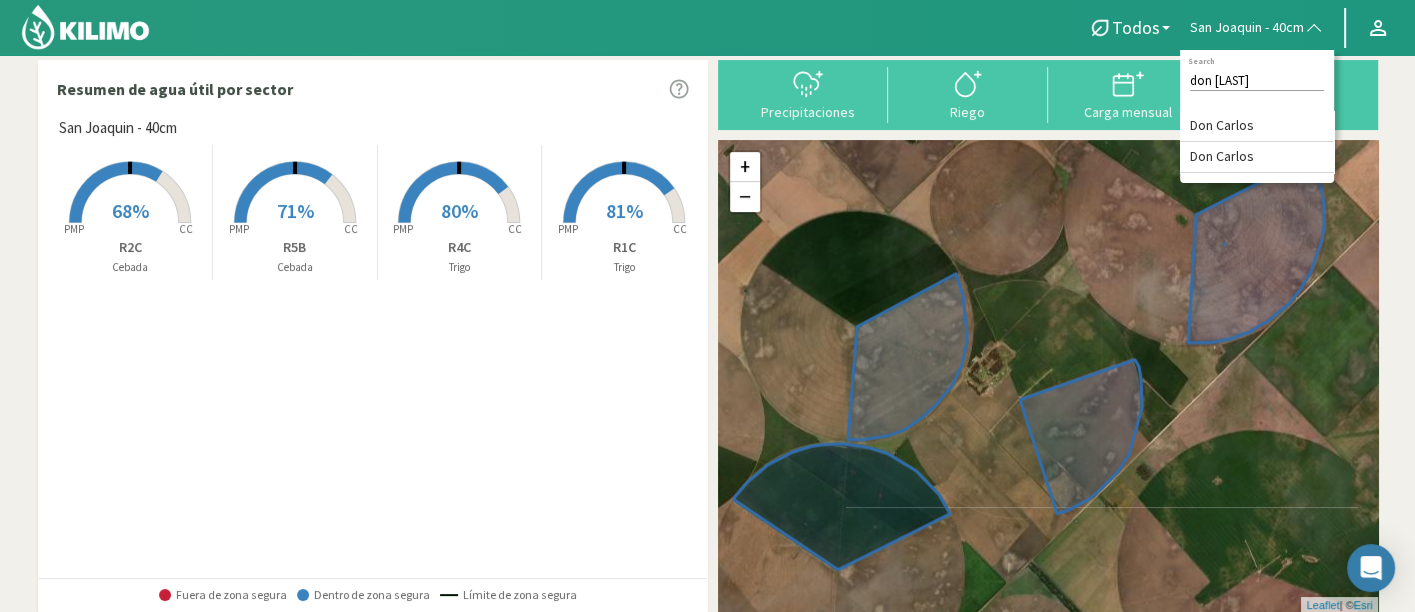 type on "don carlos" 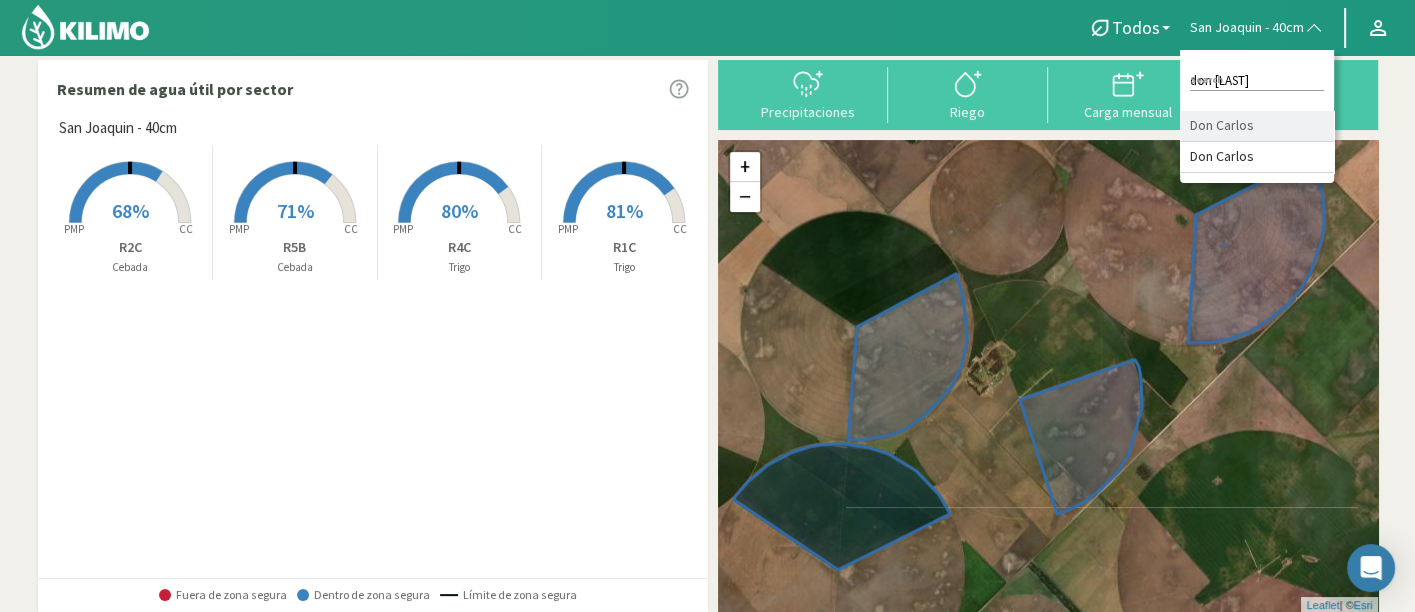 click on "Don Carlos" 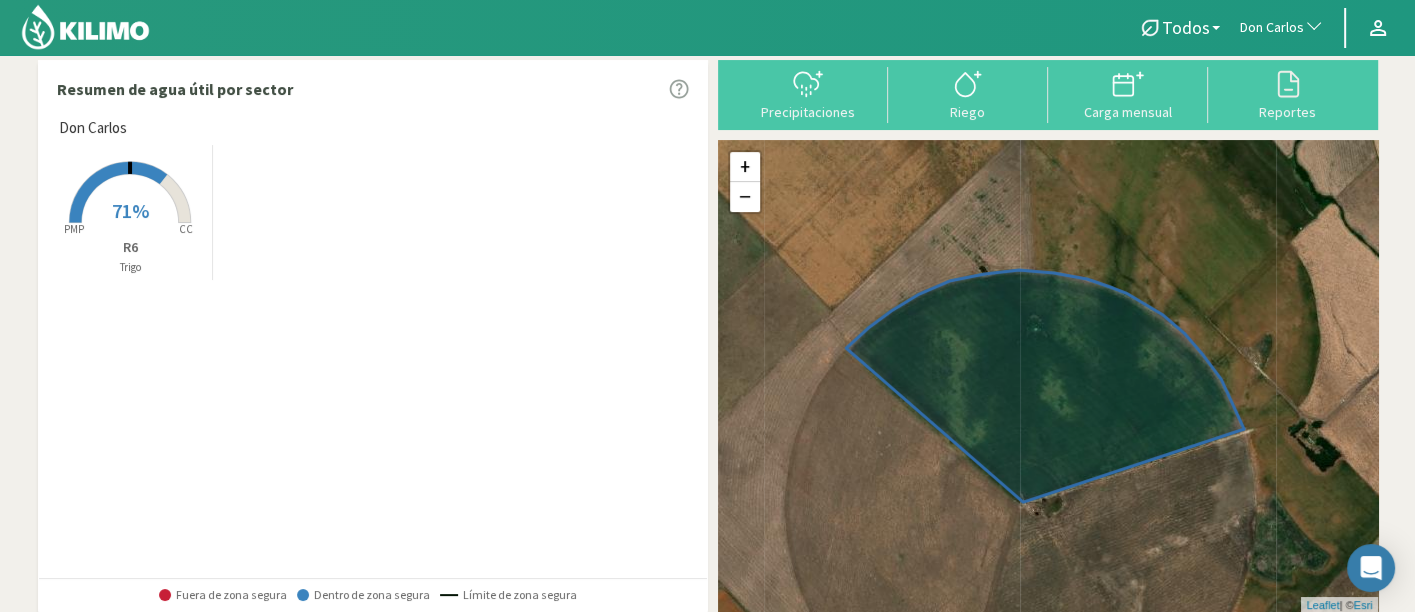 click on "Don Carlos" 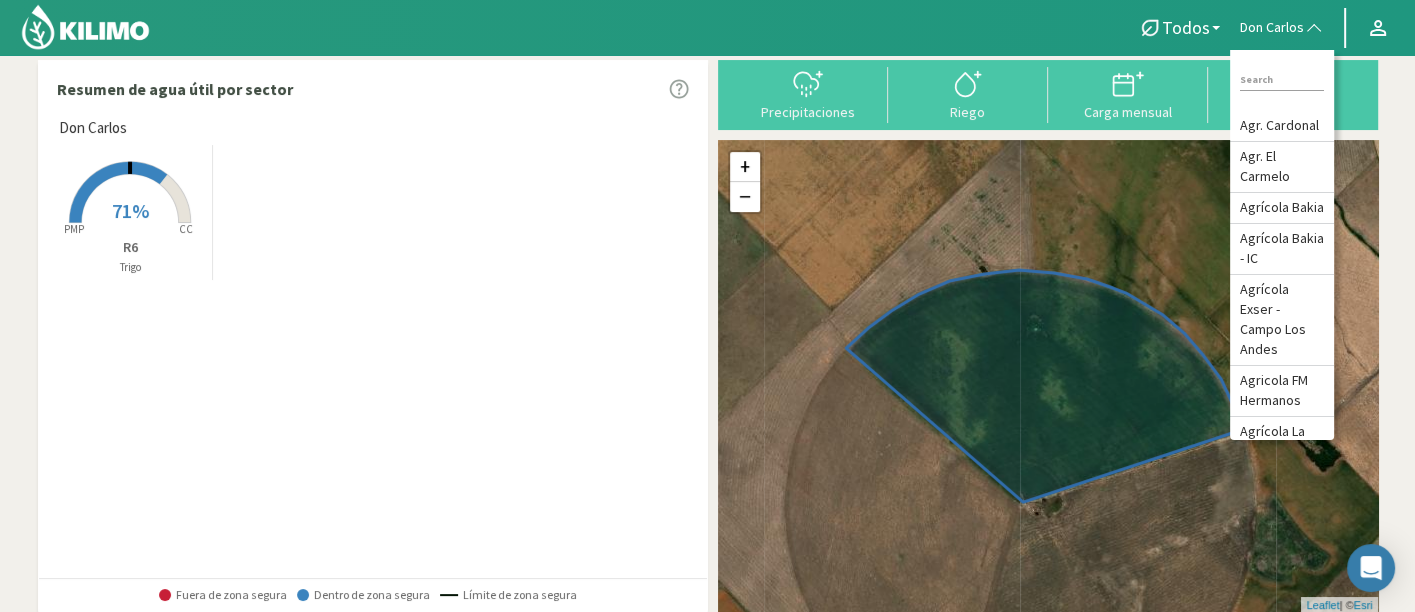 click on "Don Carlos" 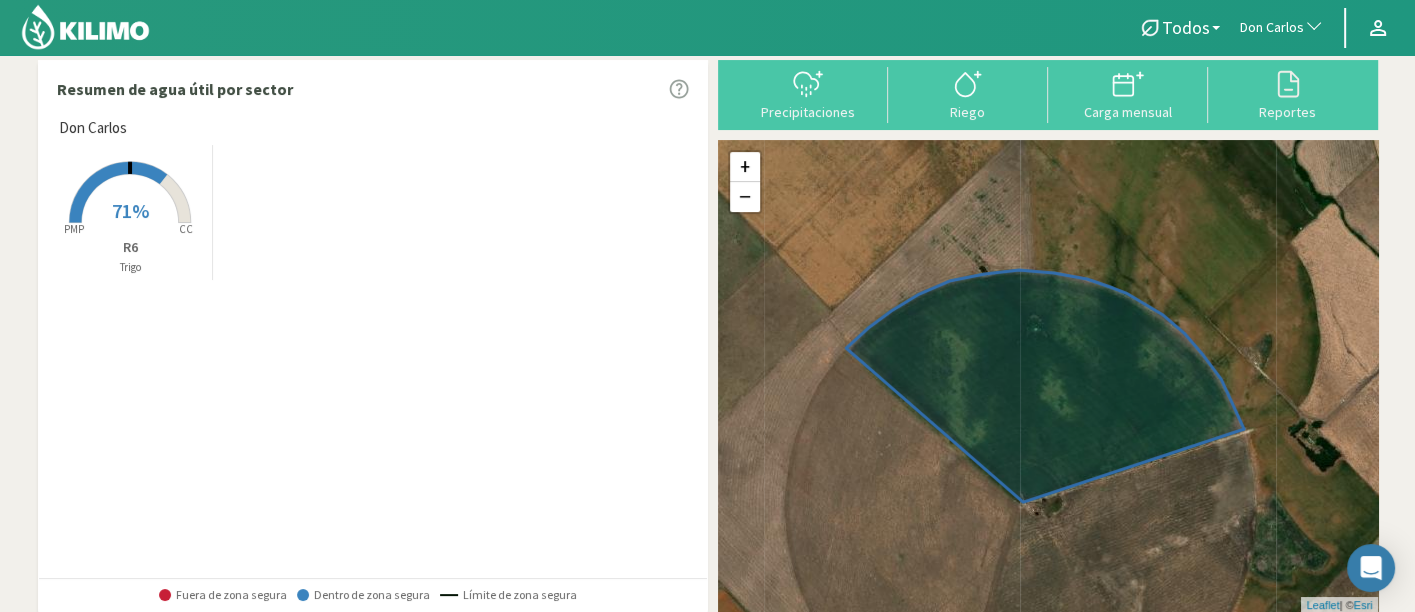 type 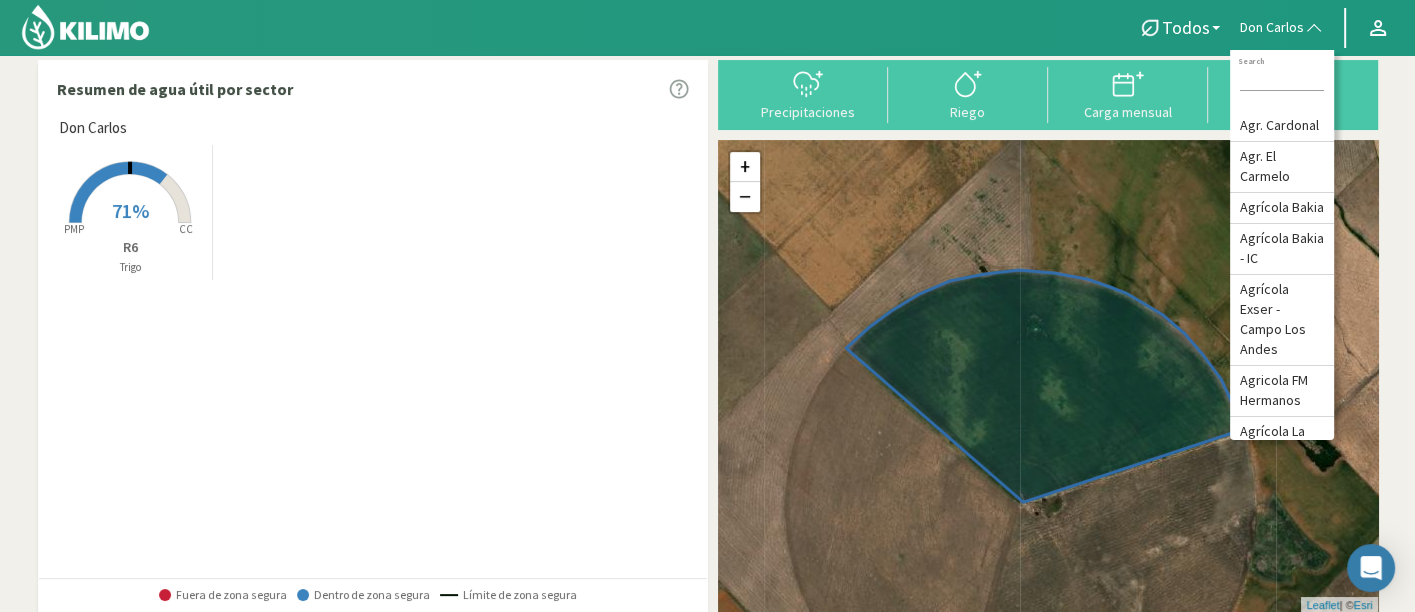 click at bounding box center (1282, 80) 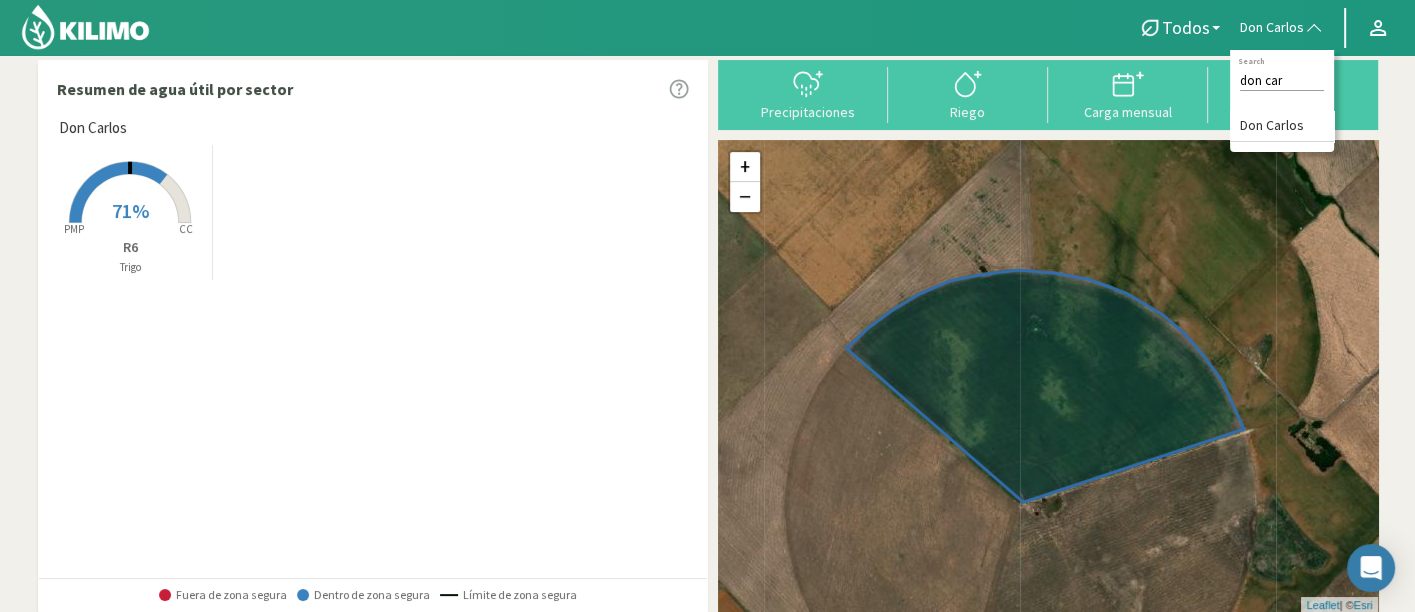 type on "don car" 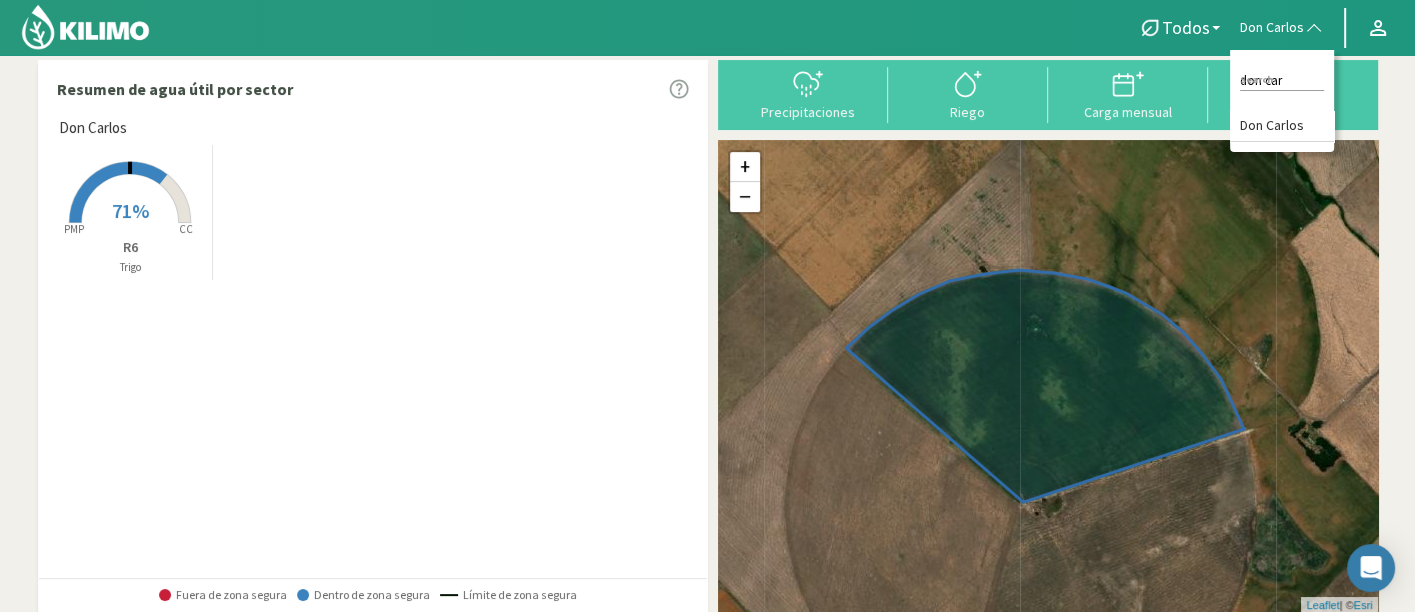 click on "don car  Search   Don Carlos" 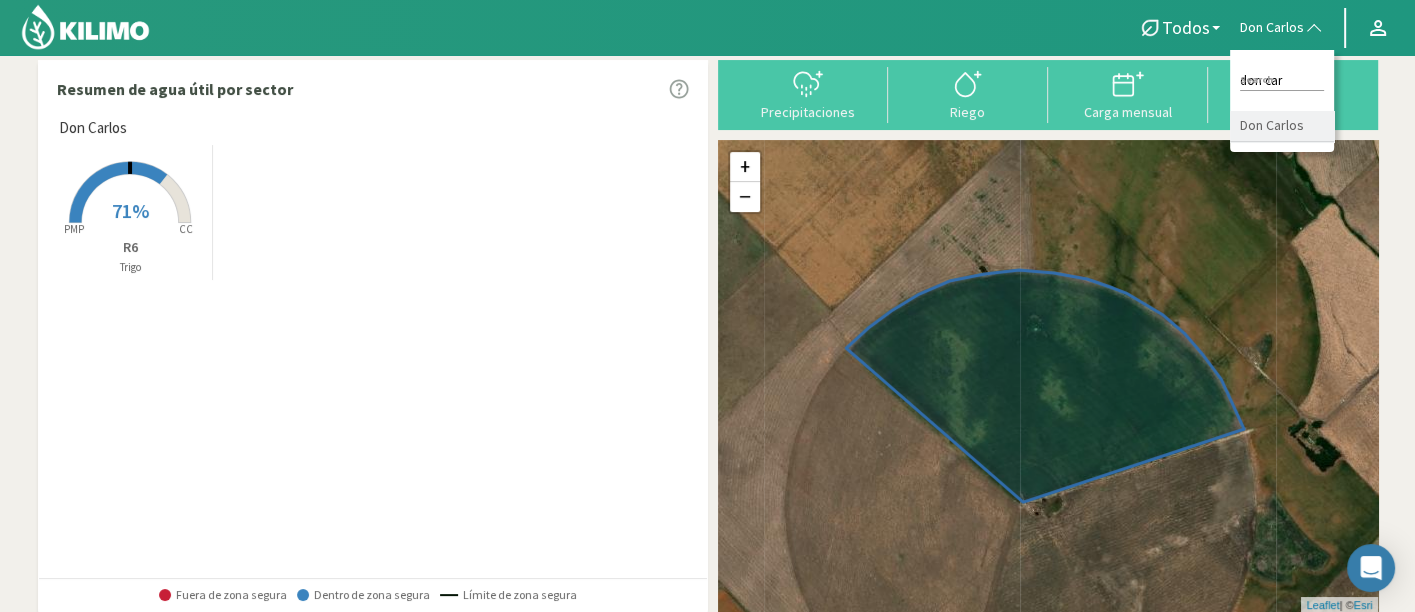 click on "Don Carlos" 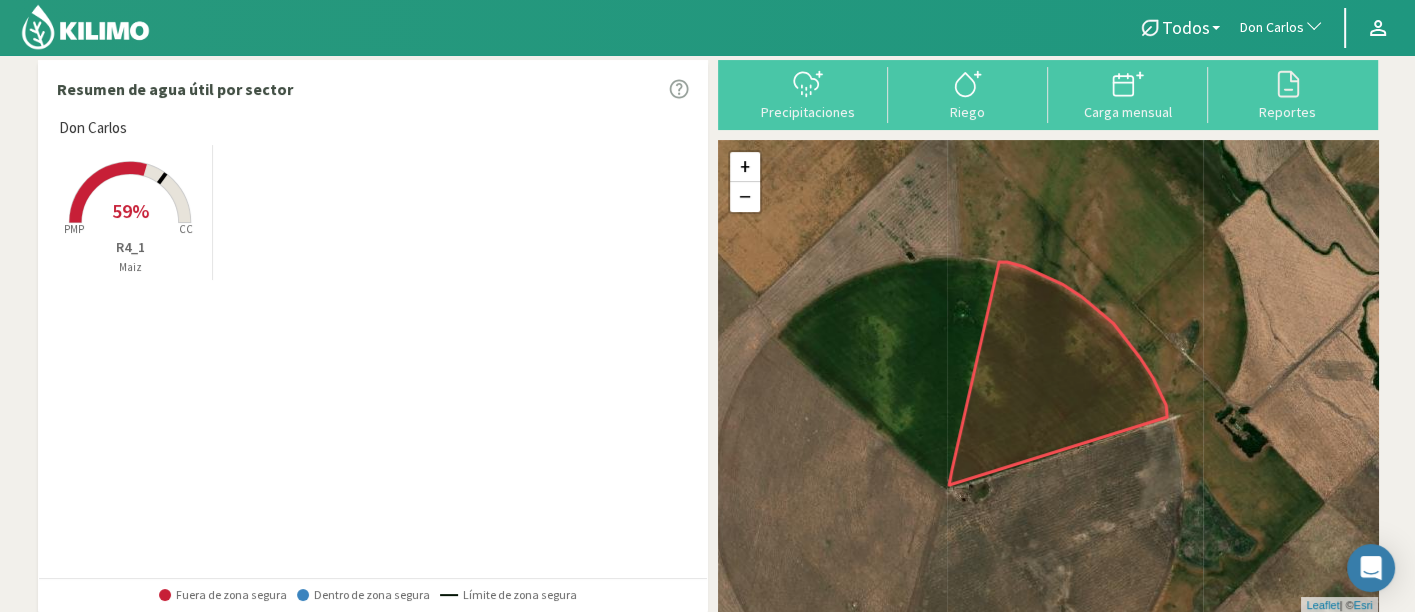 click on "Don Carlos" 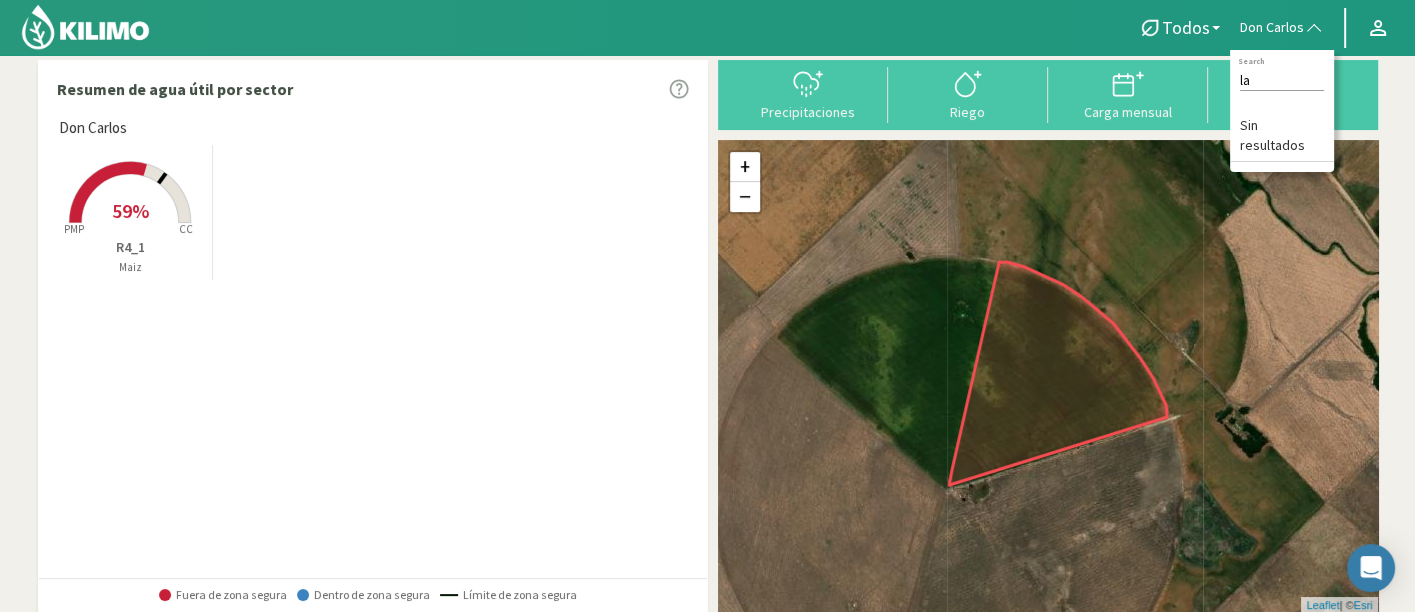 type on "l" 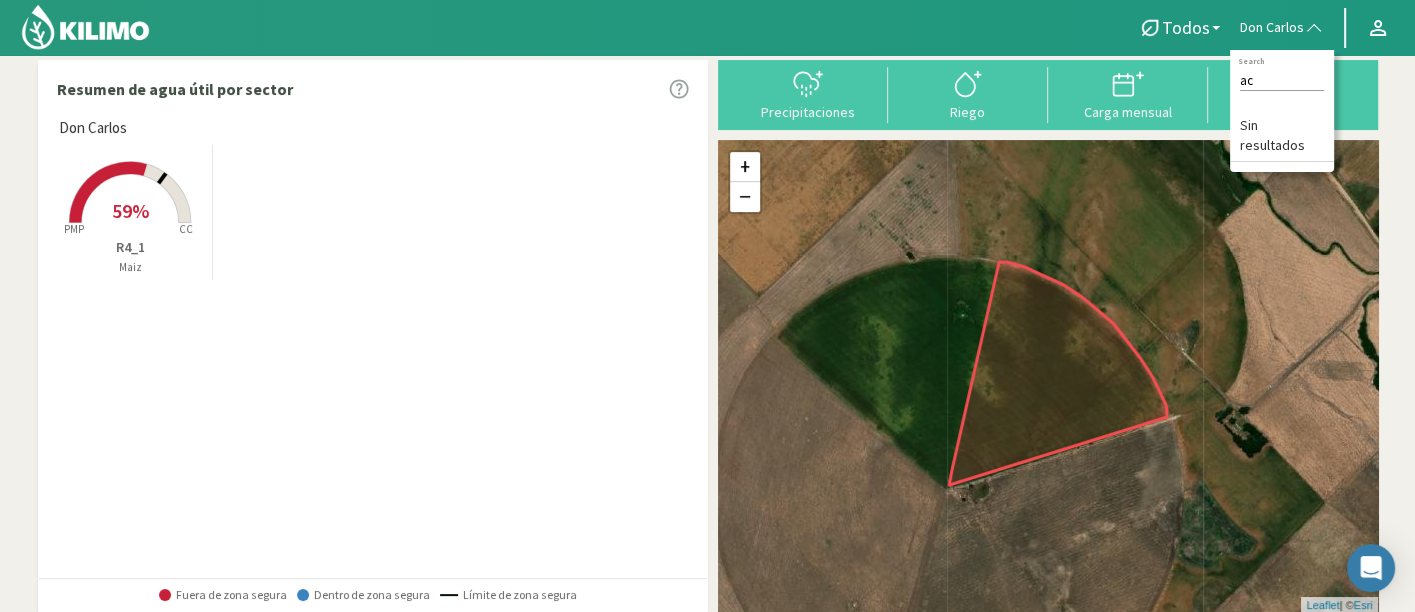 type on "a" 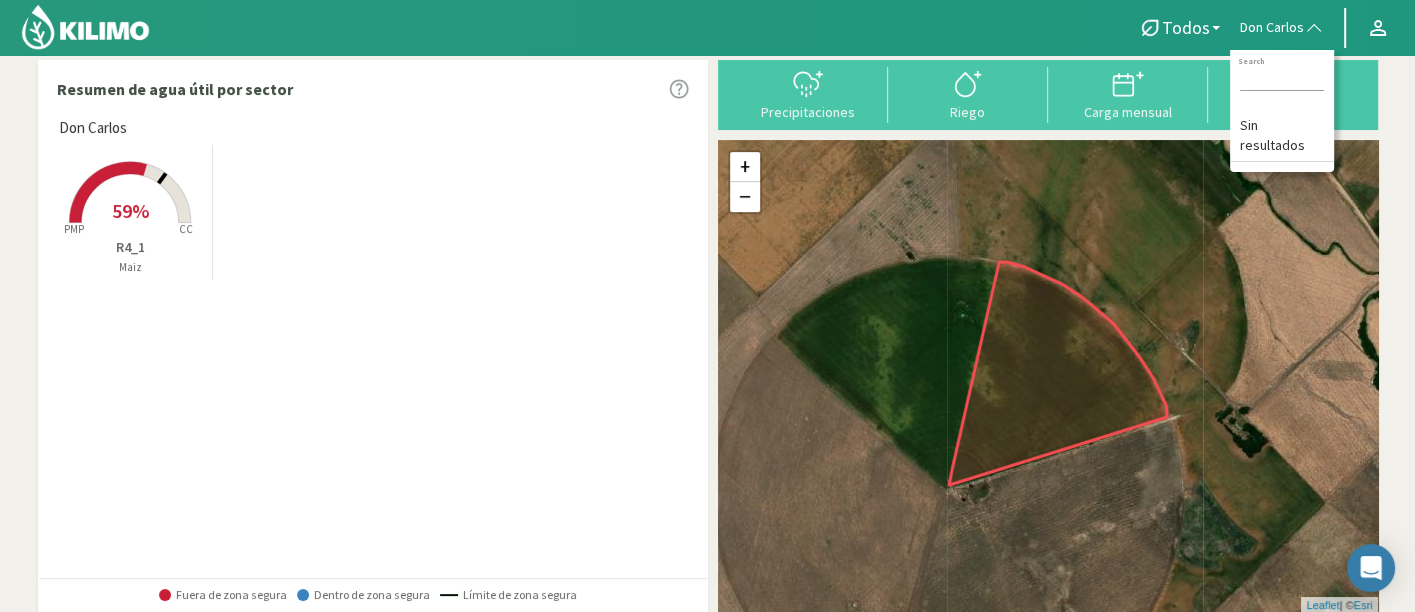 type on "c" 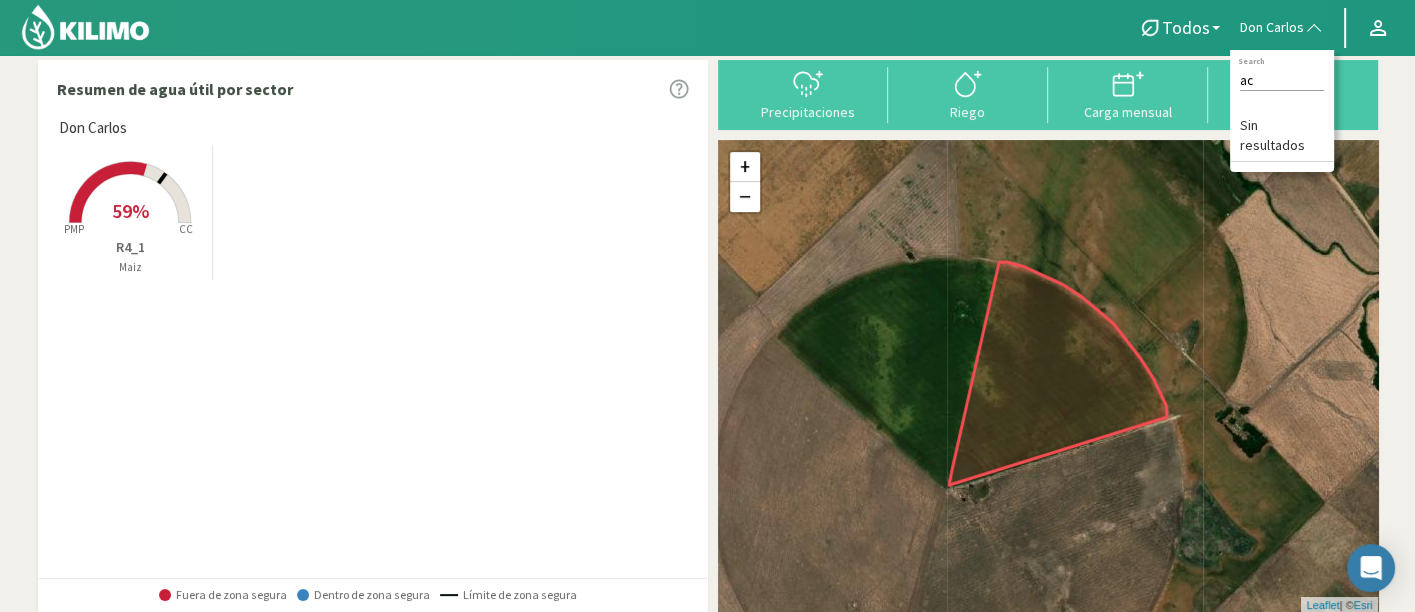type on "a" 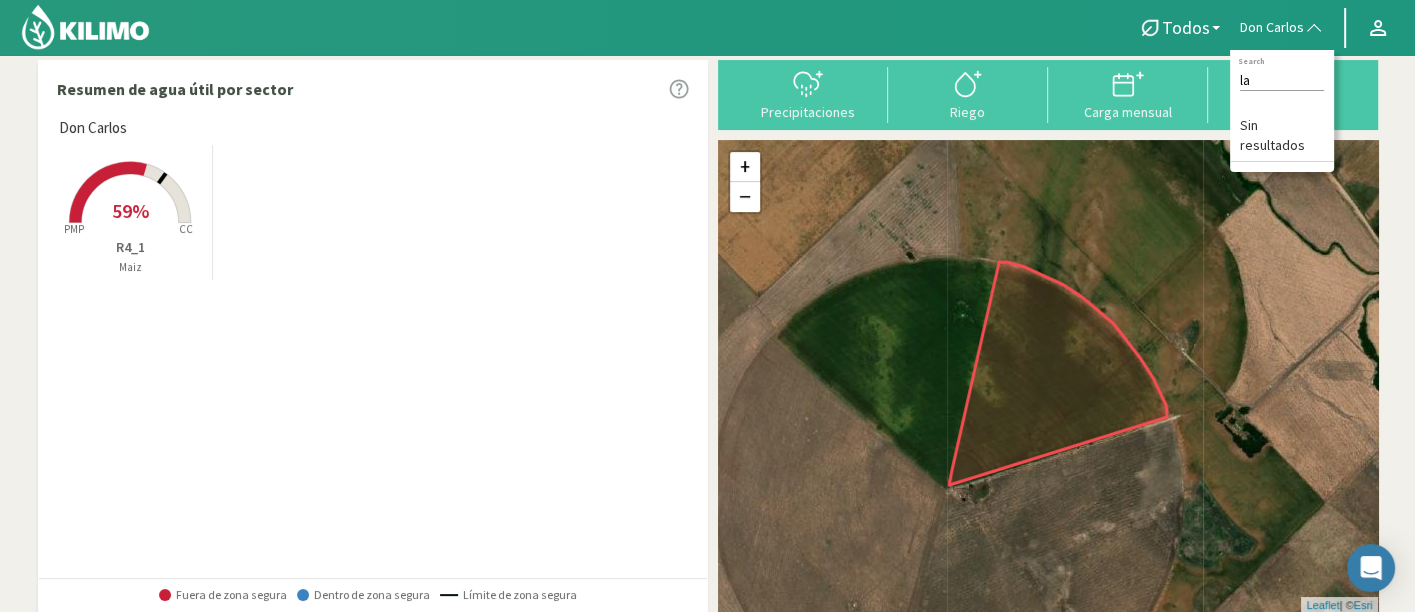 type on "l" 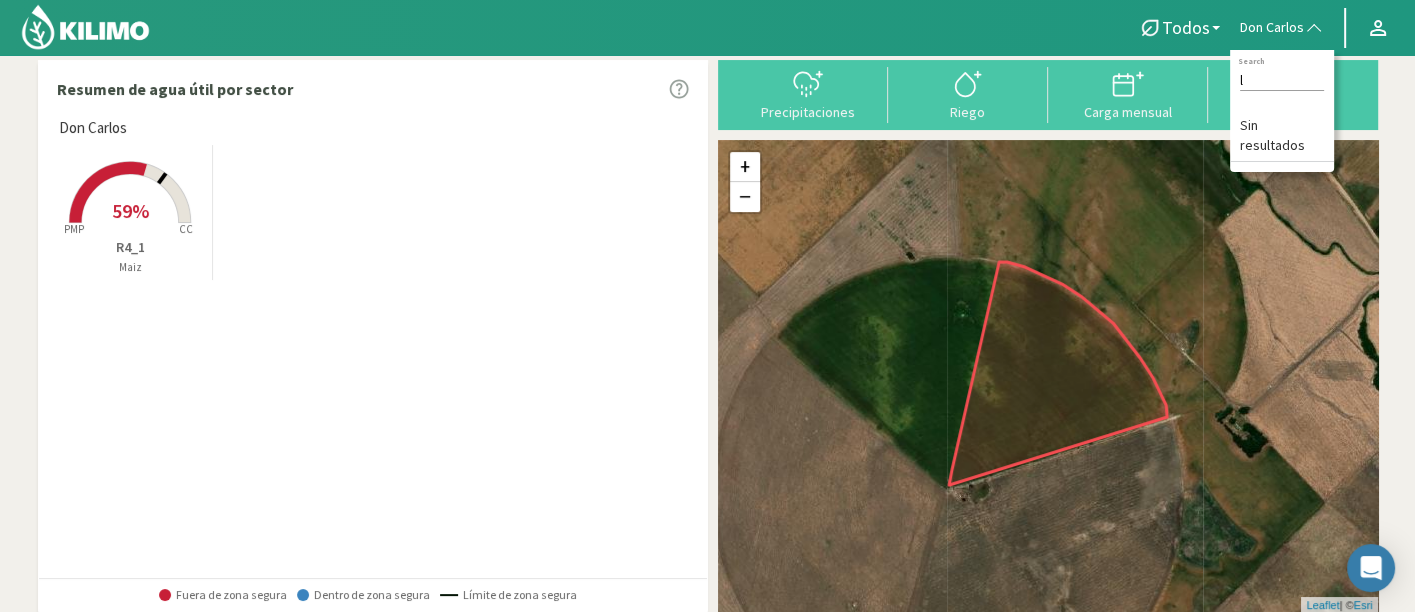 type 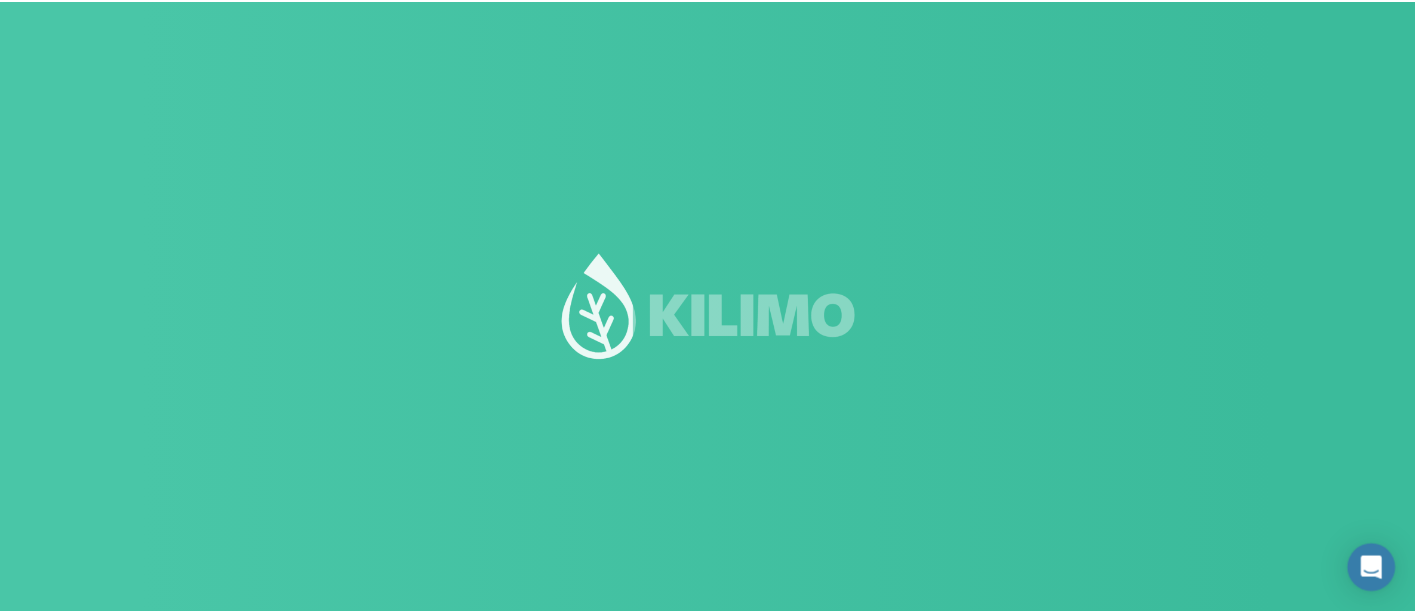 scroll, scrollTop: 4, scrollLeft: 0, axis: vertical 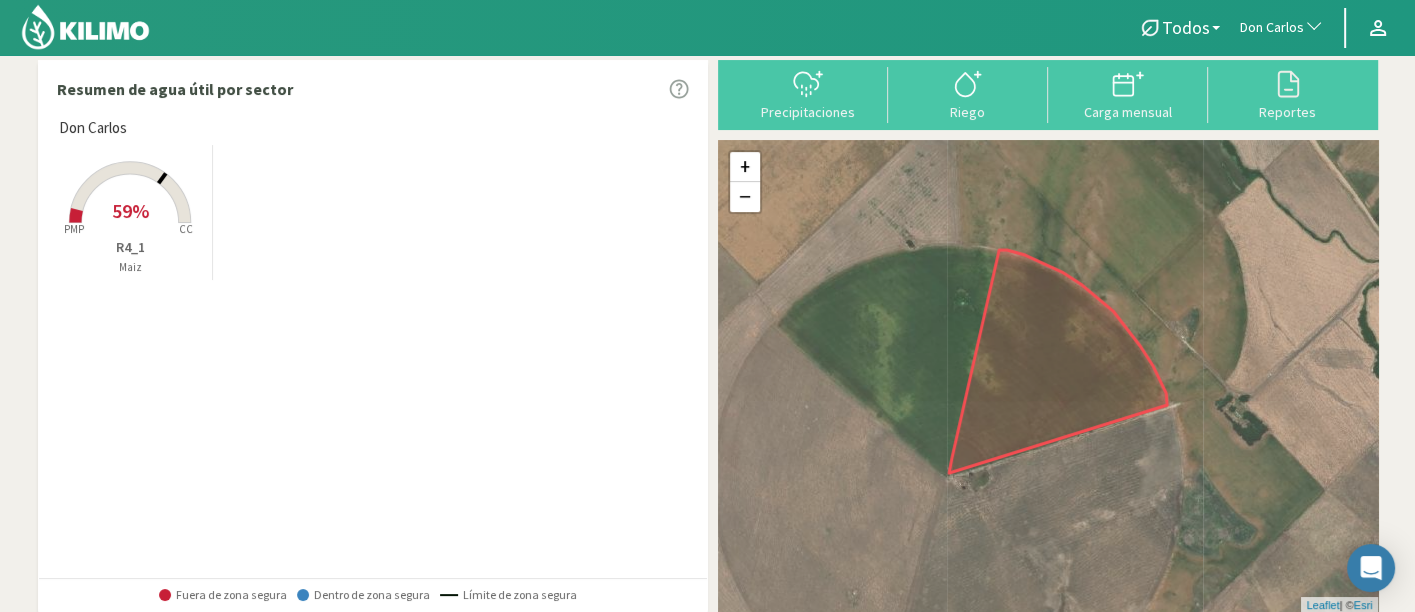 click on "Don Carlos" 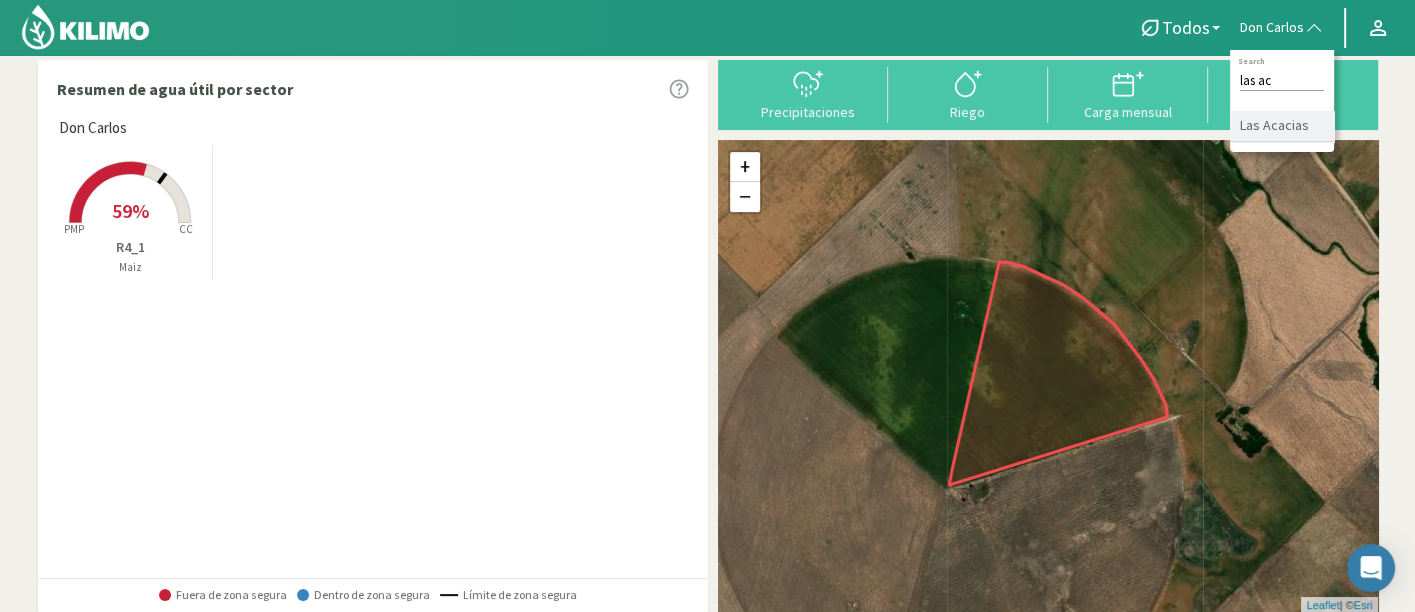 type on "las ac" 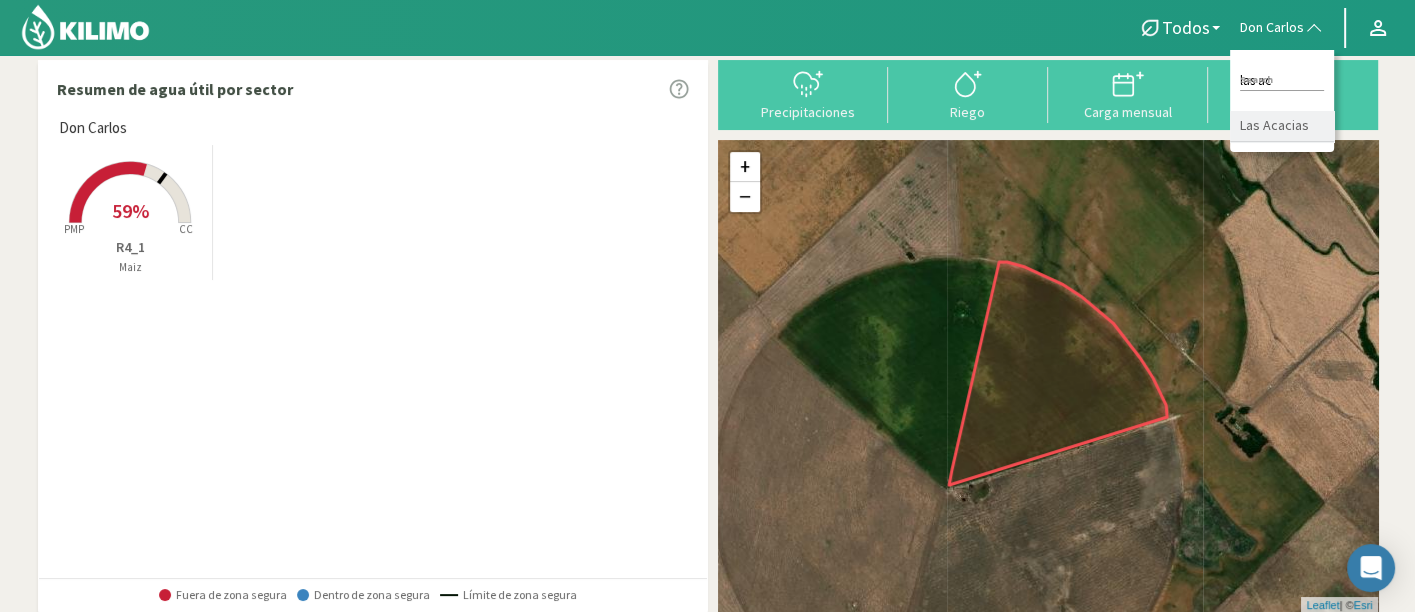 click on "Las Acacias" 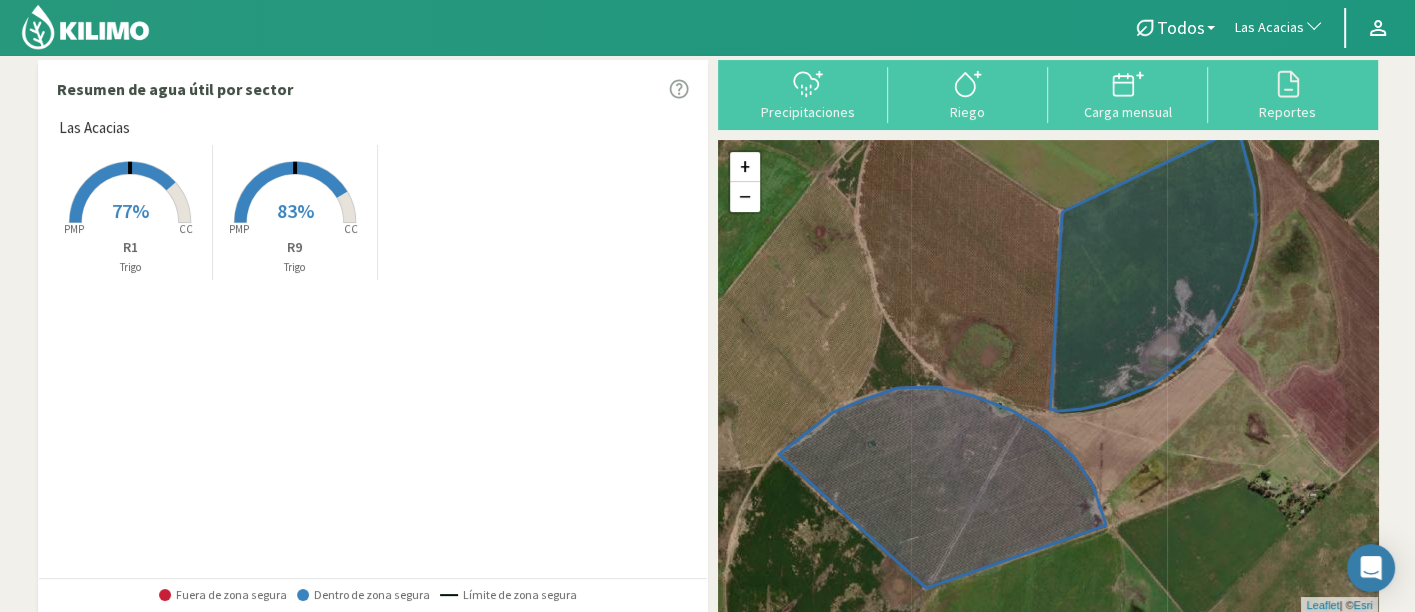 click 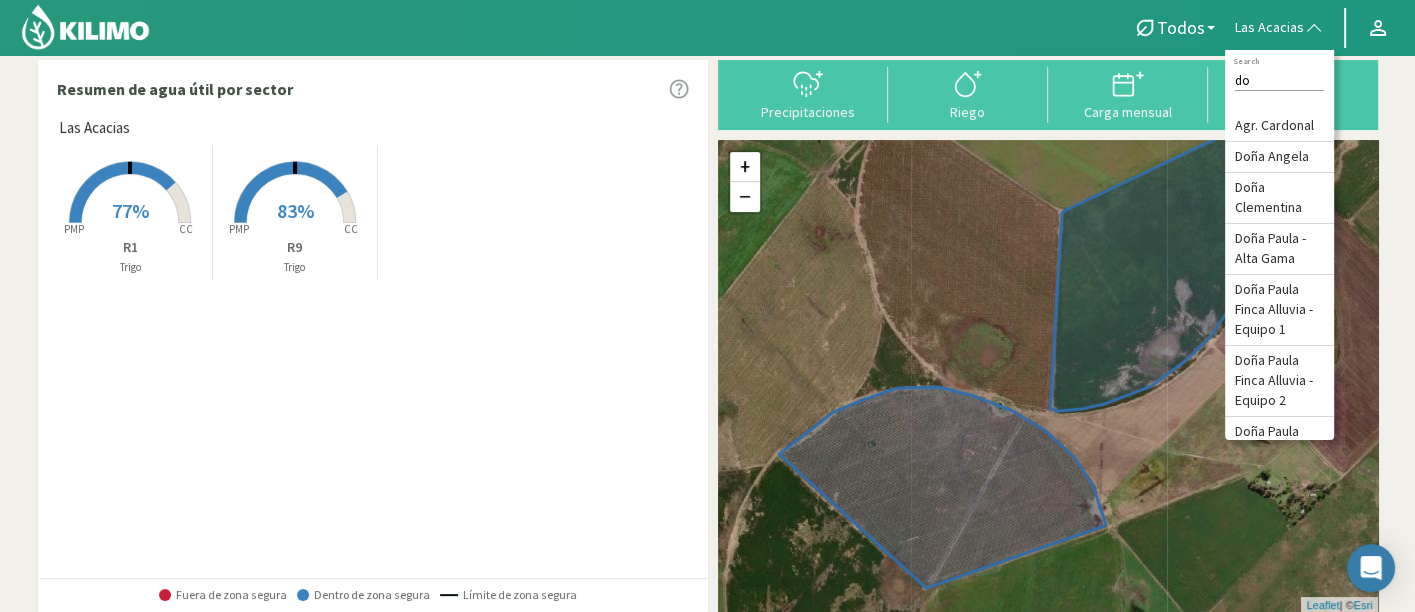 type on "d" 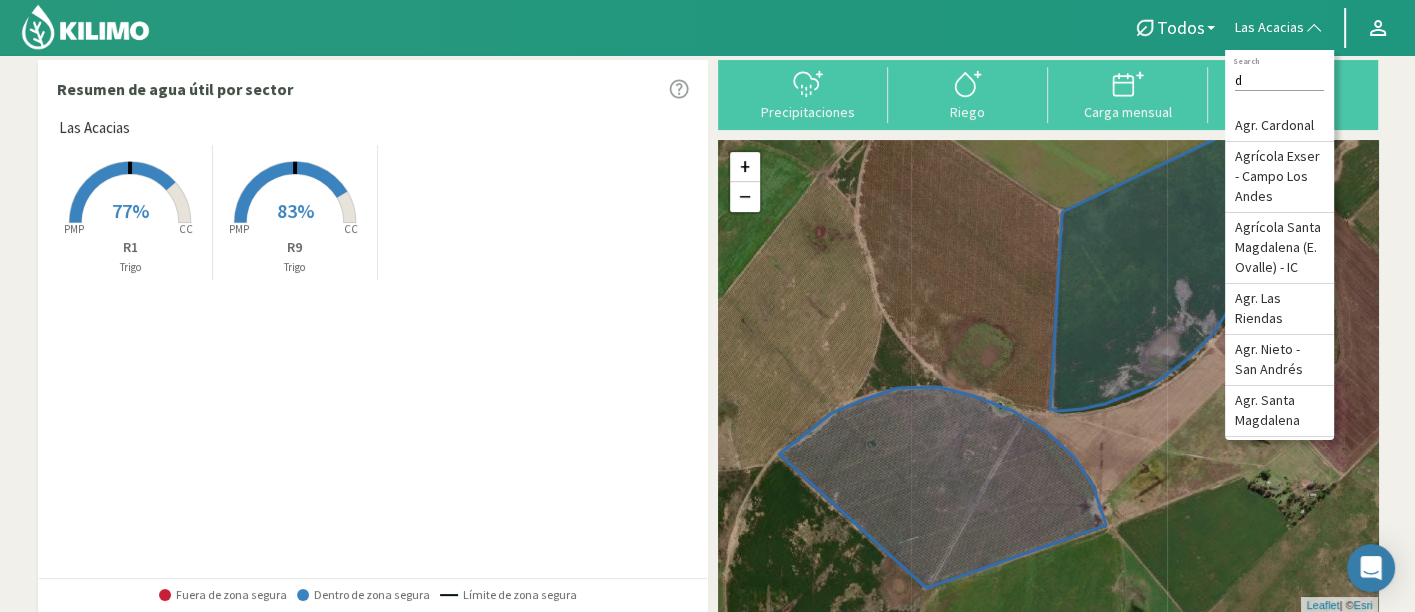 type 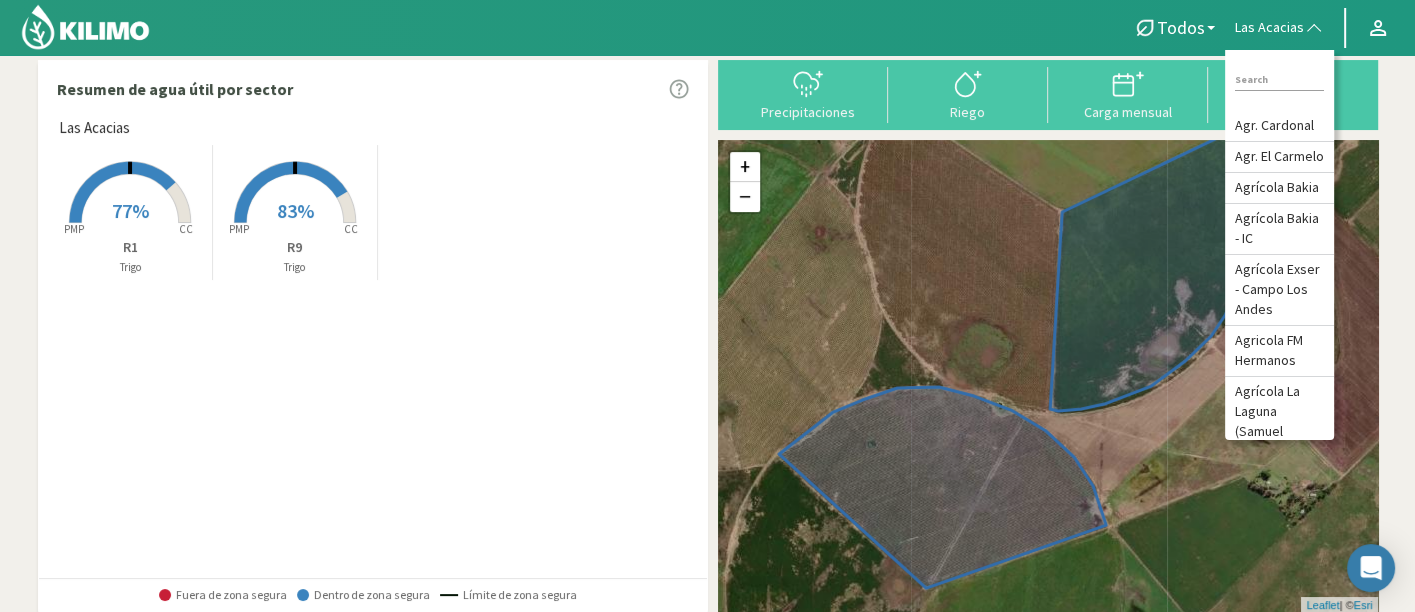 click on "Las Acacias Created with Highcharts 9.2.2 PMP CC 77%  R1   Trigo  Created with Highcharts 9.2.2 PMP CC 83%  R9   Trigo" 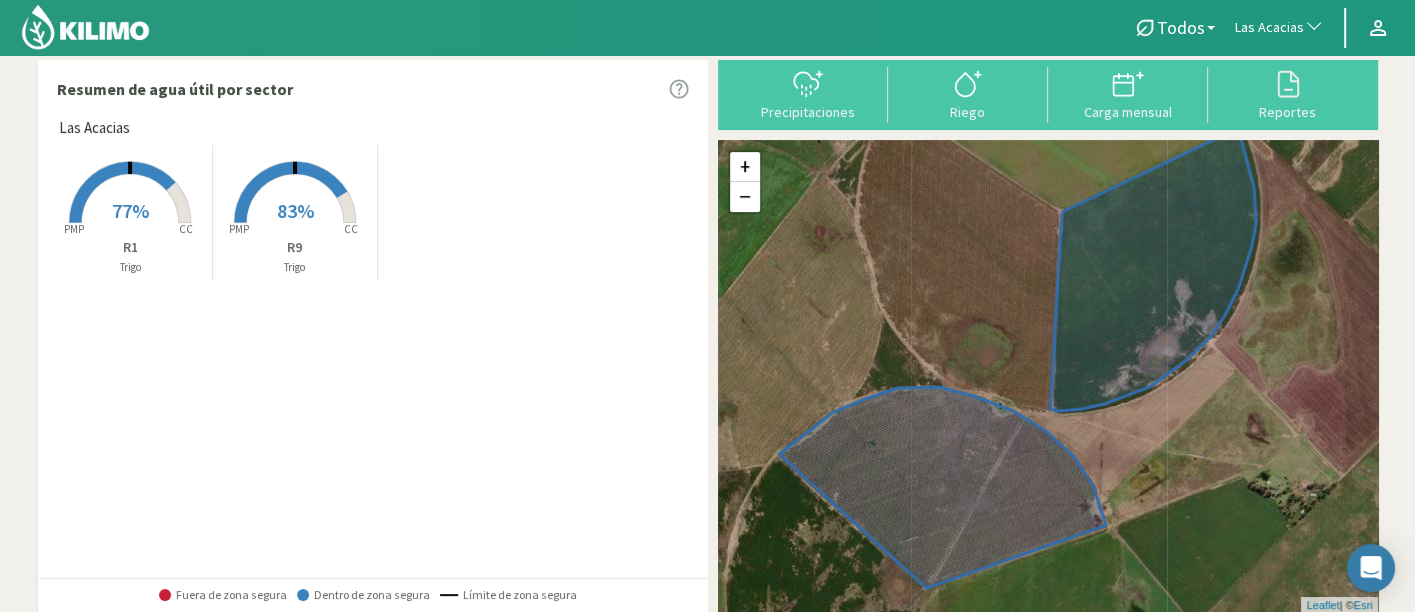 click on "Las Acacias" 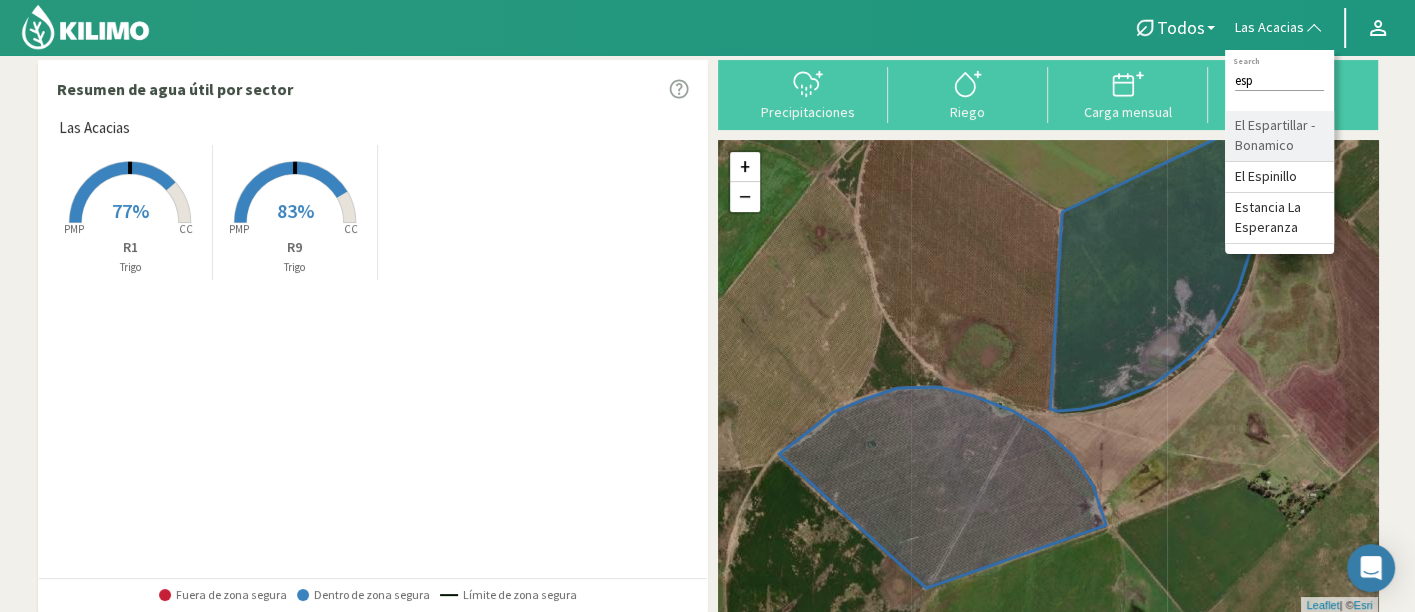type on "esp" 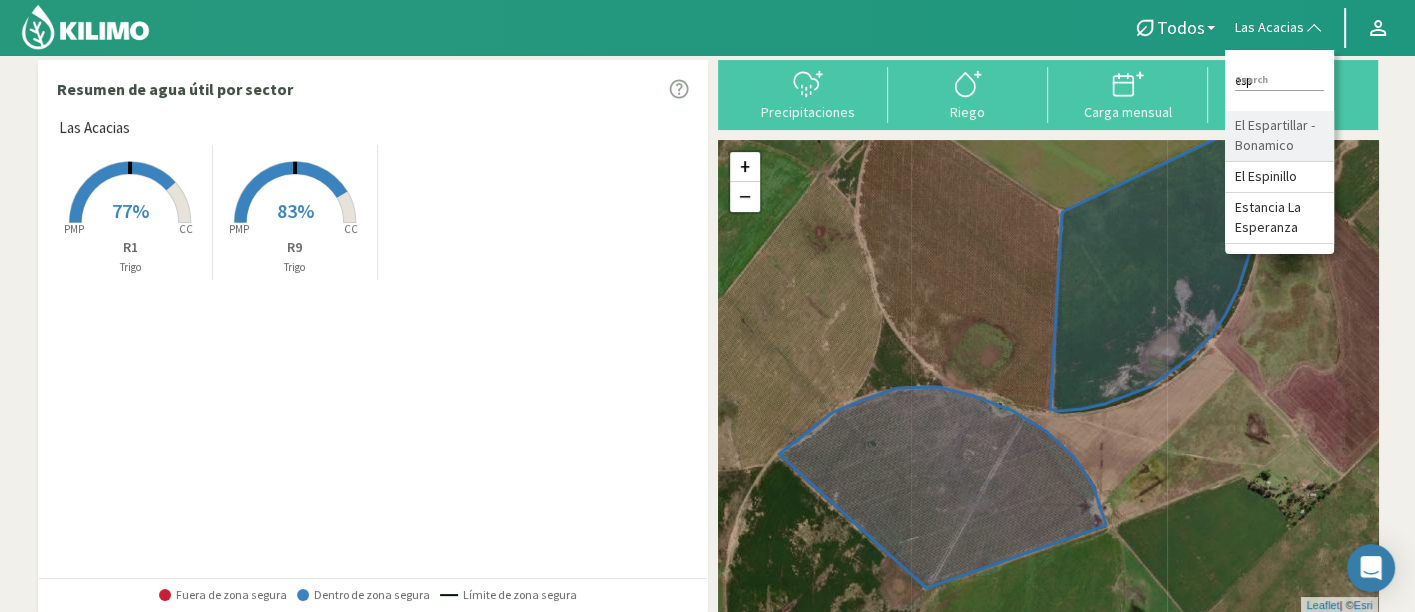 click on "El Espartillar - Bonamico" 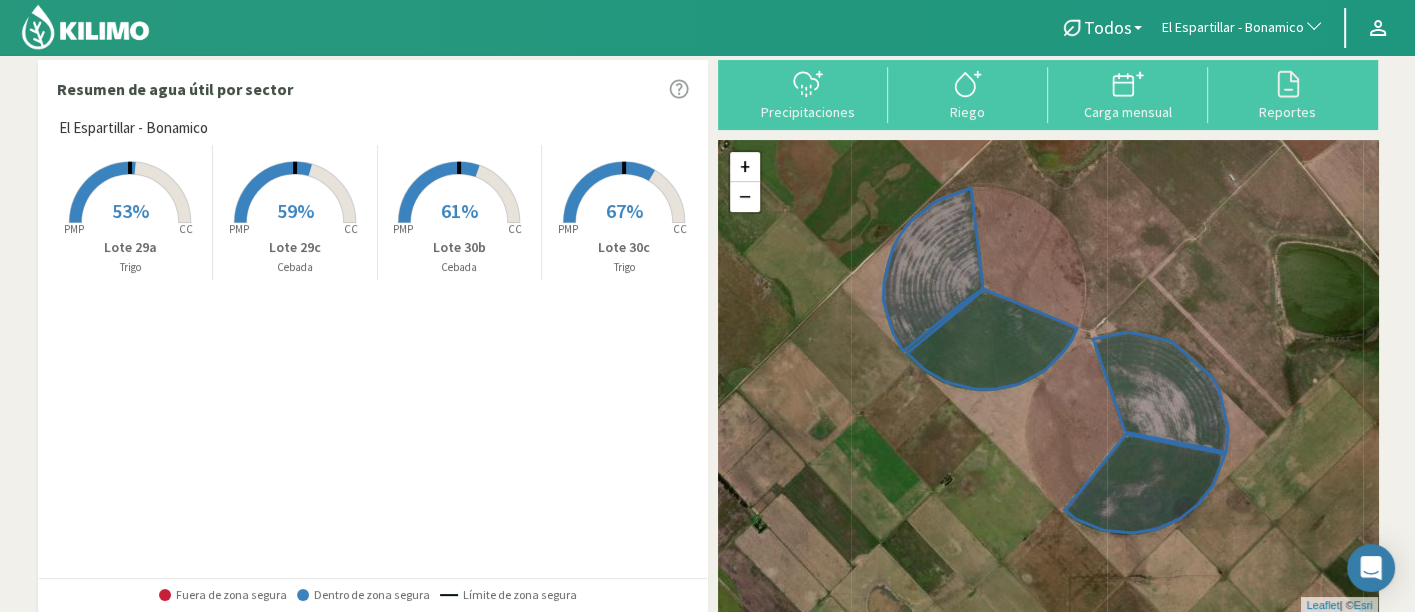 click 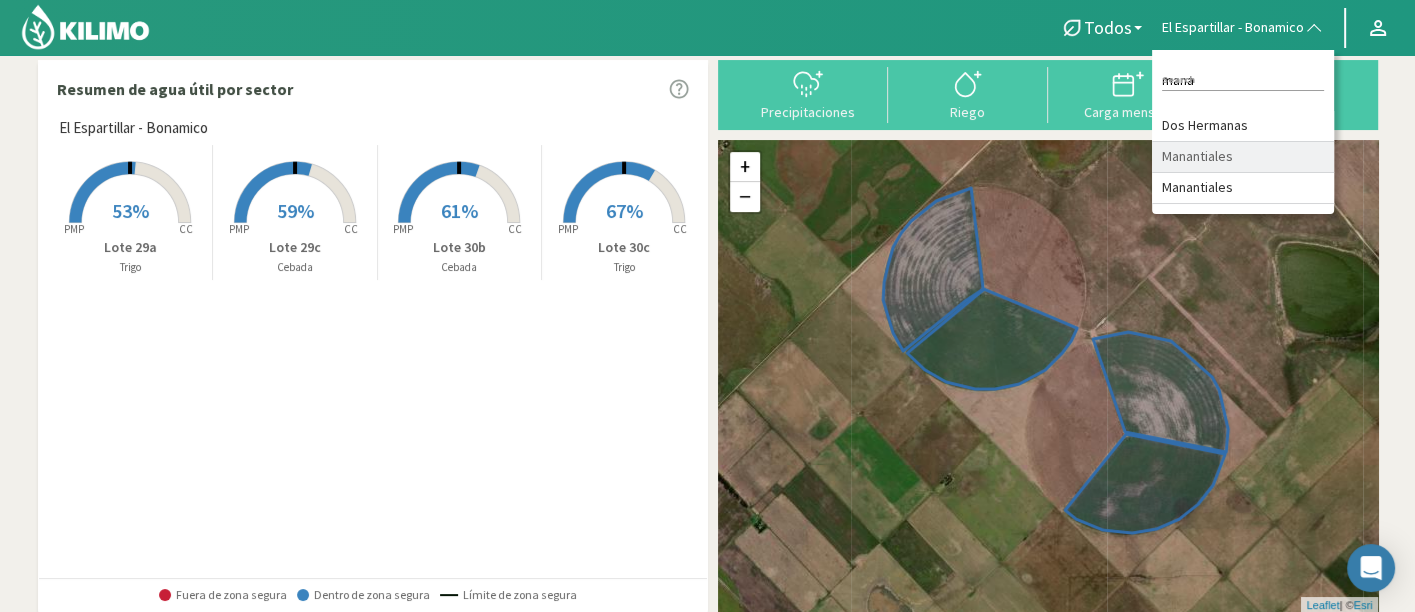 type on "mana" 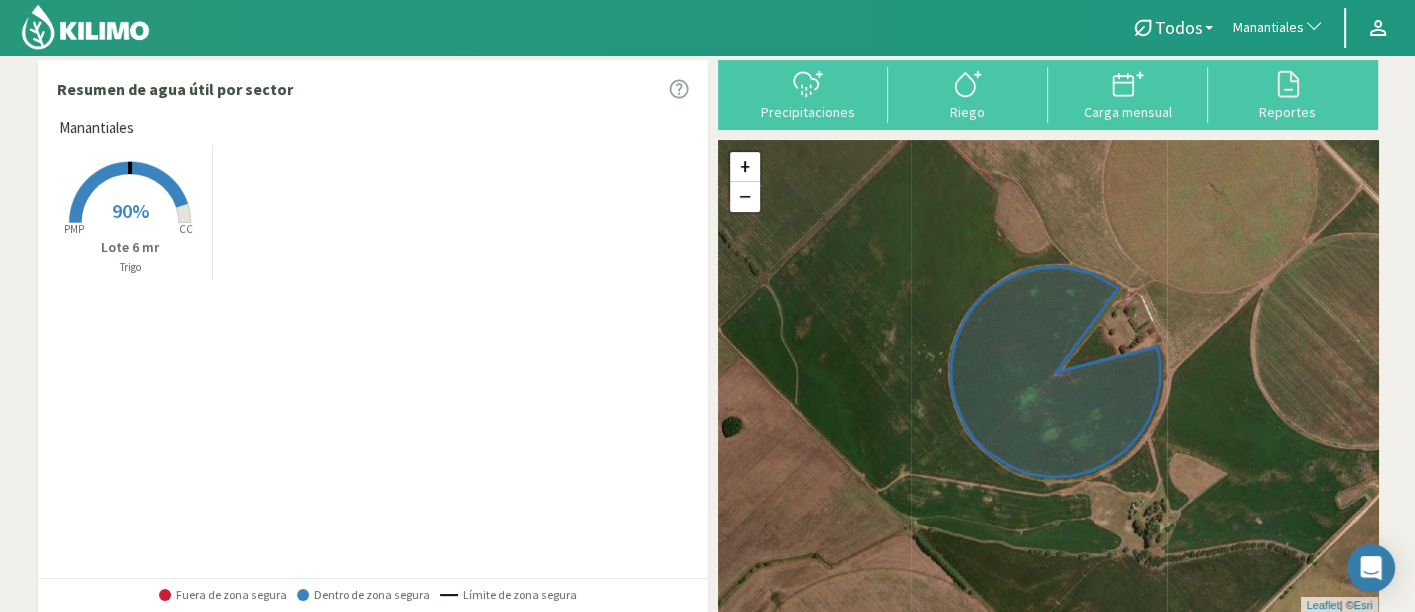 click on "Manantiales" 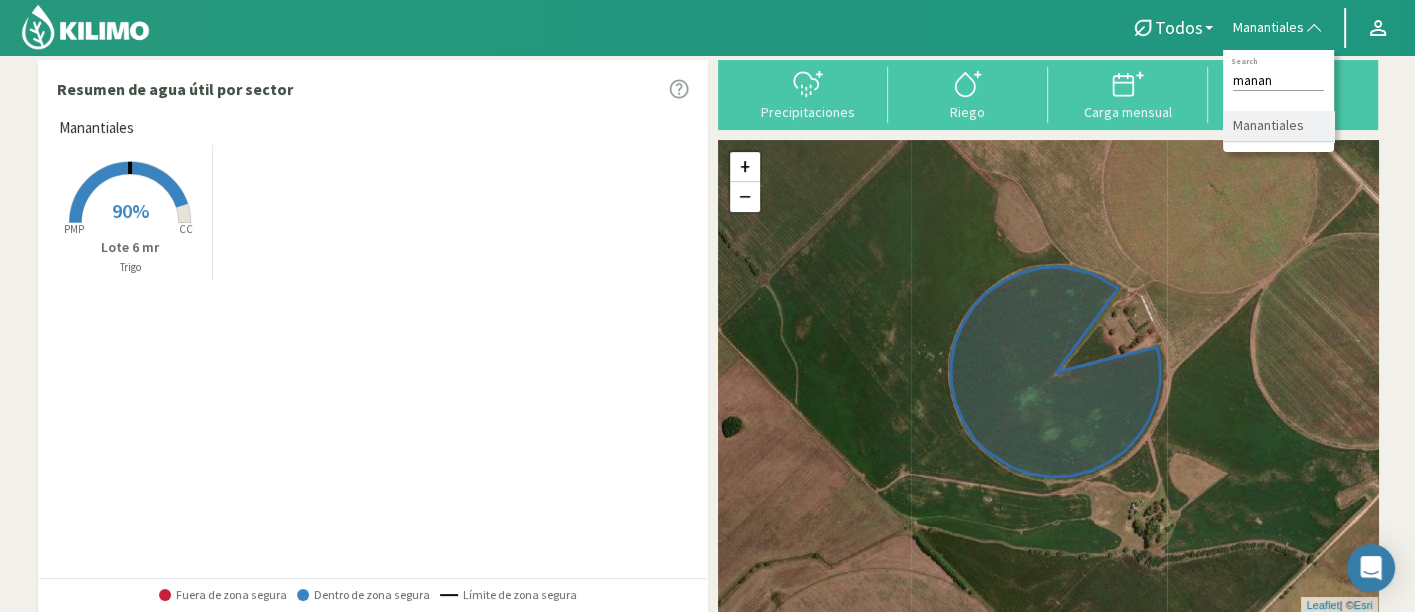 type on "manan" 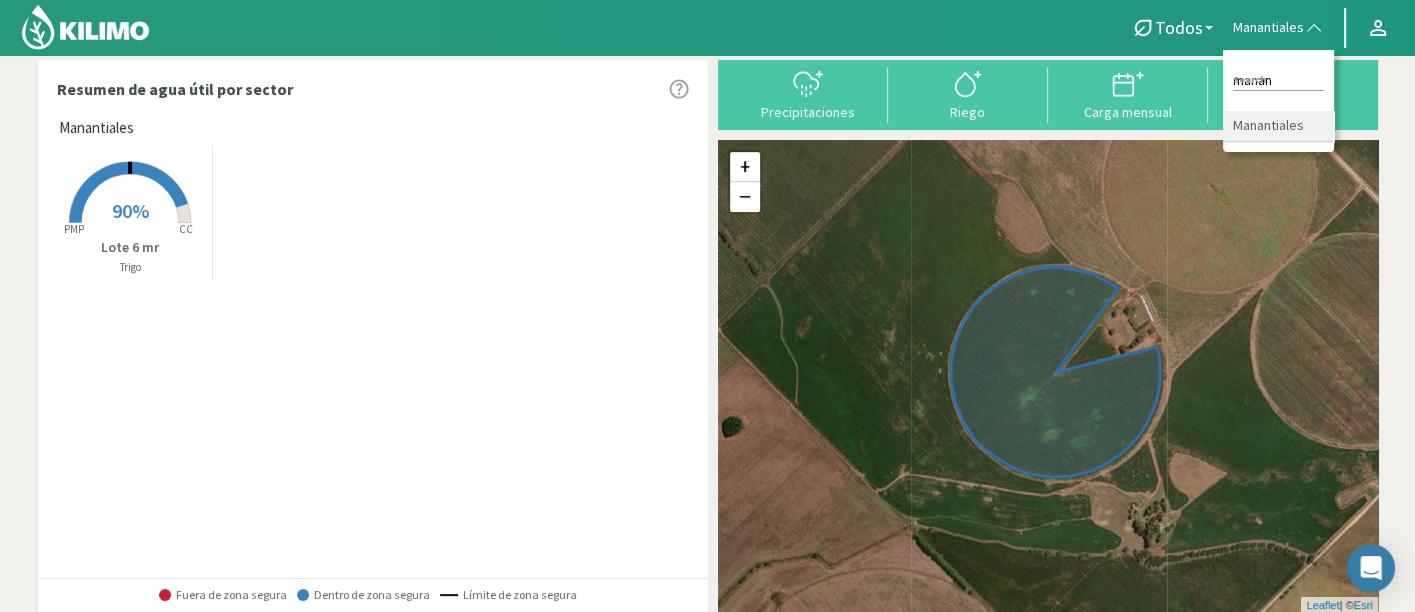 click on "Manantiales" 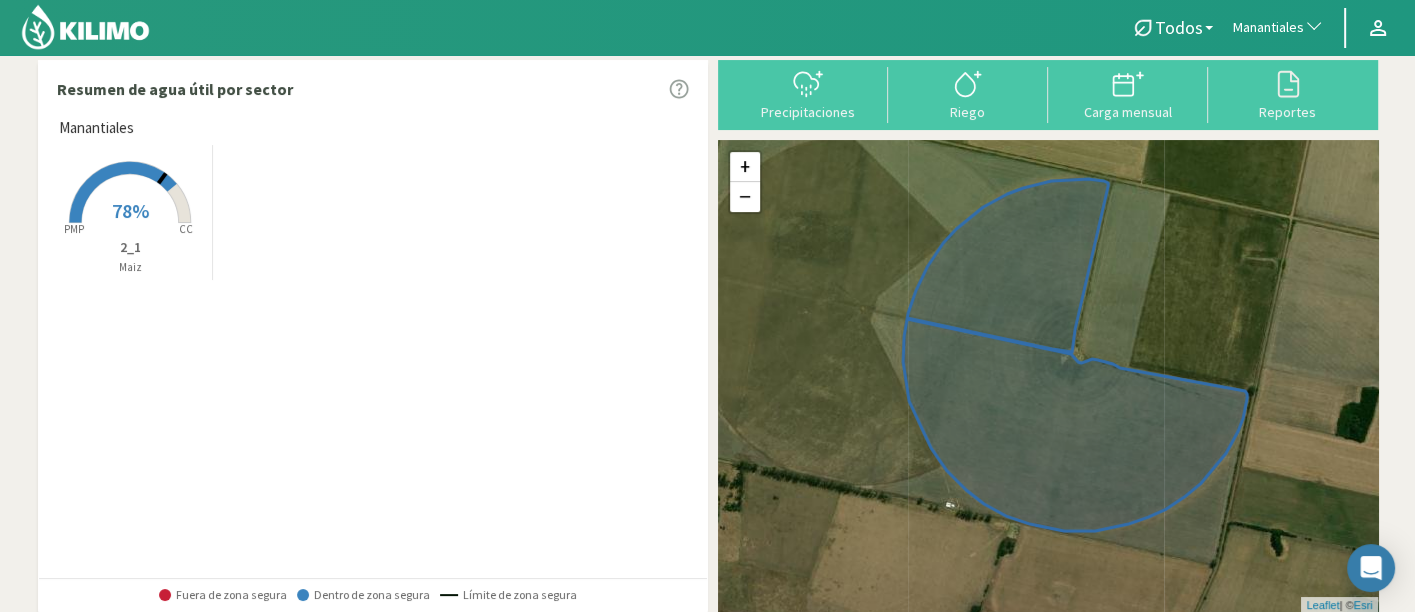 click on "Manantiales" 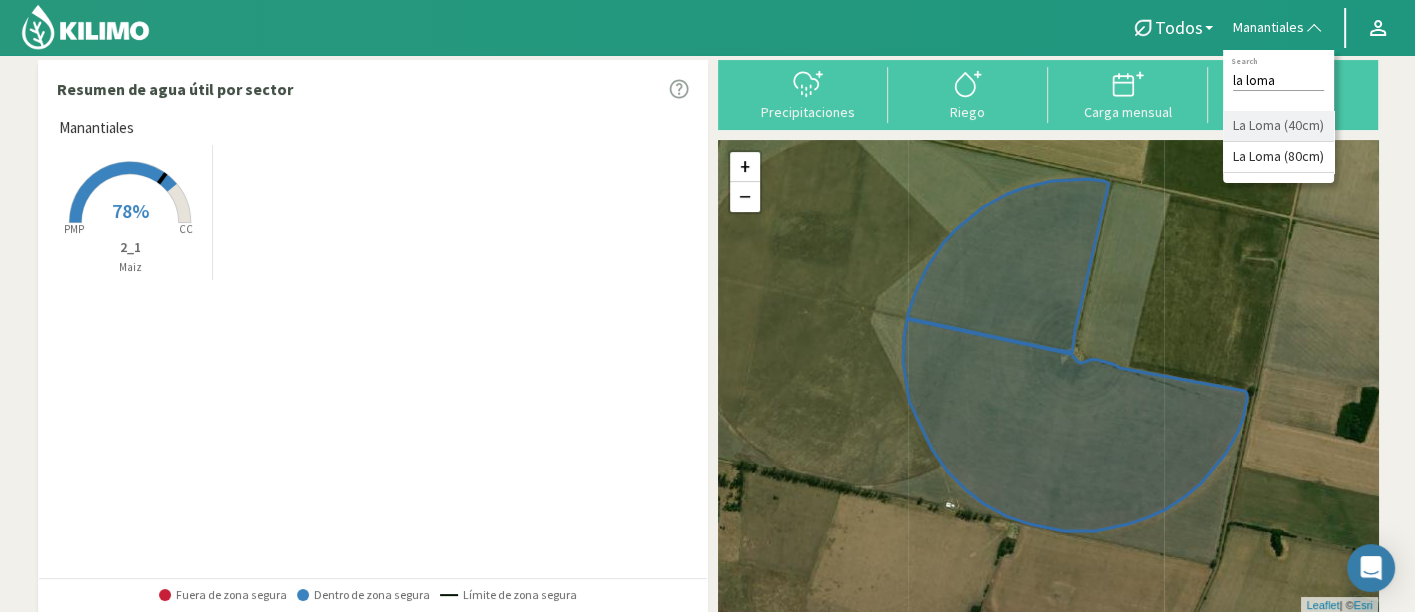 type on "la loma" 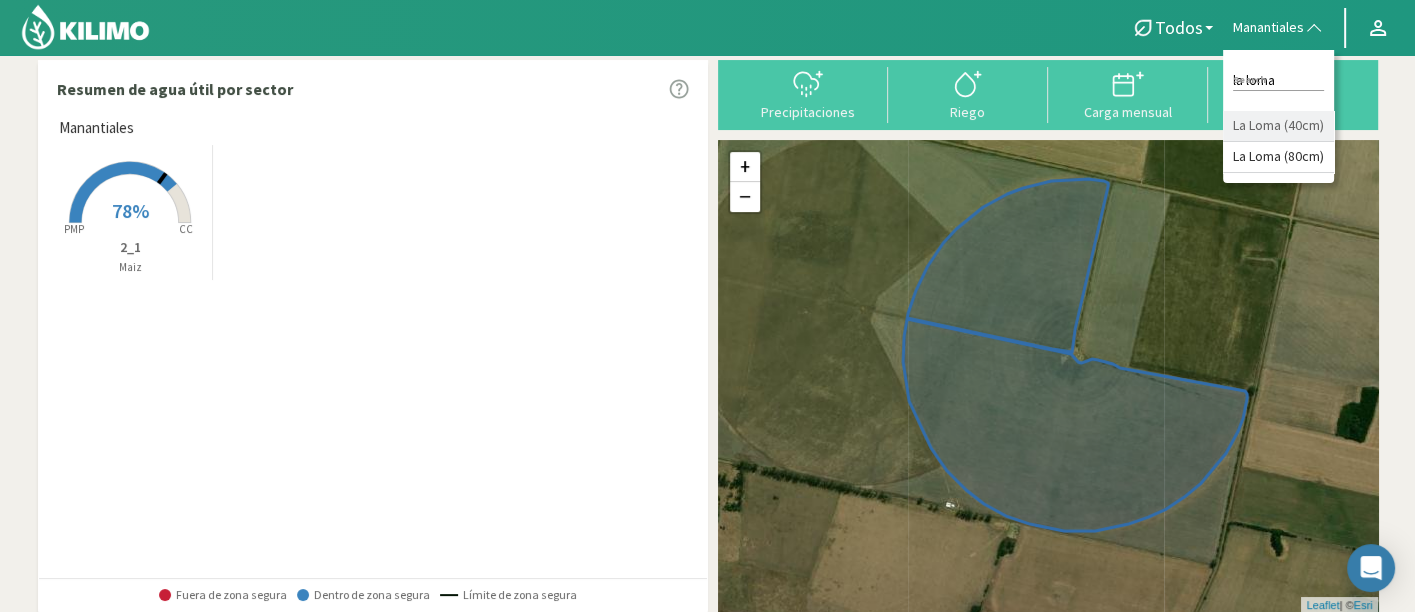 click on "La Loma (40cm)" 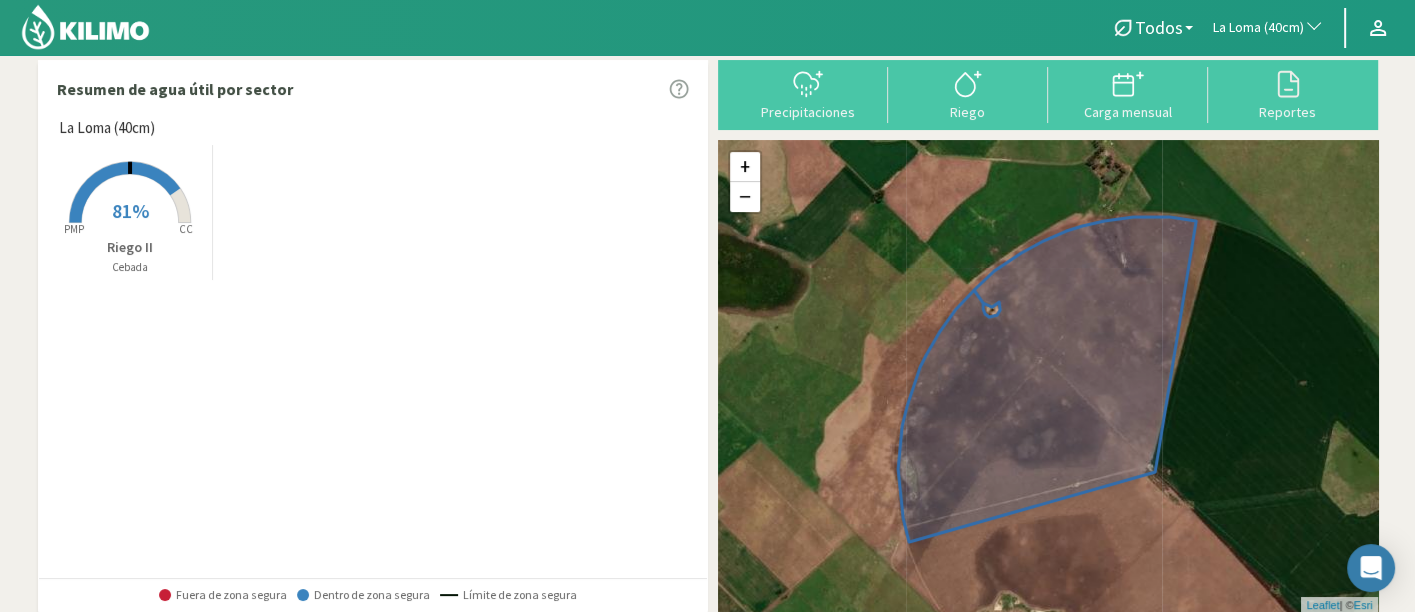 click on "La Loma (40cm)" 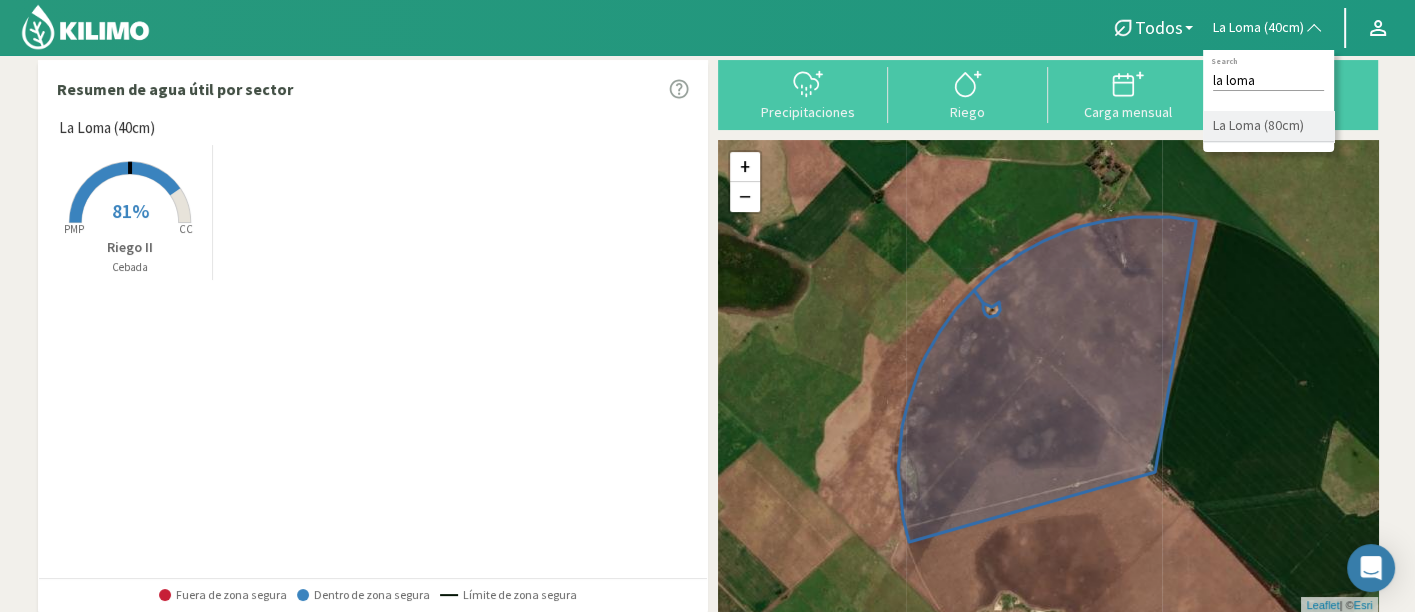 type on "la loma" 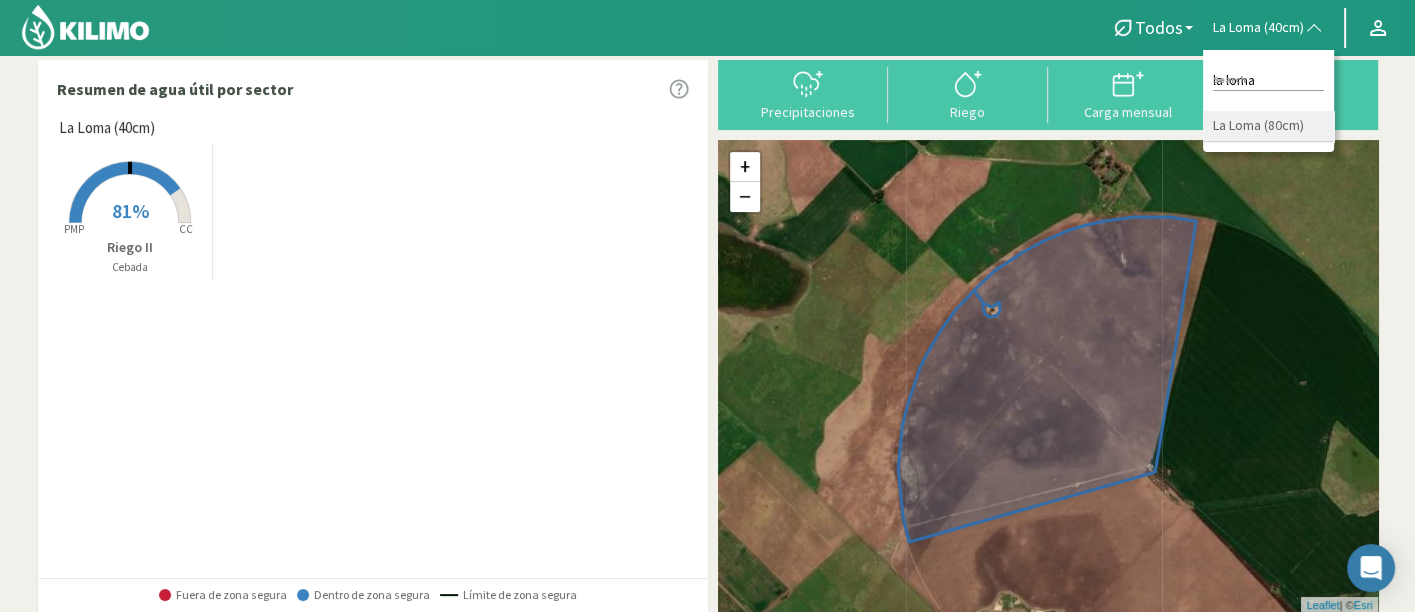 click on "La Loma (80cm)" 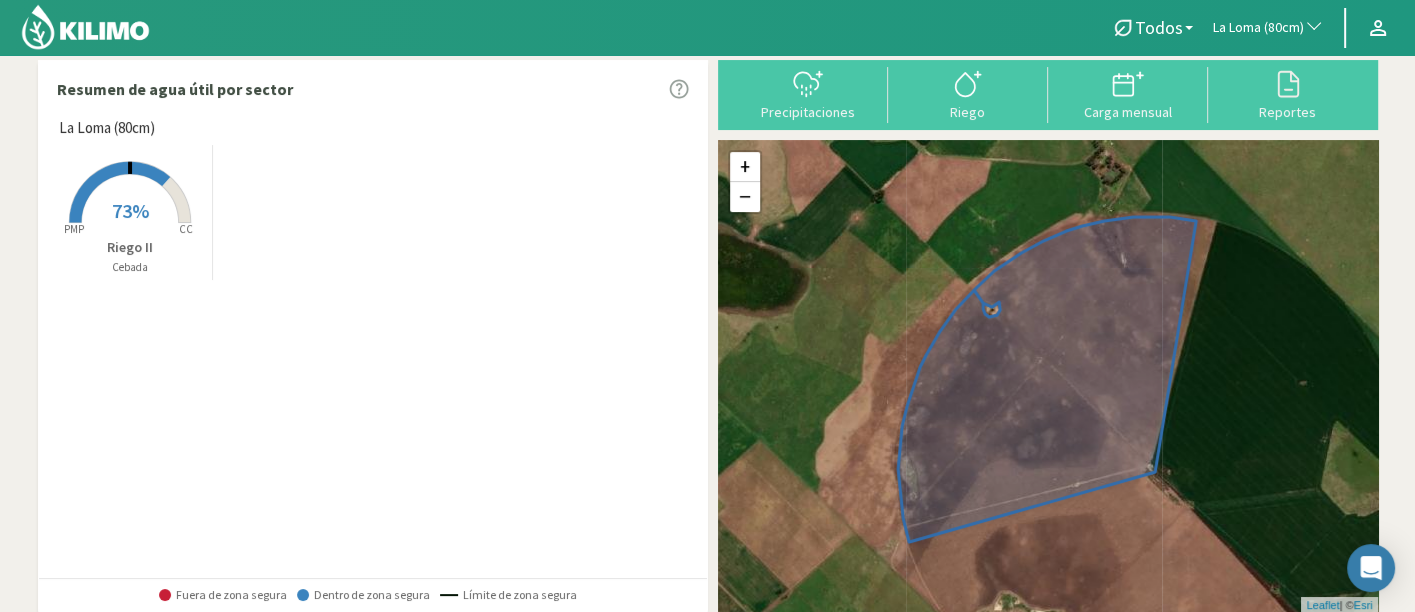 click on "La Loma (80cm)" 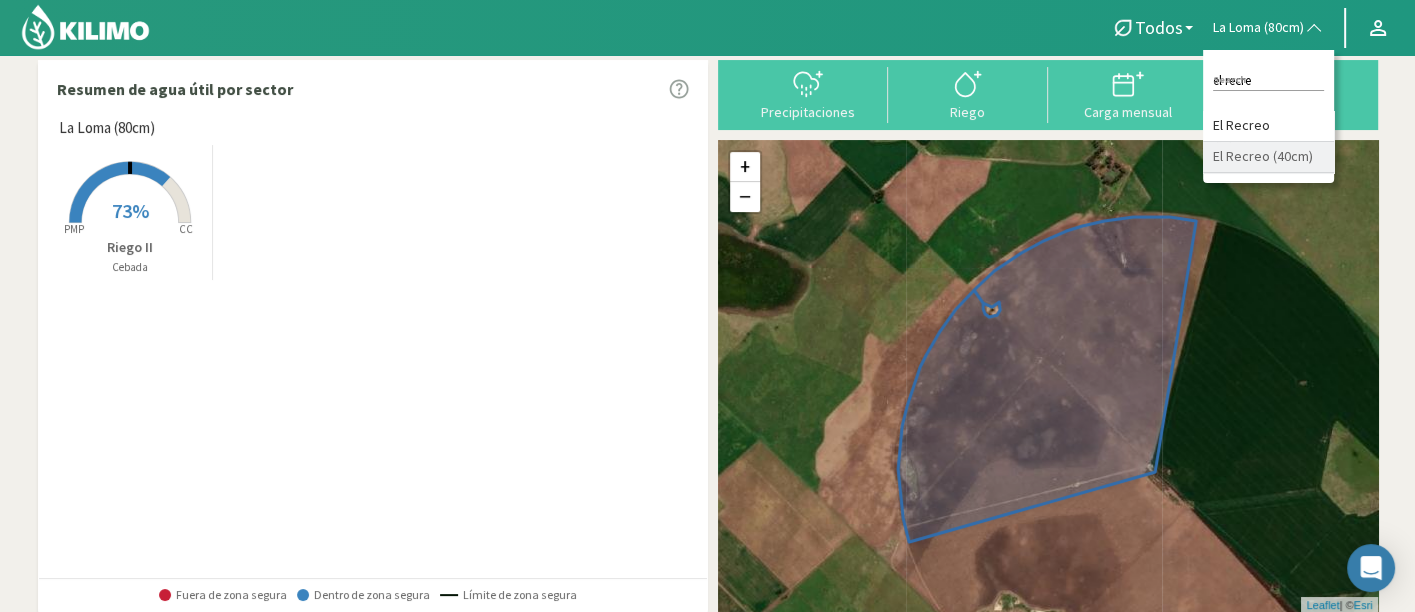type on "el recre" 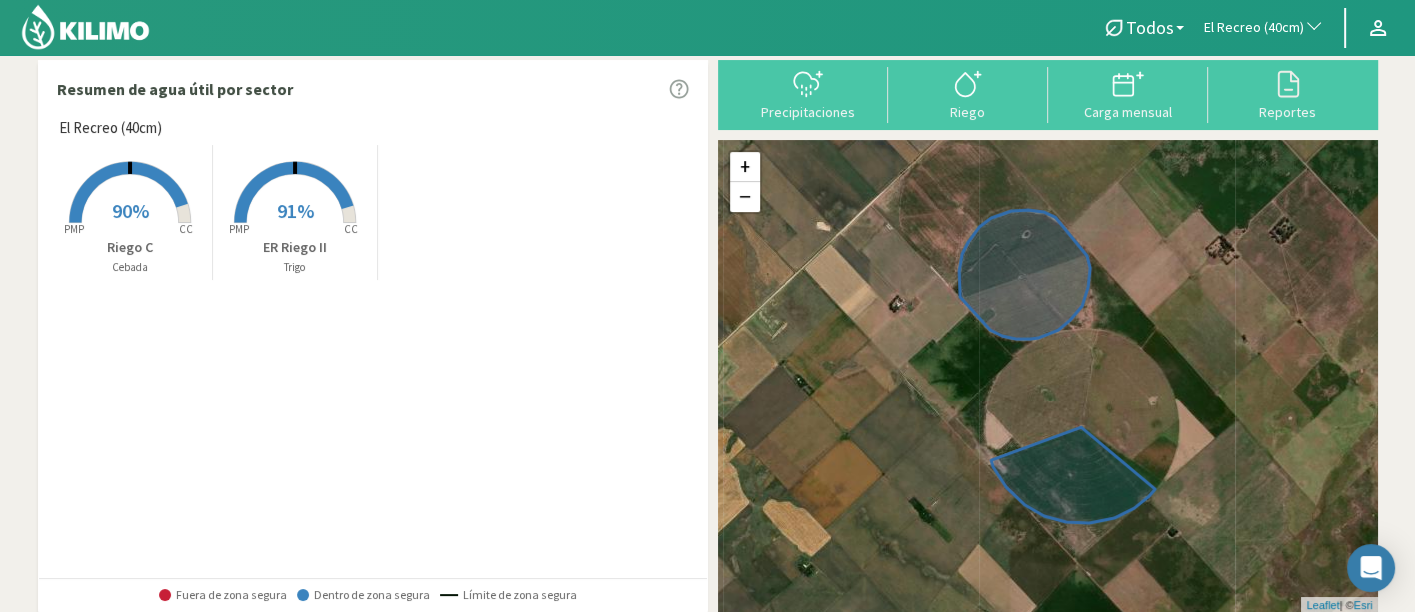 click on "El Recreo (40cm)" 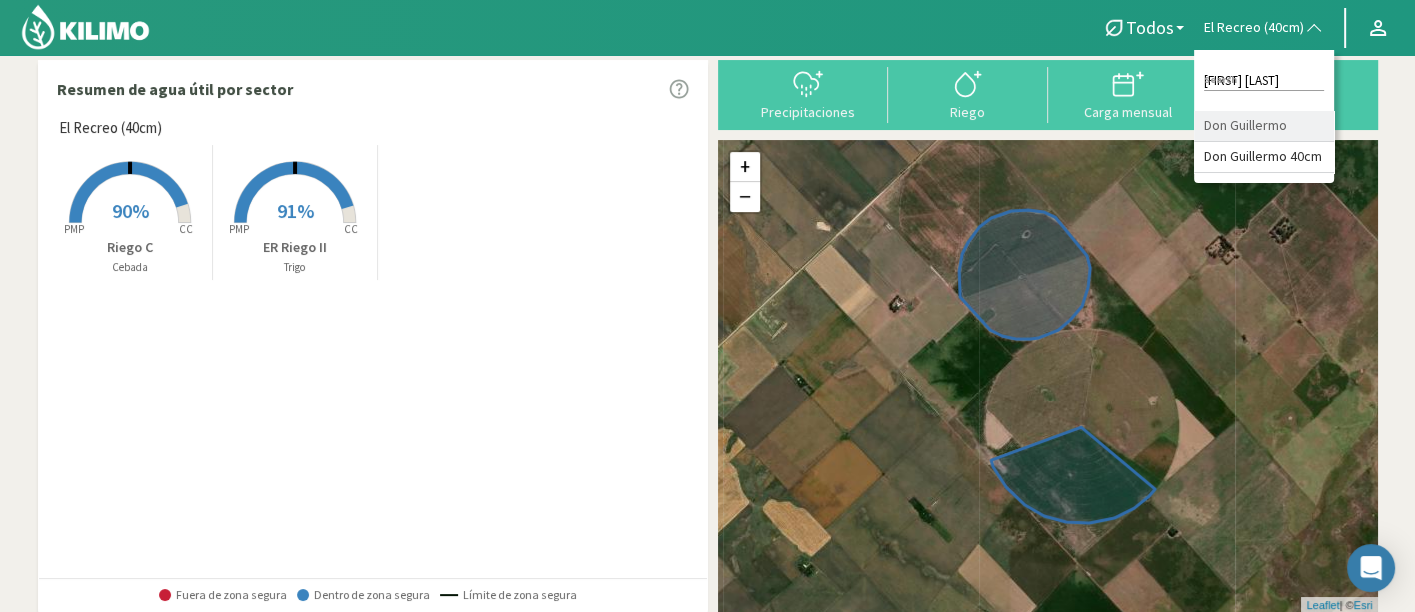 type on "don guill" 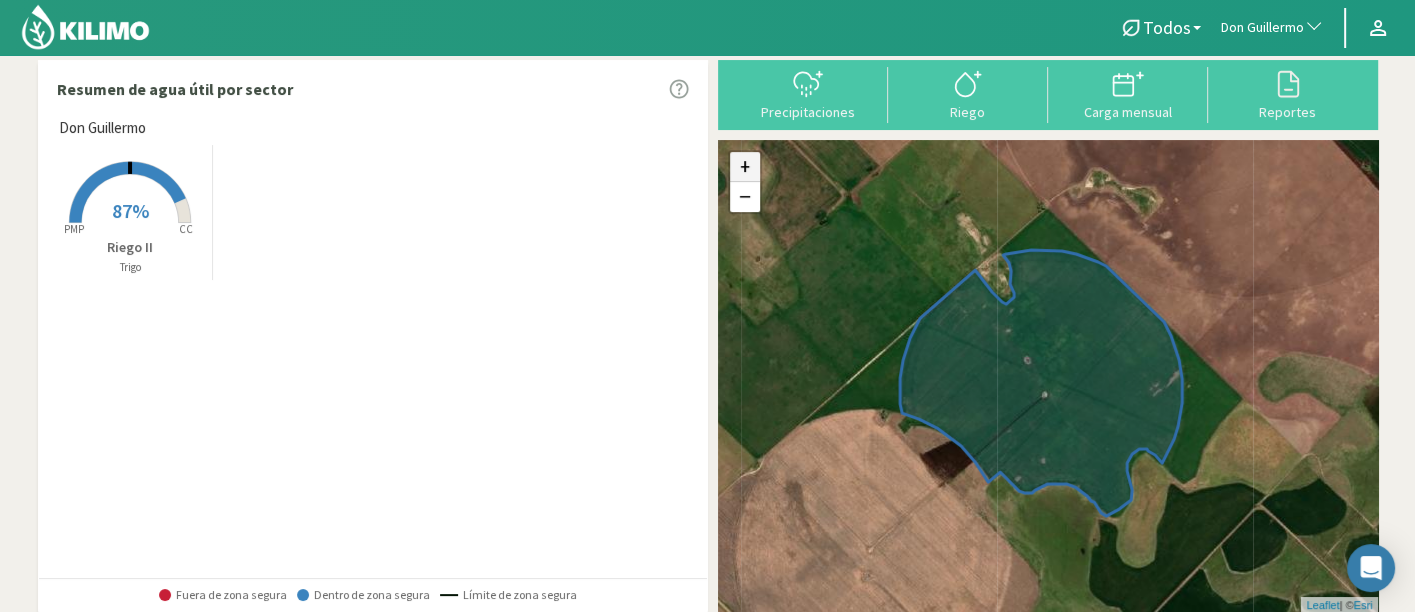 click on "+" 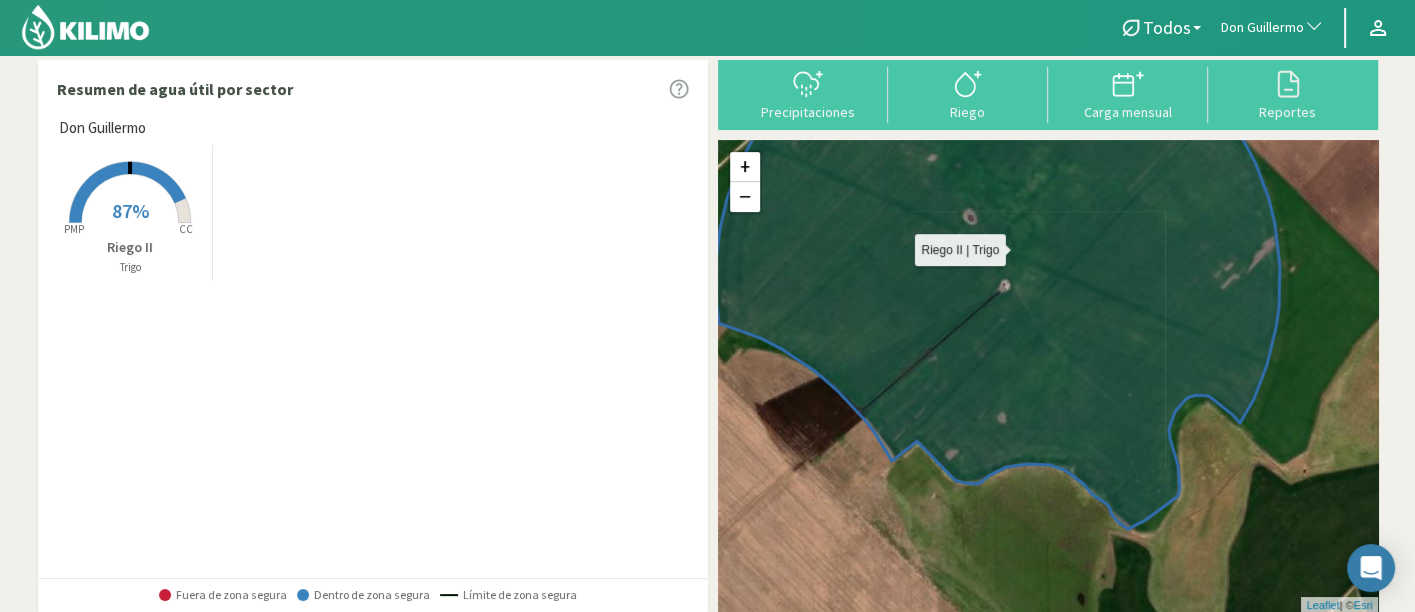 drag, startPoint x: 1199, startPoint y: 390, endPoint x: 1162, endPoint y: 257, distance: 138.05072 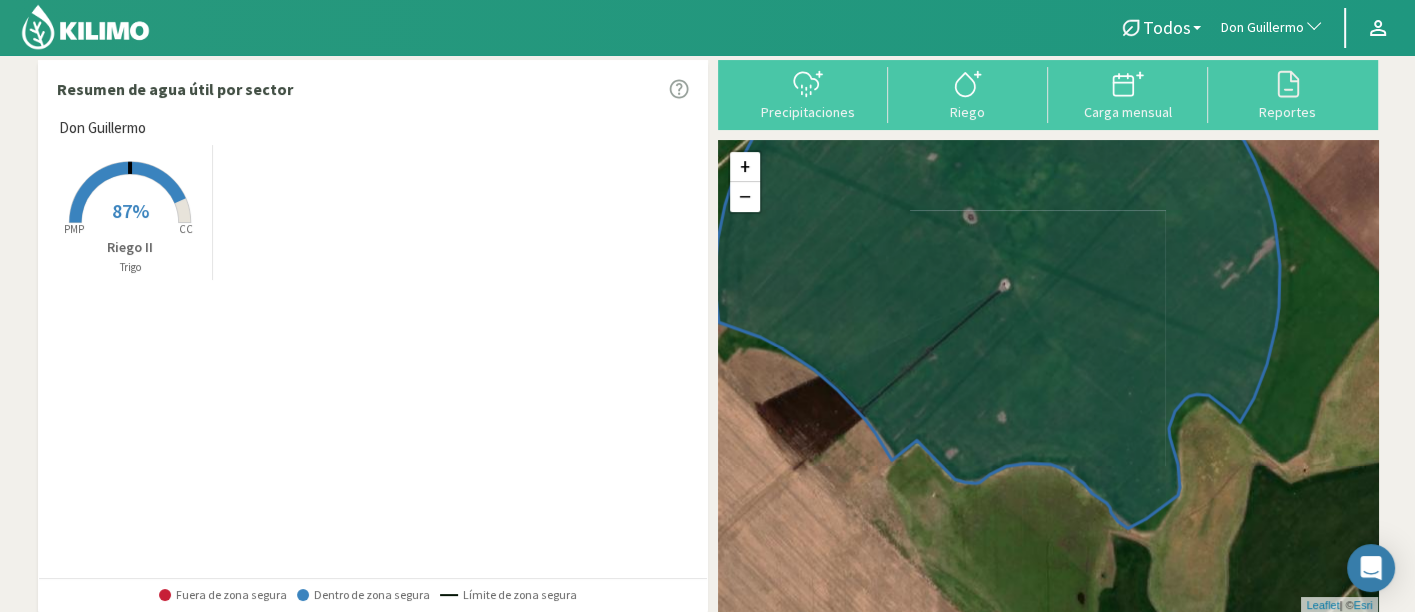 click on "Don Guillermo" 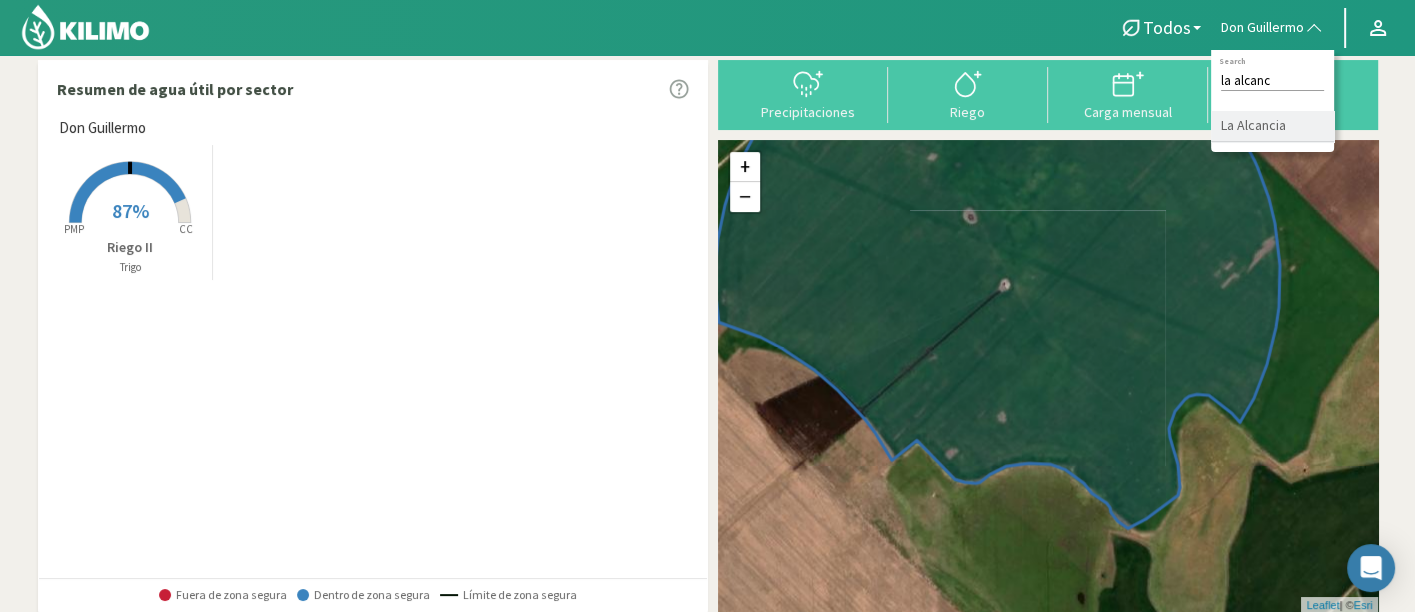 type on "la alcanc" 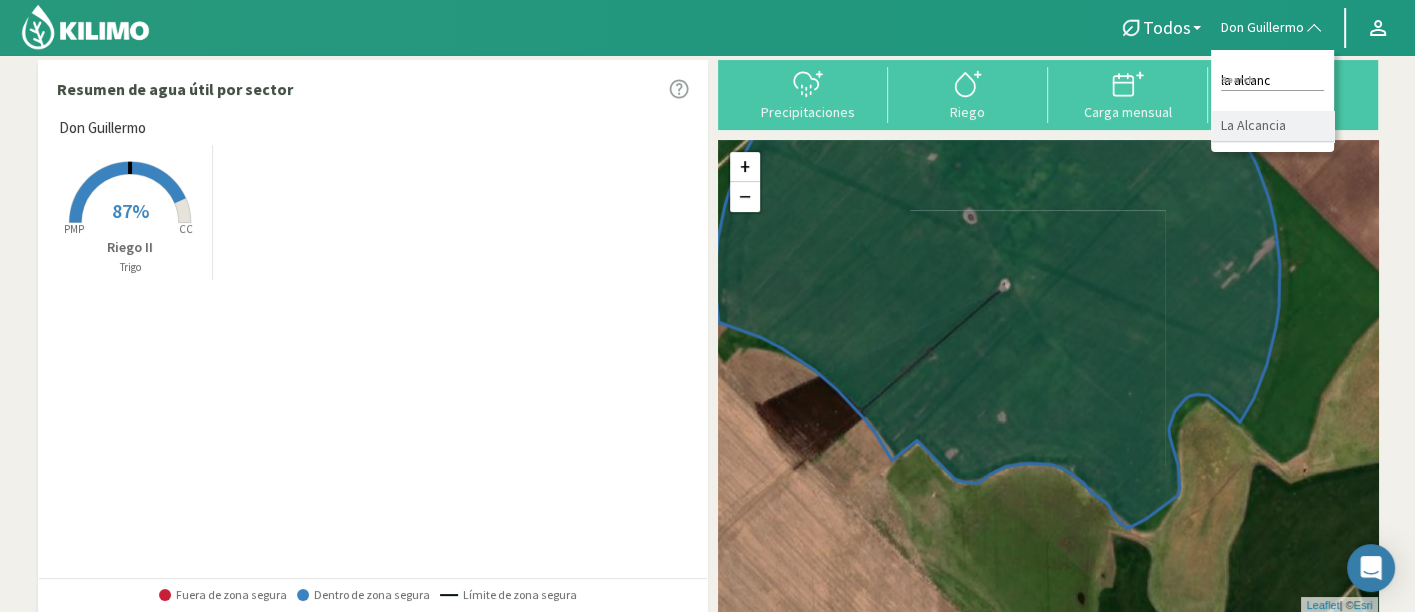 click on "La Alcancia" 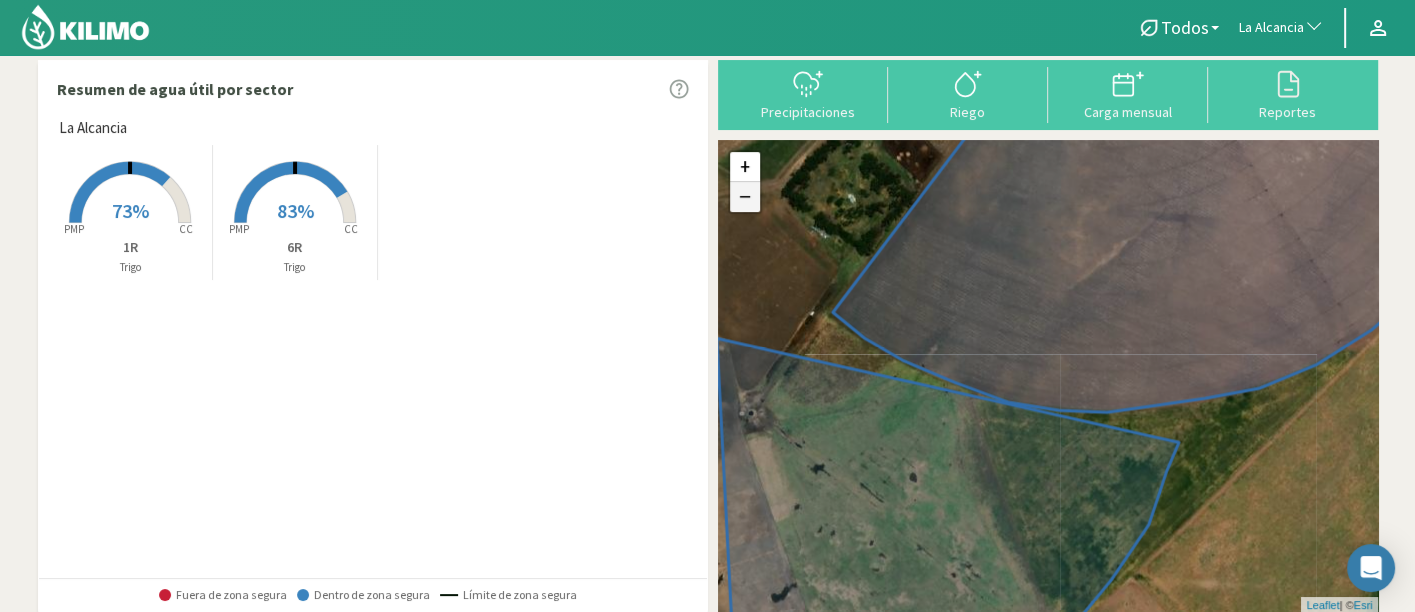 click on "−" 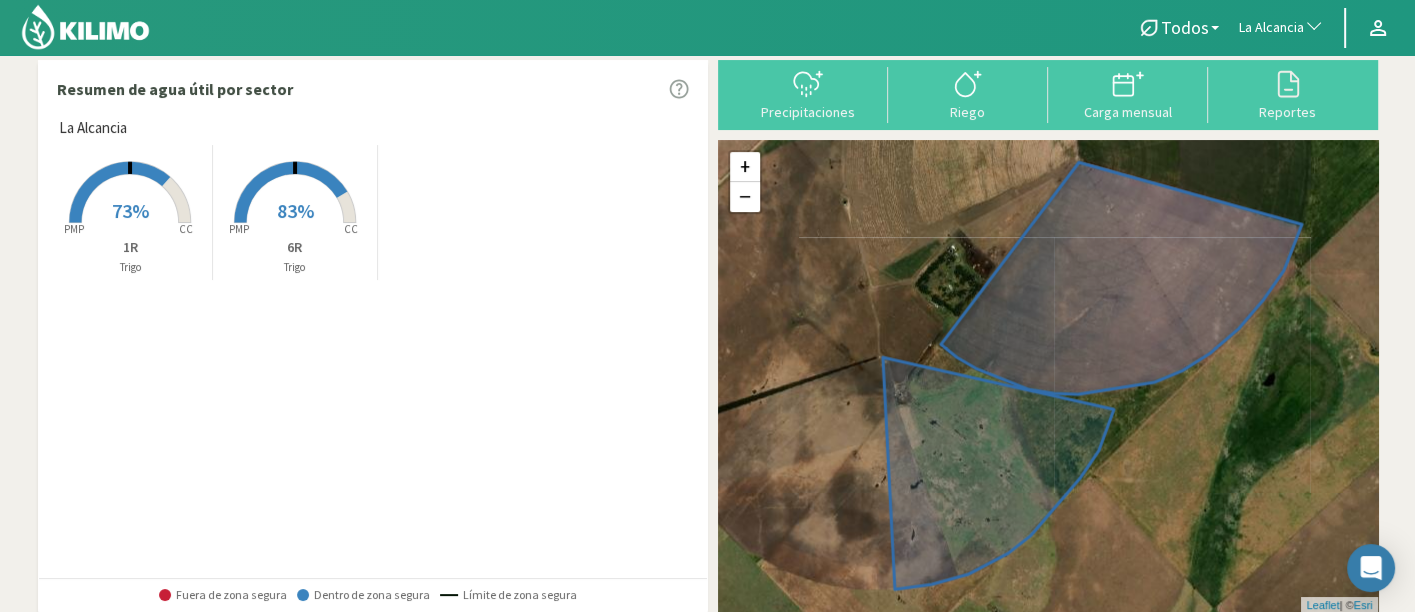 click on "La Alcancia" 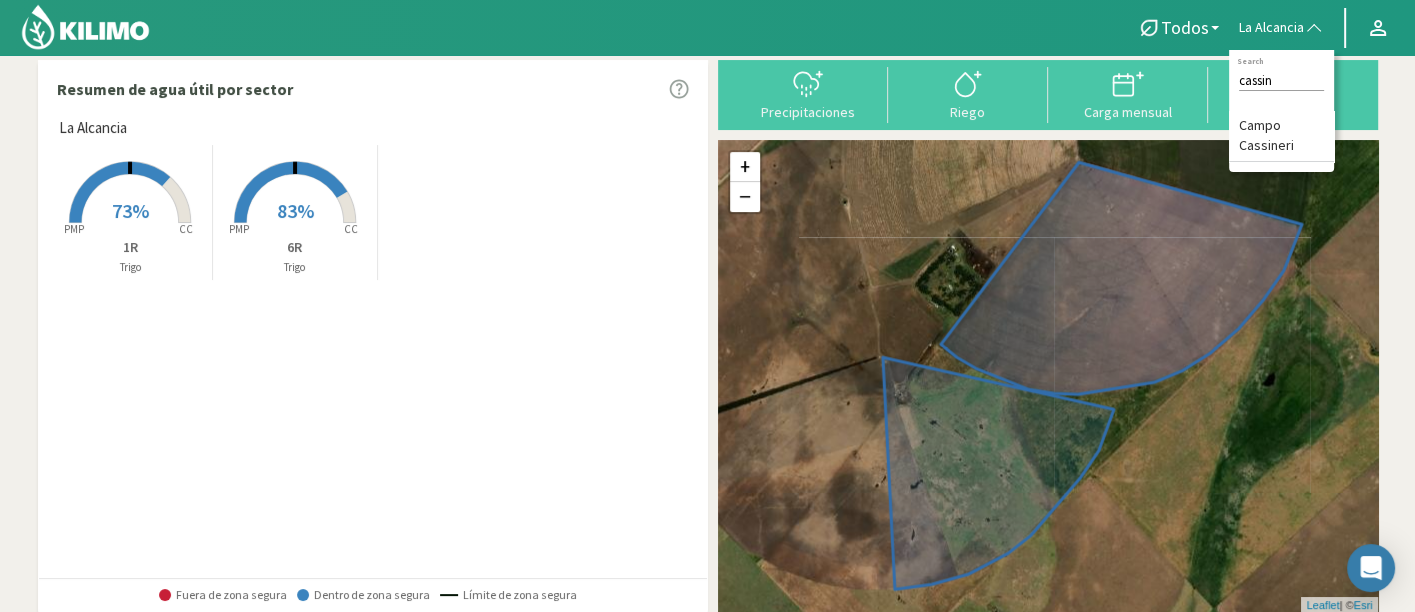 type on "cassin" 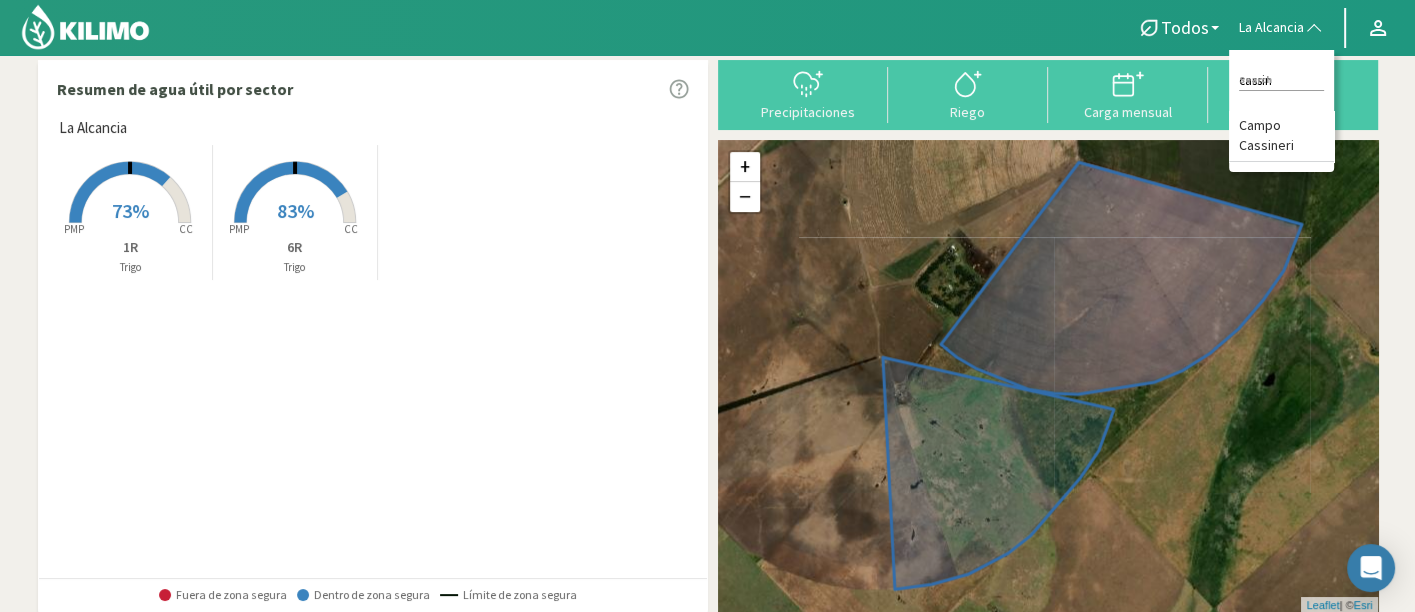 click on "Campo Cassineri" 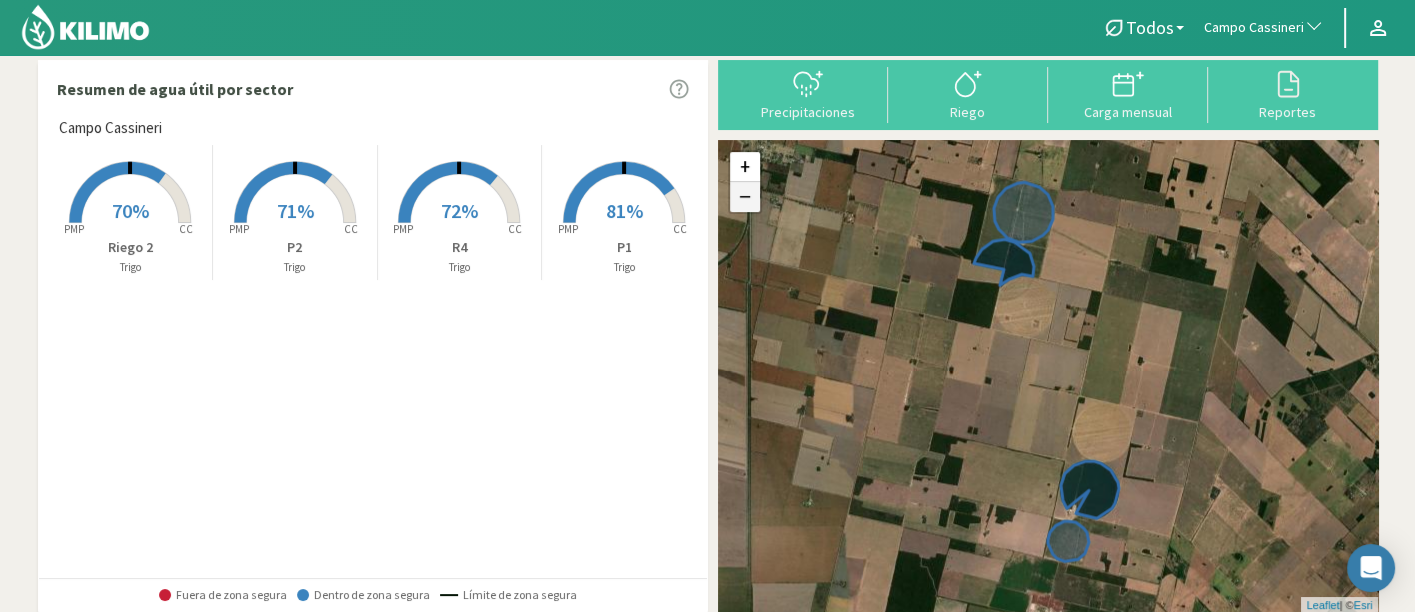 click on "−" 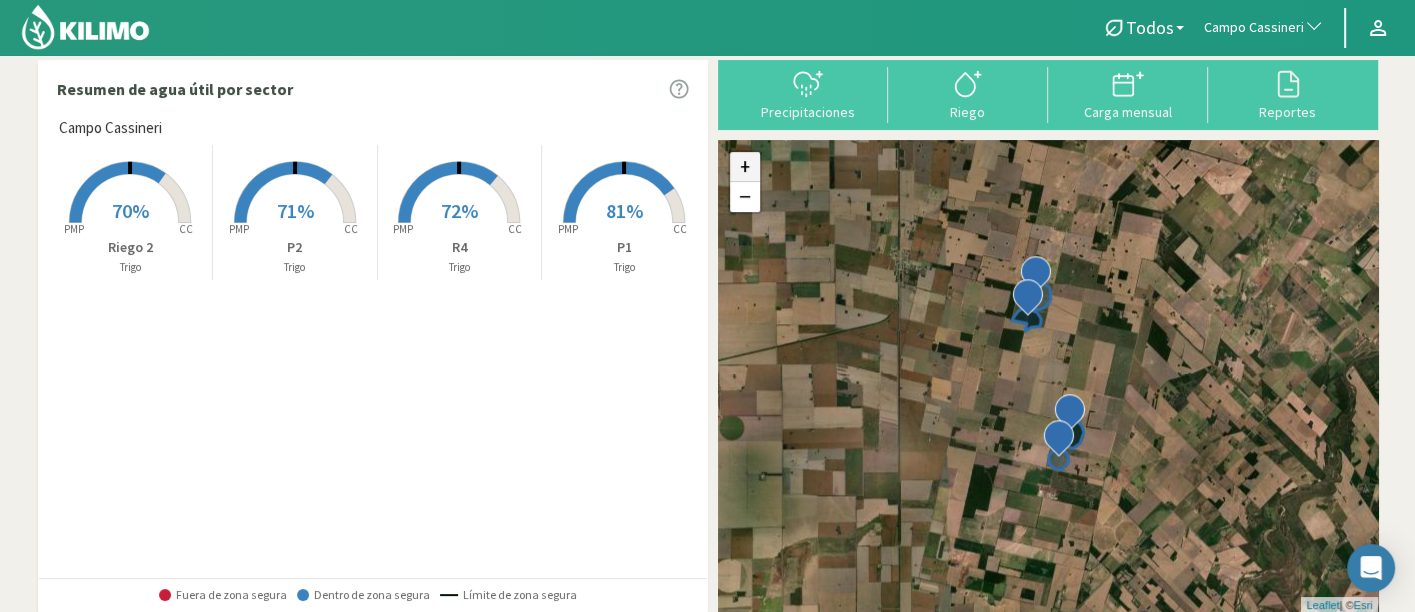 click on "+" 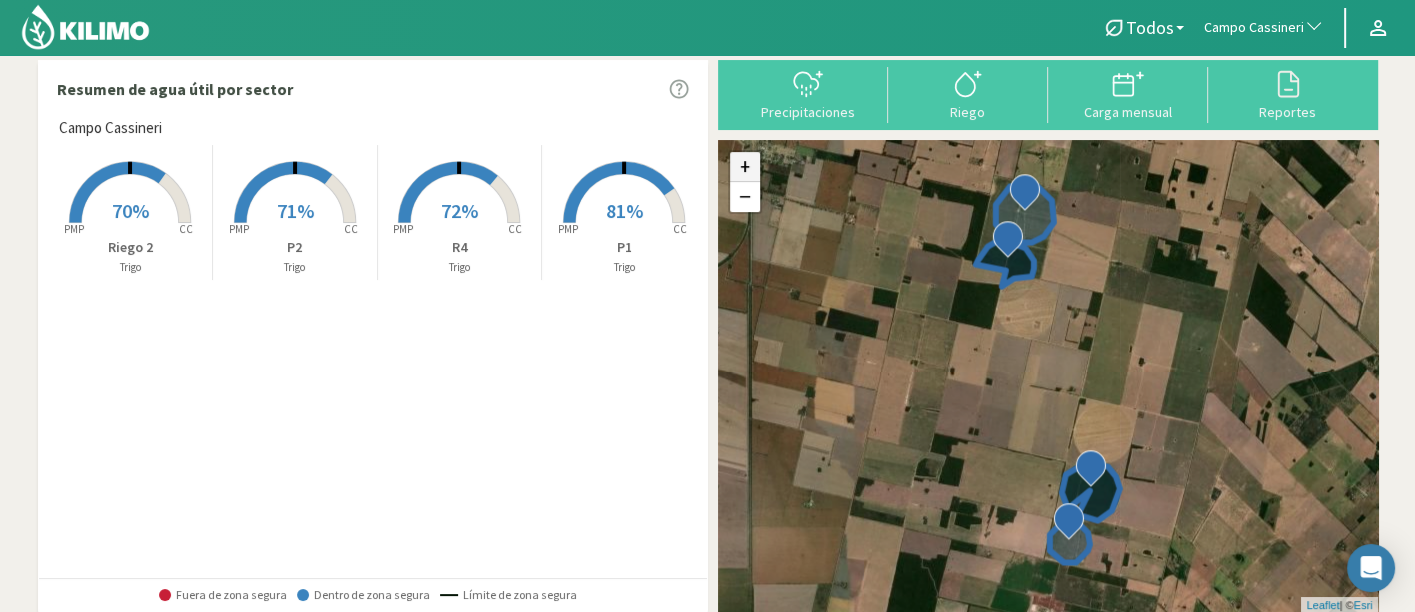 click on "+" 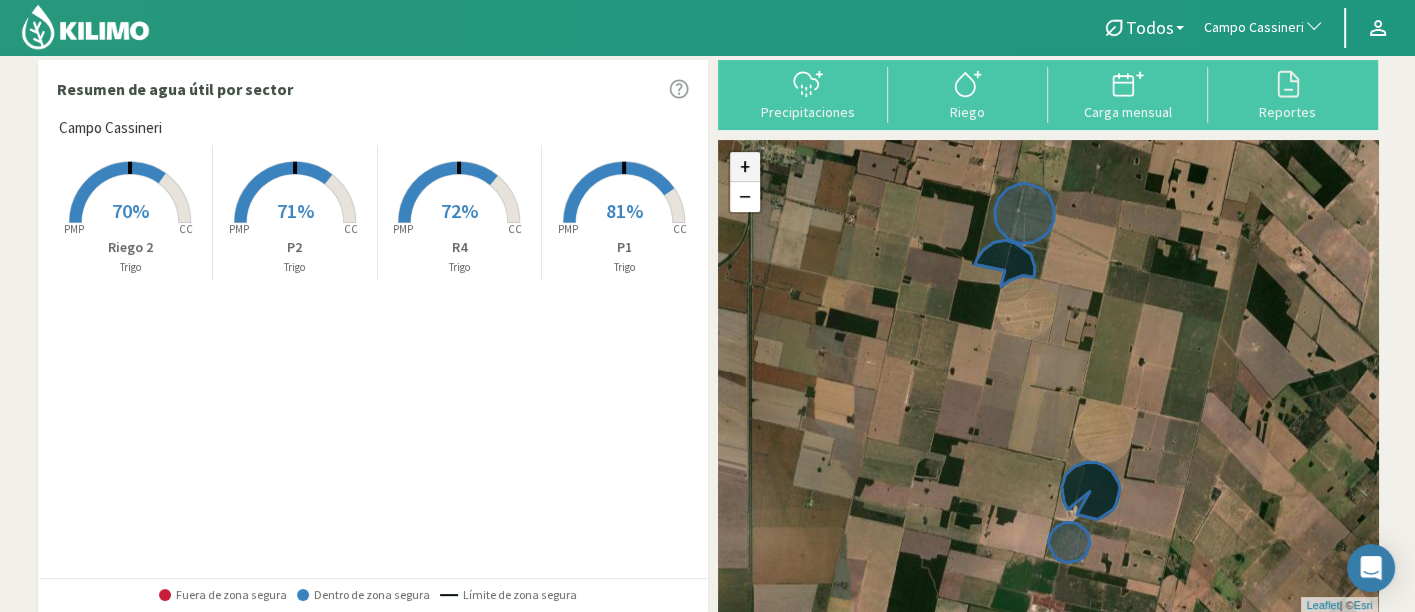 click on "+" 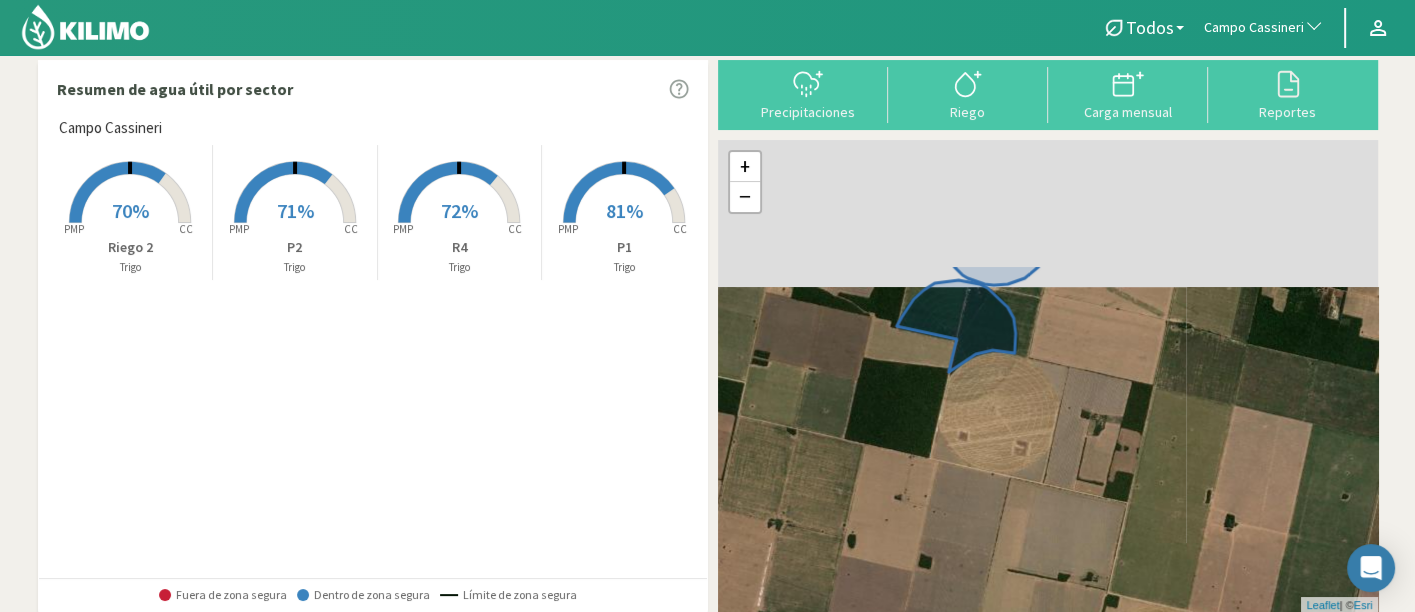 drag, startPoint x: 1050, startPoint y: 236, endPoint x: 1028, endPoint y: 468, distance: 233.04077 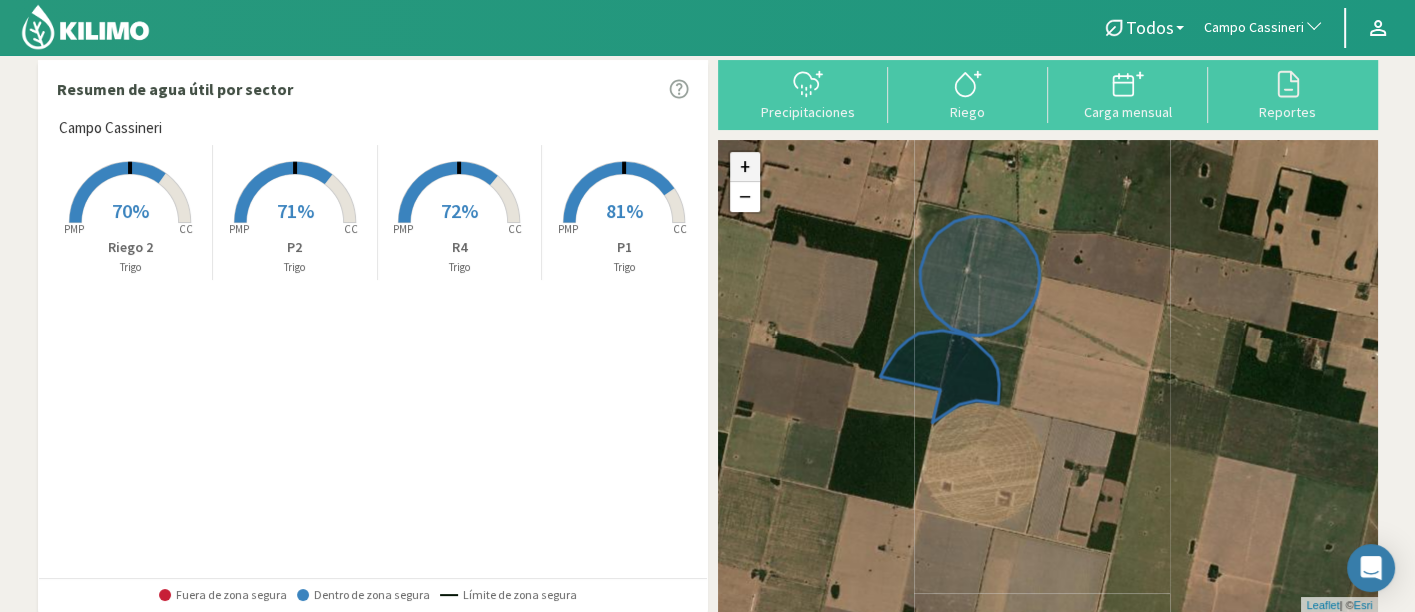 click on "+" 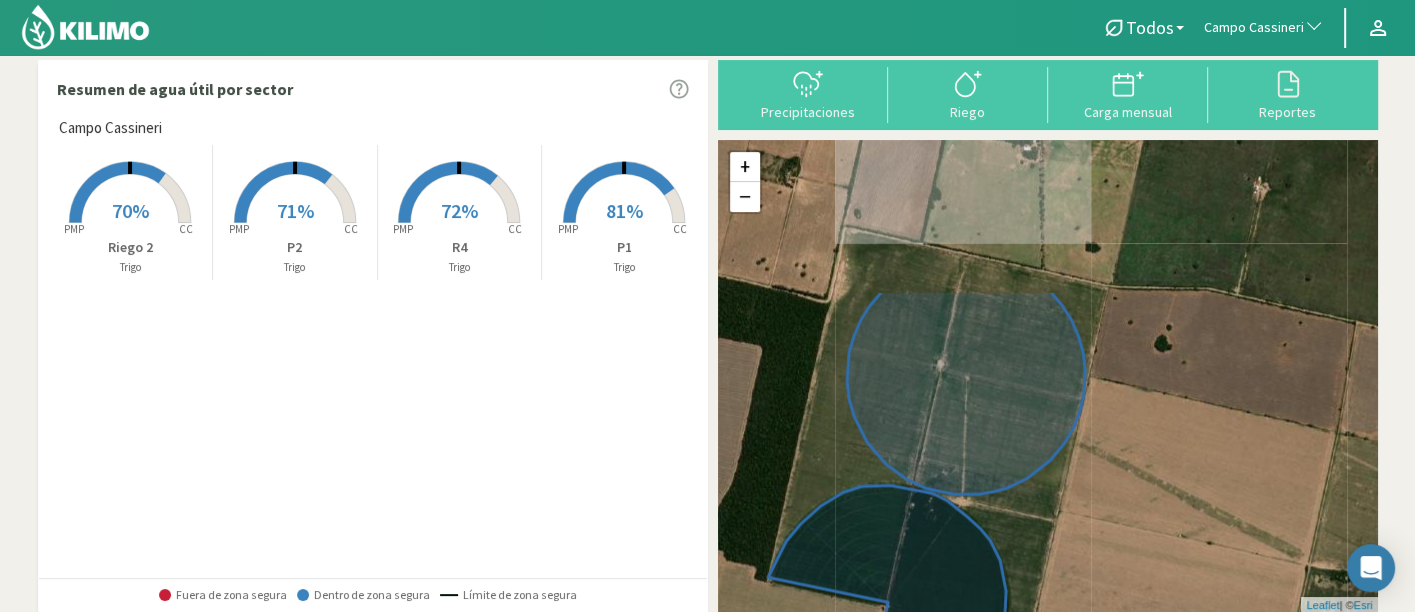 drag, startPoint x: 1086, startPoint y: 288, endPoint x: 1147, endPoint y: 501, distance: 221.56264 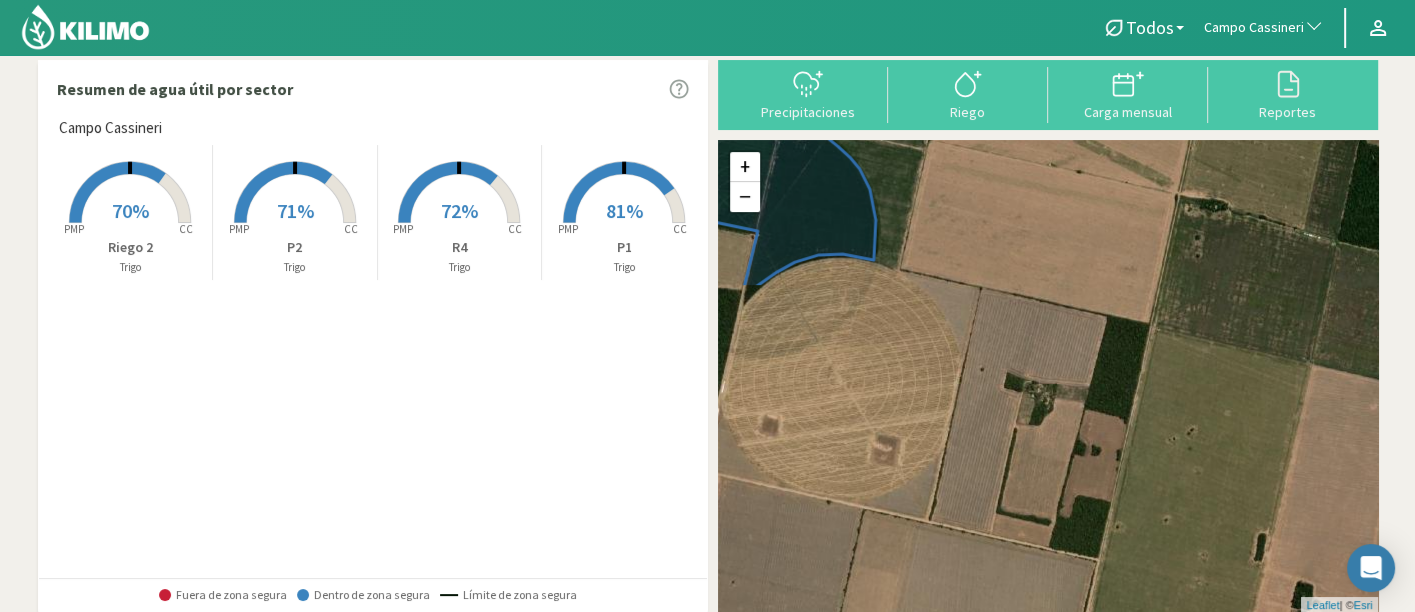 drag, startPoint x: 1147, startPoint y: 501, endPoint x: 980, endPoint y: 37, distance: 493.1379 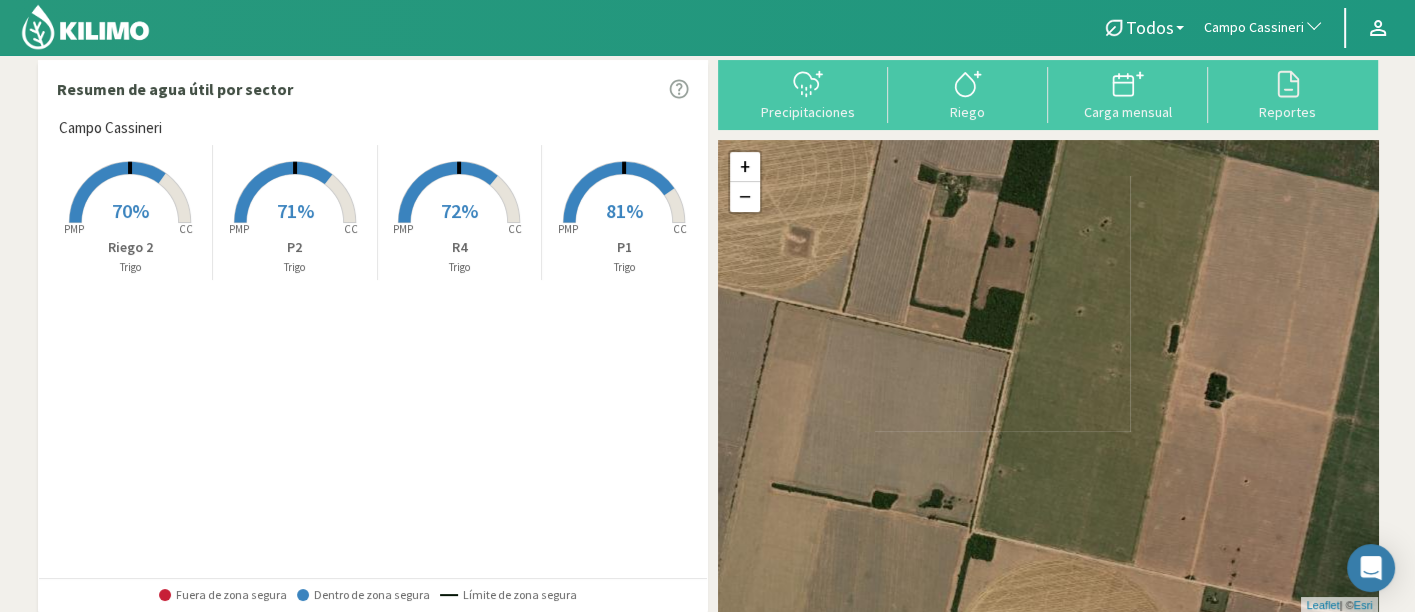drag, startPoint x: 1104, startPoint y: 345, endPoint x: 1002, endPoint y: 144, distance: 225.39964 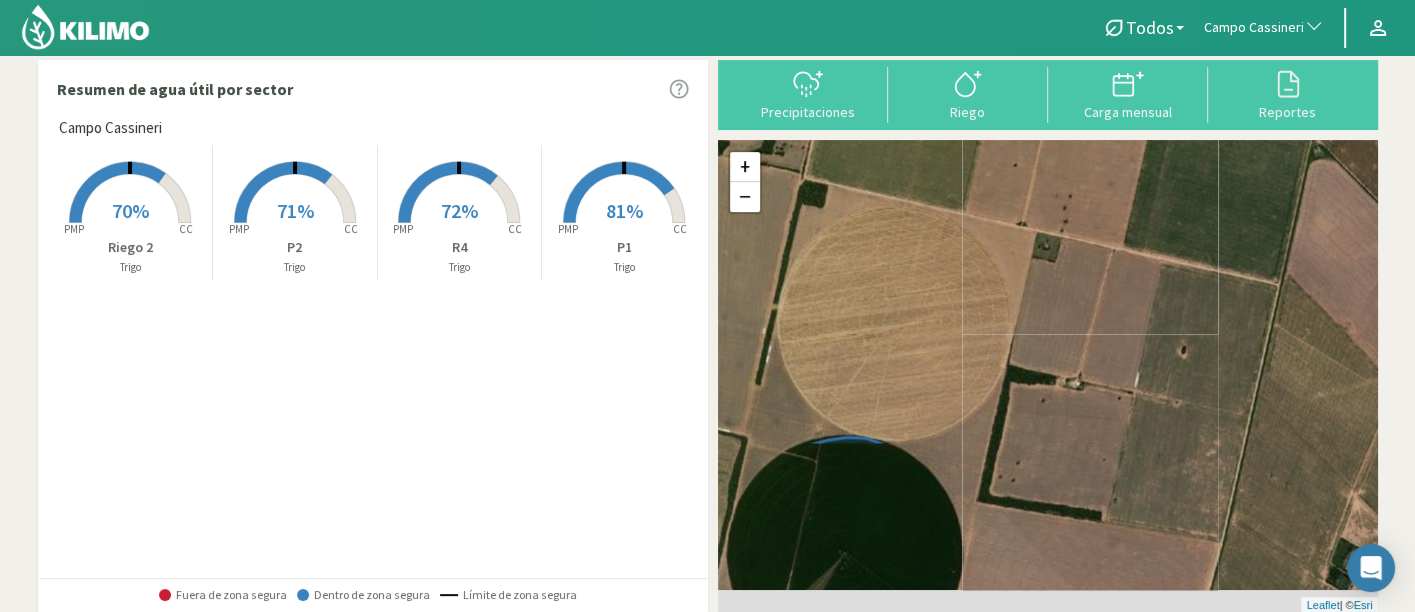 drag, startPoint x: 1053, startPoint y: 363, endPoint x: 946, endPoint y: 137, distance: 250.04999 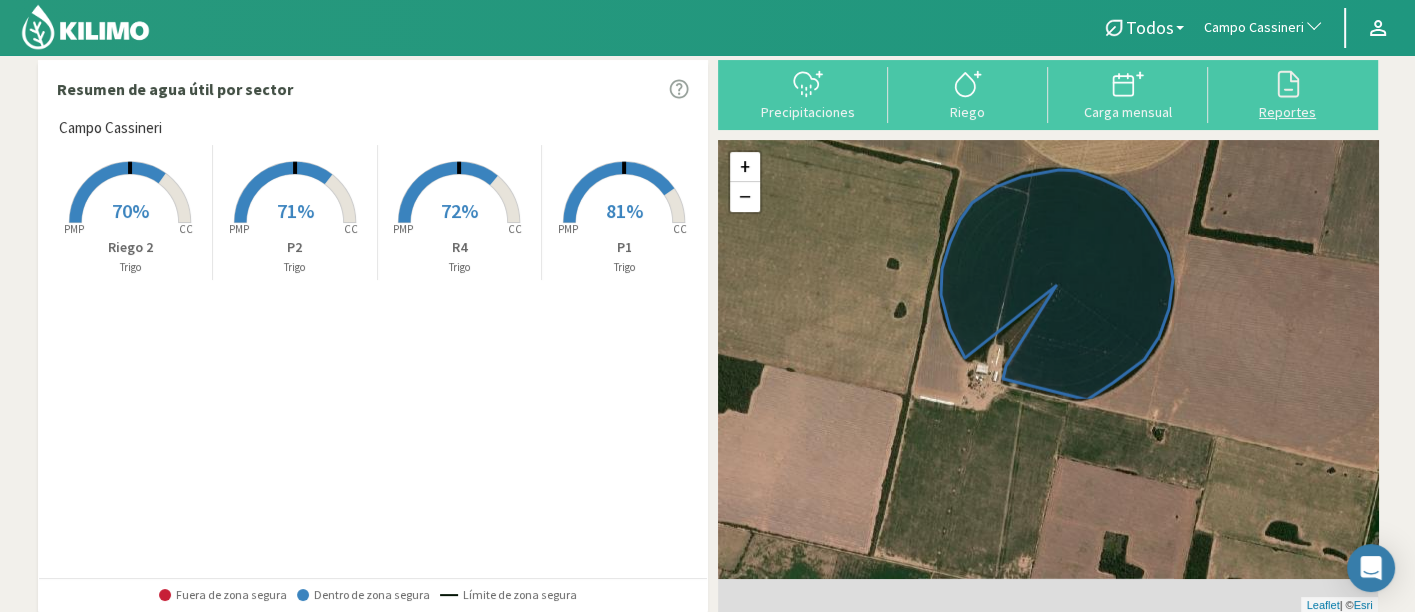drag, startPoint x: 1006, startPoint y: 399, endPoint x: 1277, endPoint y: 110, distance: 396.1843 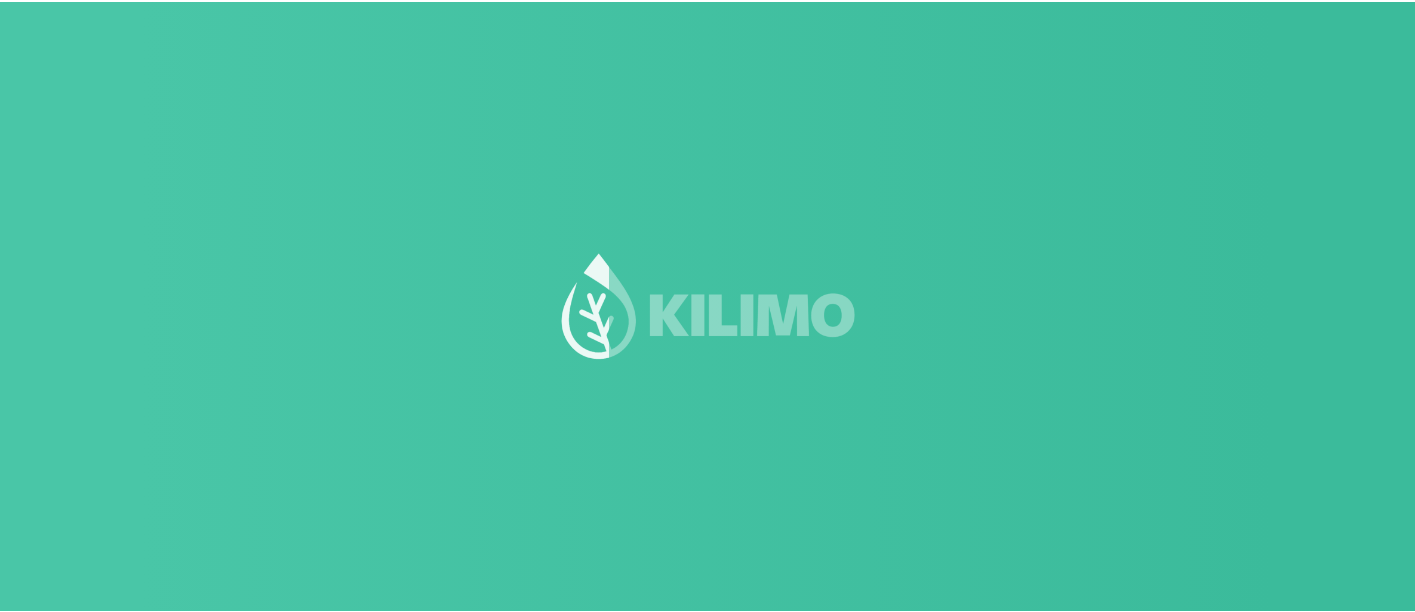 scroll, scrollTop: 0, scrollLeft: 0, axis: both 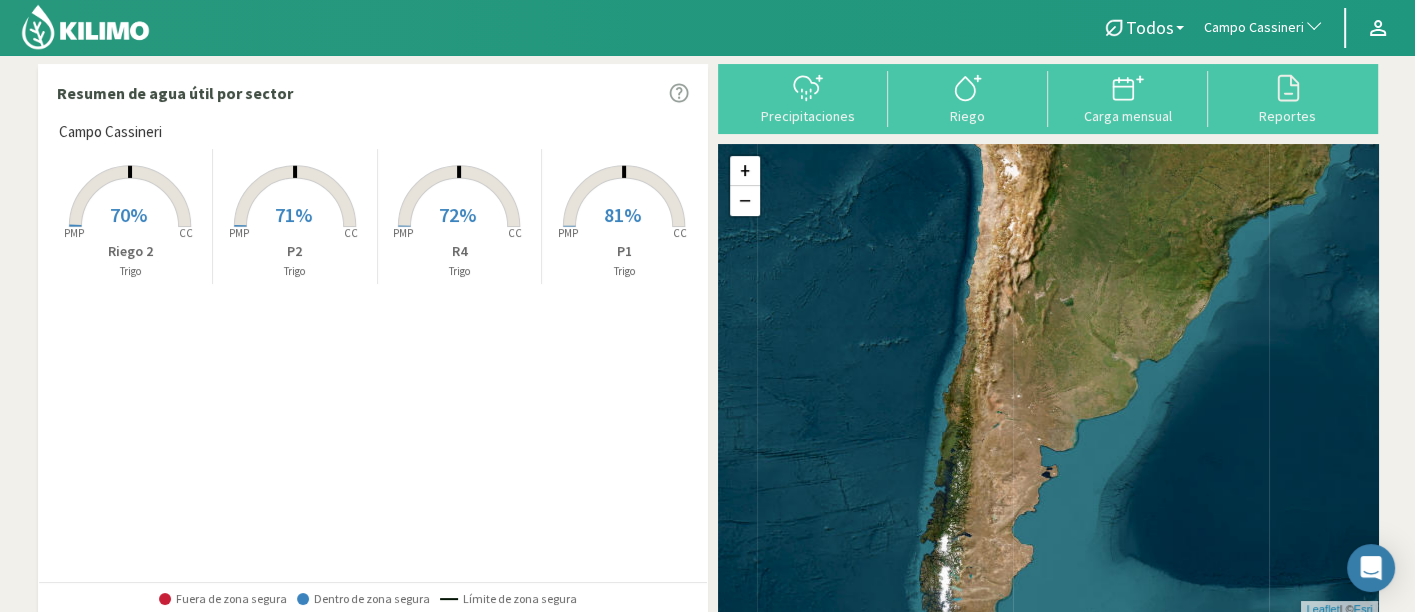 click on "Campo Cassineri" 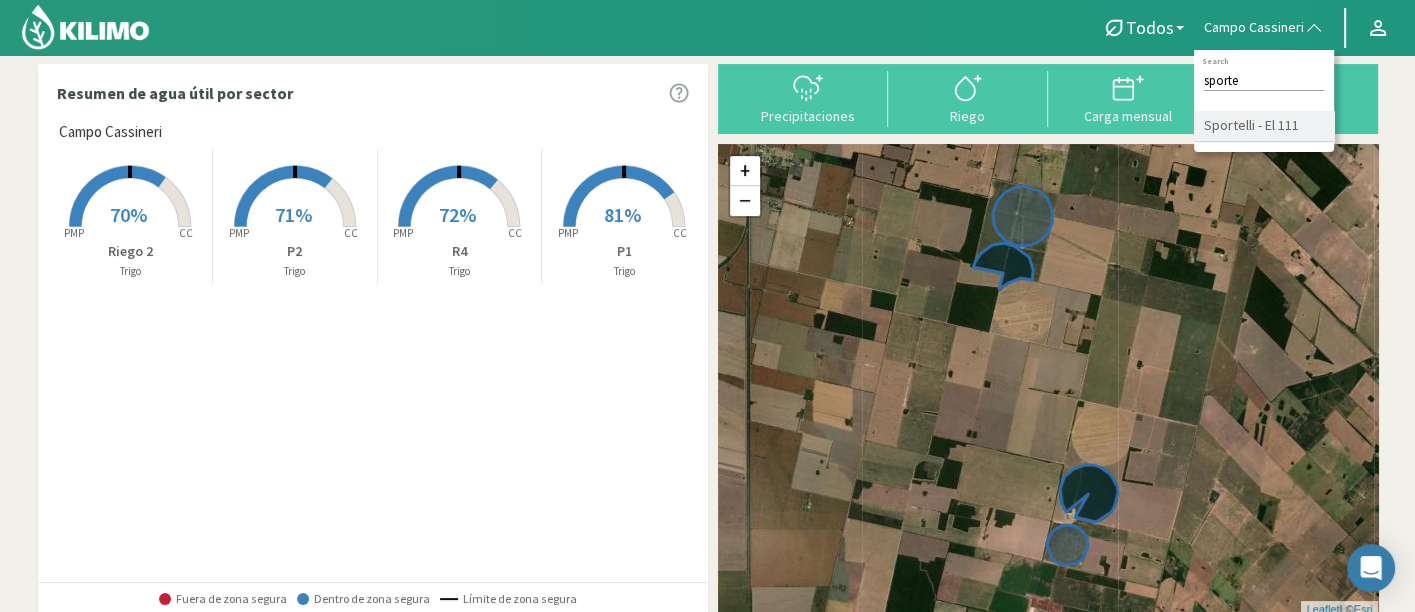 type on "sporte" 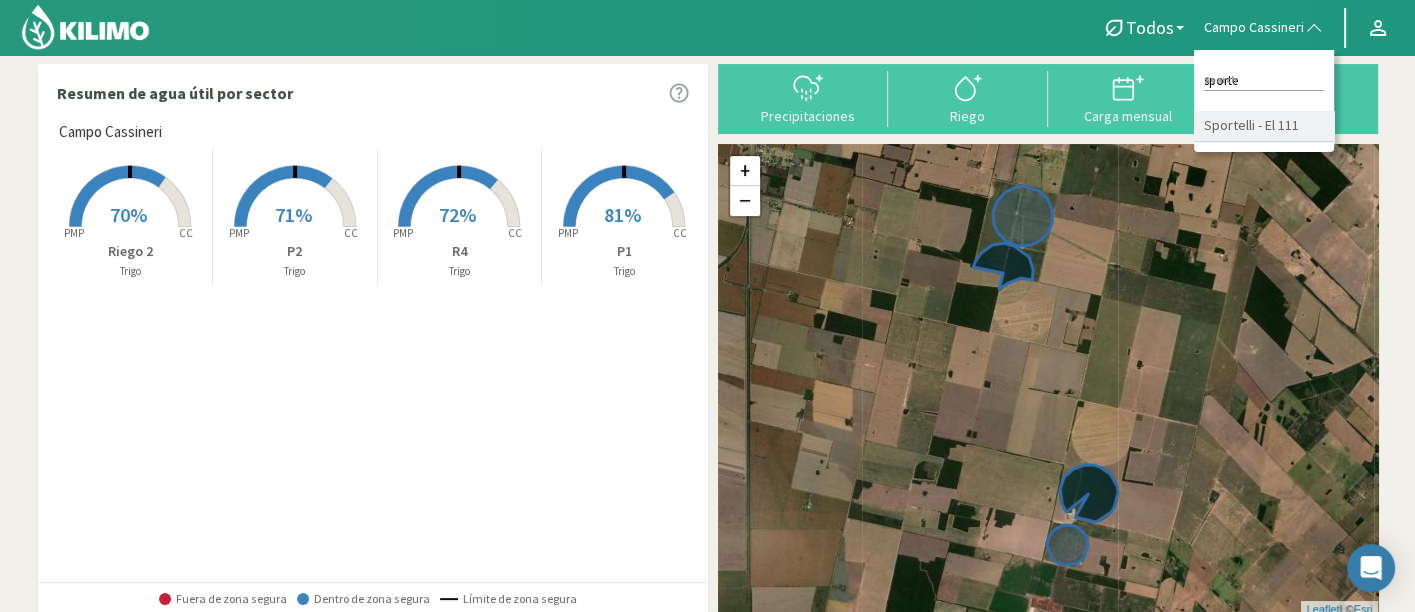 click on "Sportelli - El 111" 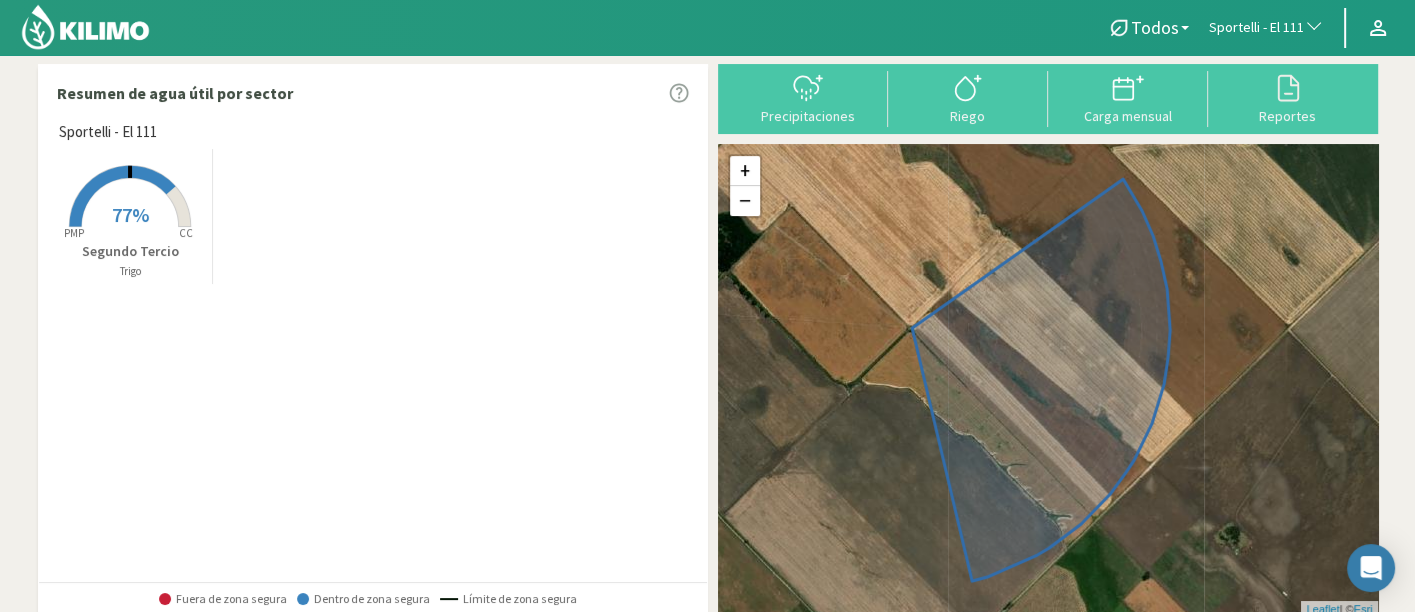 click on "Sportelli - El 111" 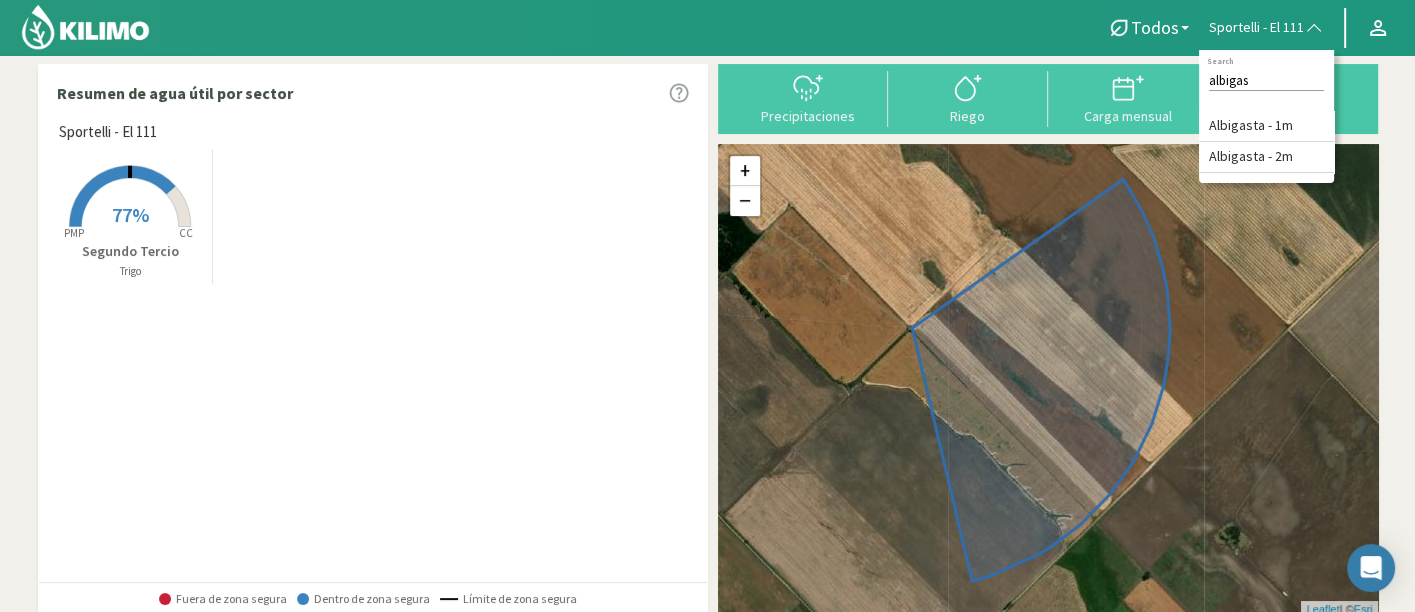 type on "albigas" 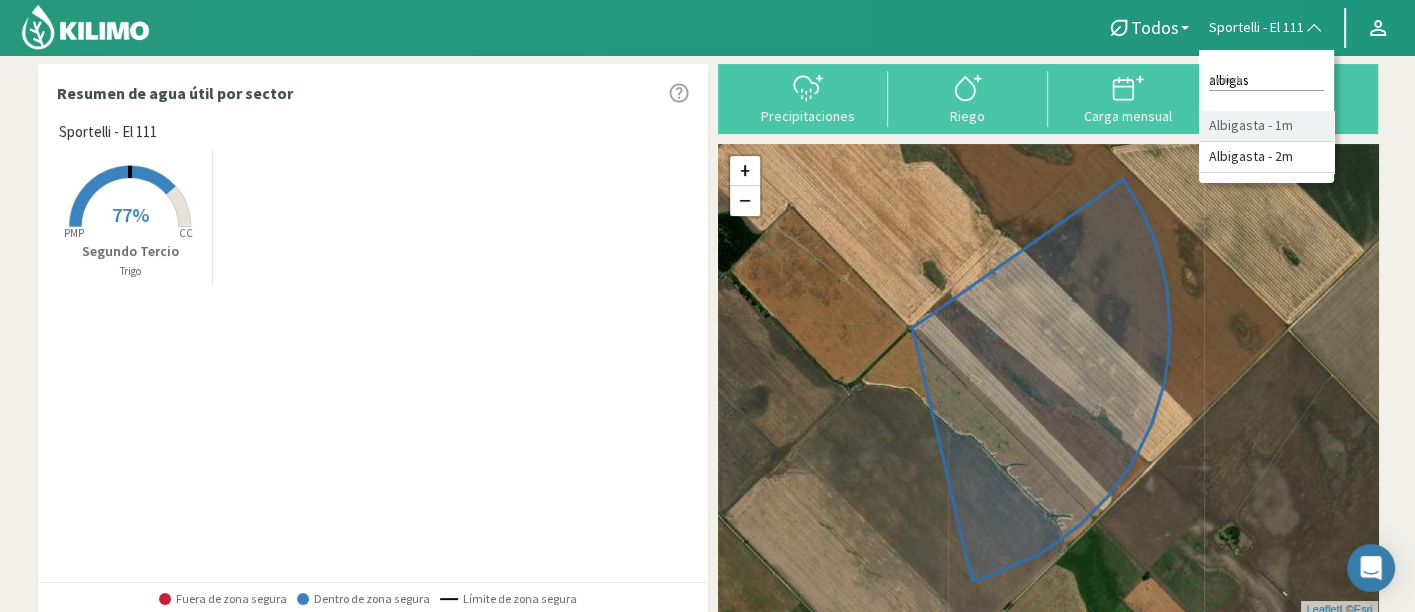 click on "Albigasta - 1m" 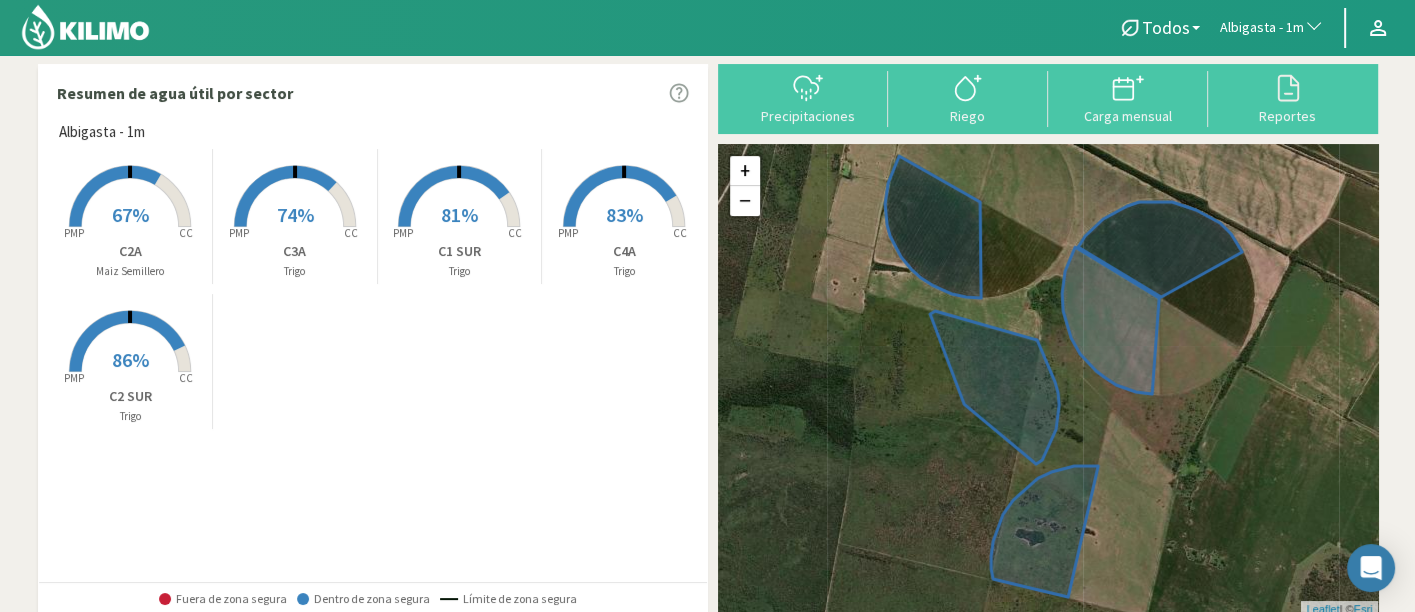 click on "Albigasta - 1m" 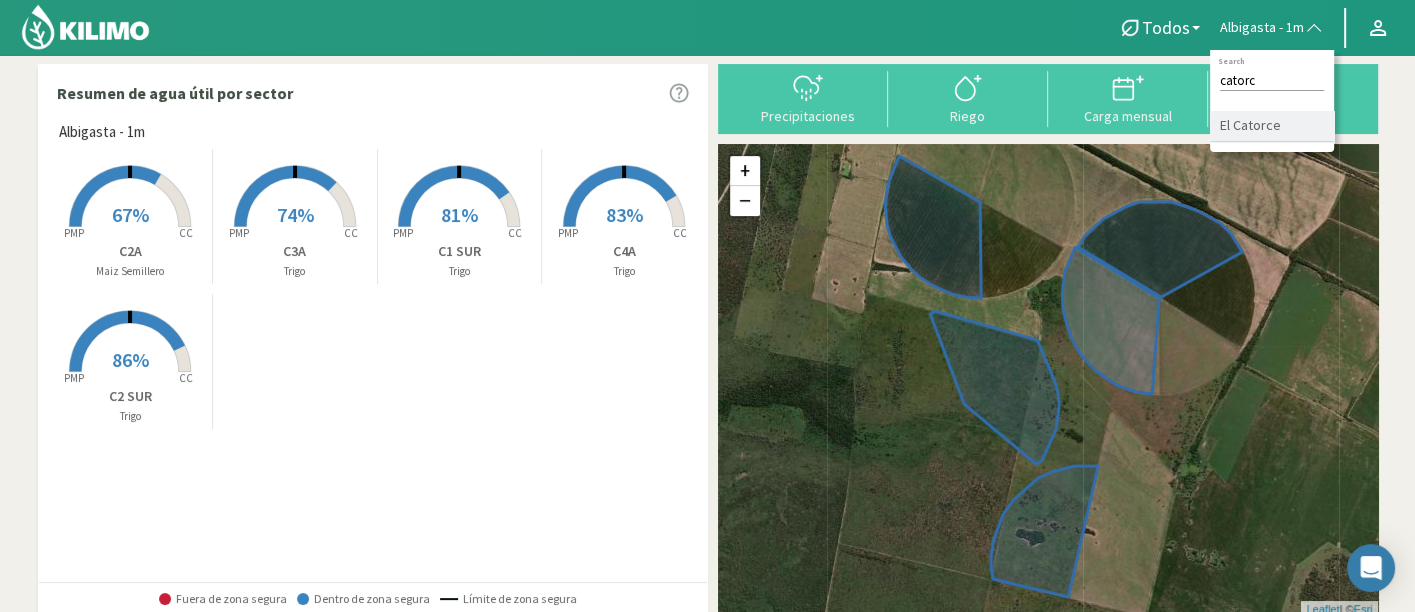 type on "catorc" 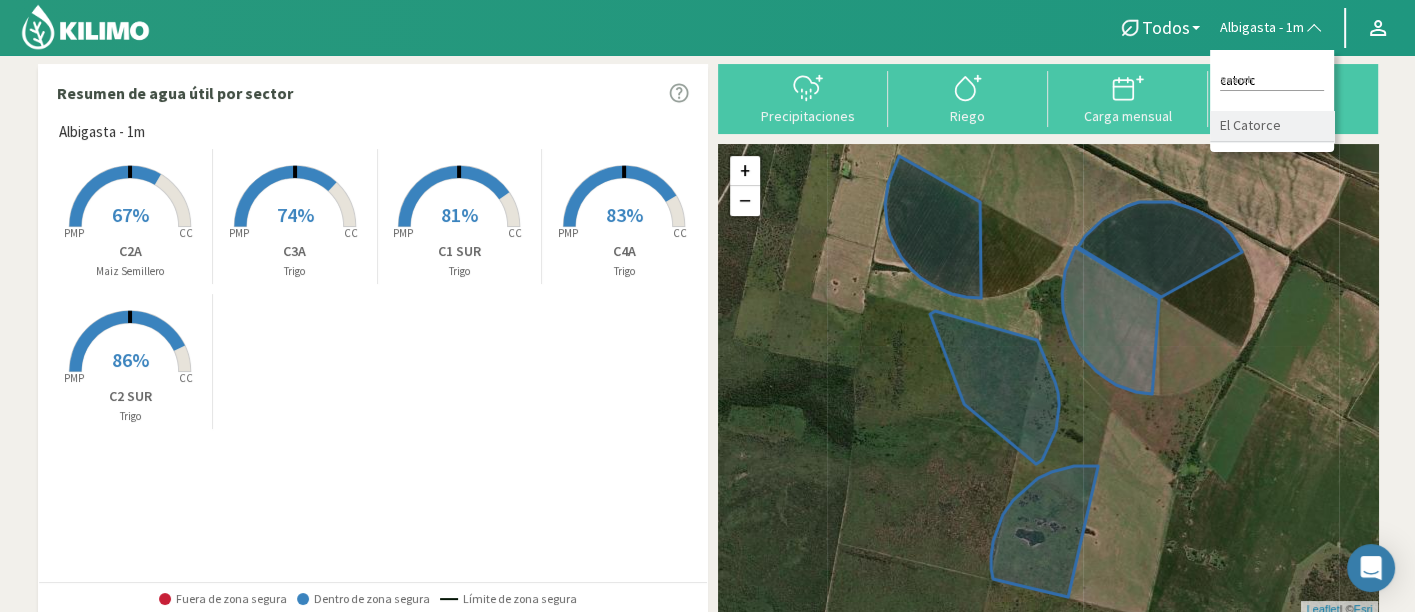 click on "El Catorce" 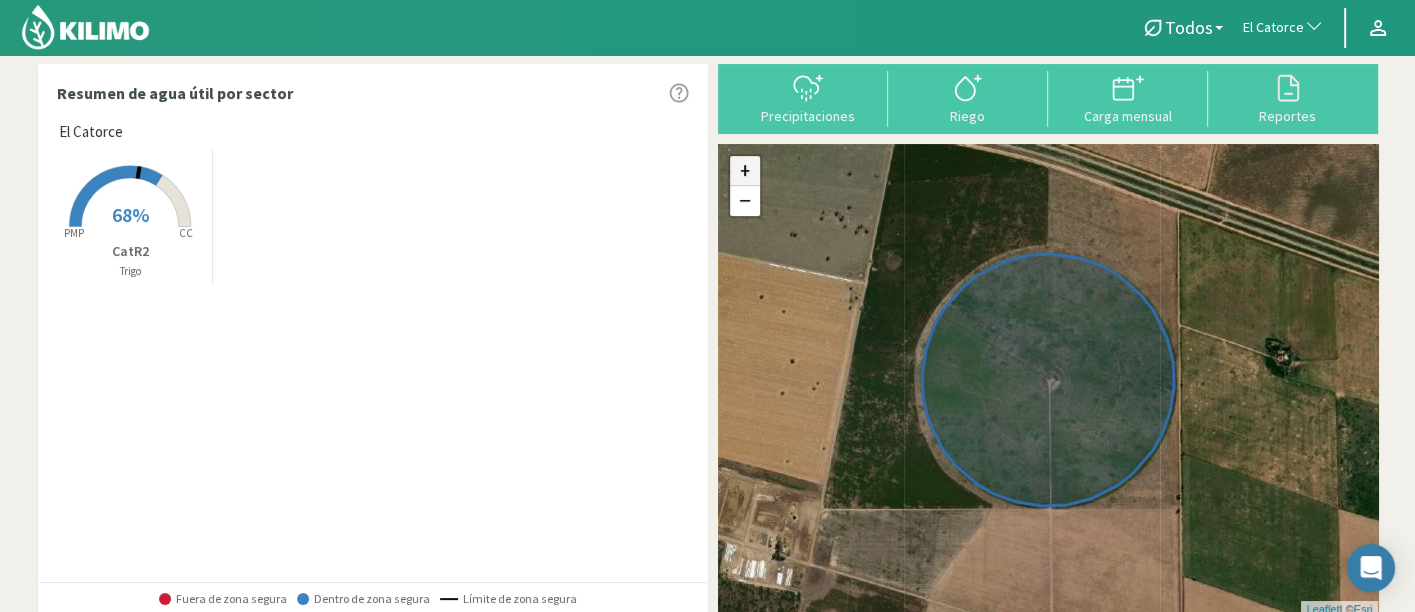 click on "+" 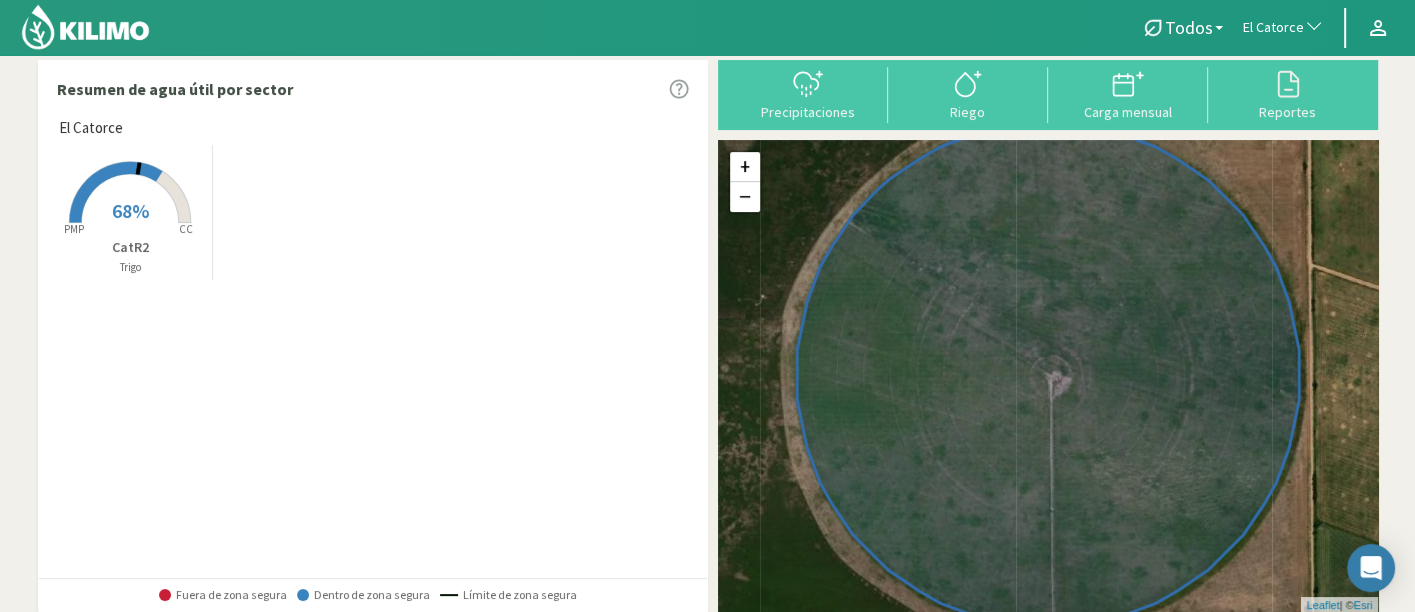 click on "El Catorce" 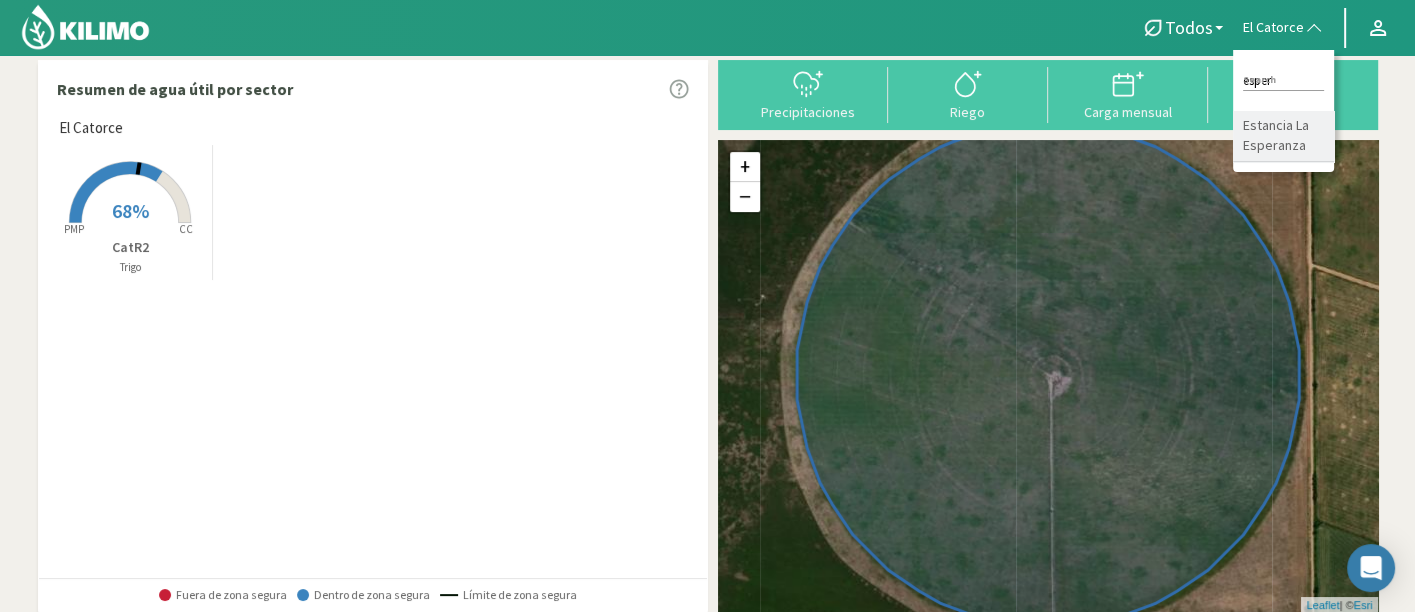 type on "esper" 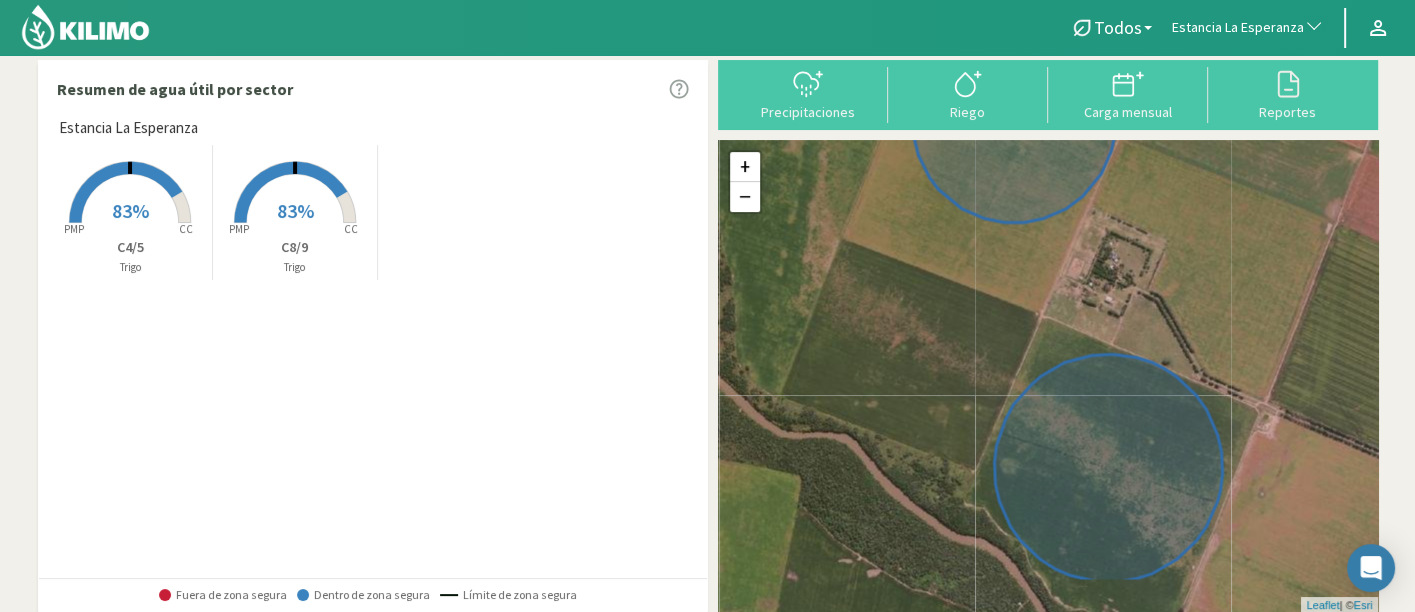 drag, startPoint x: 1248, startPoint y: 270, endPoint x: 1261, endPoint y: 186, distance: 85 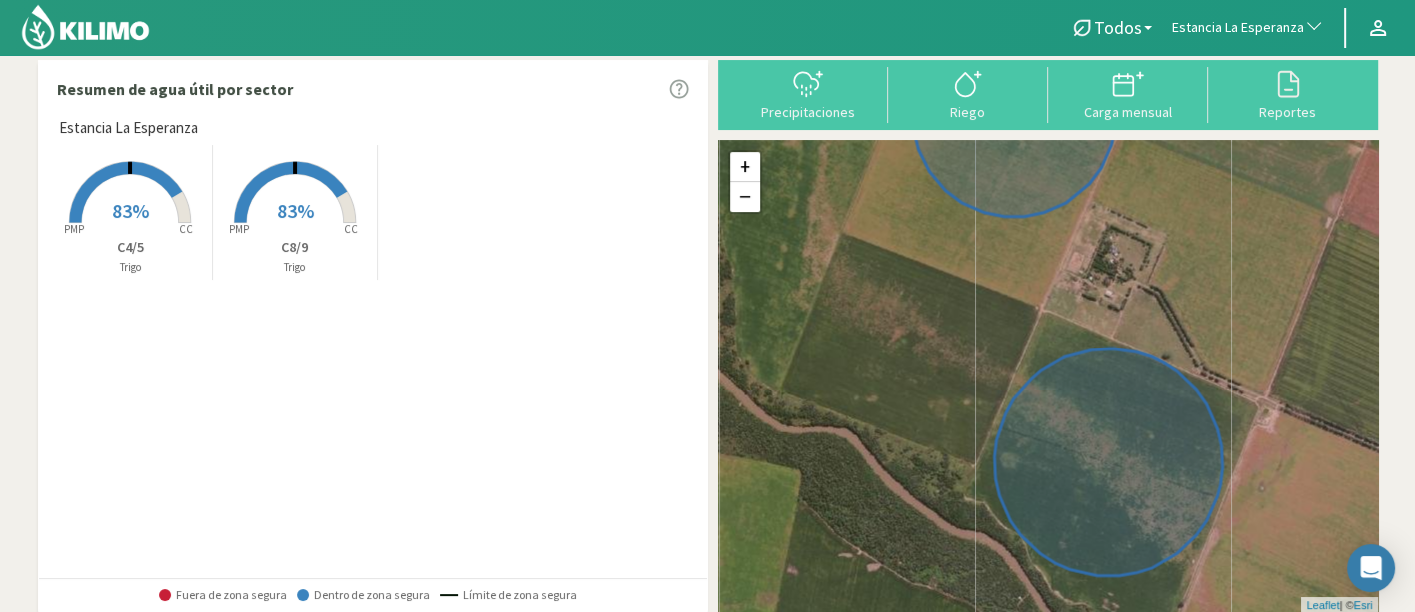 click on "Estancia La Esperanza" 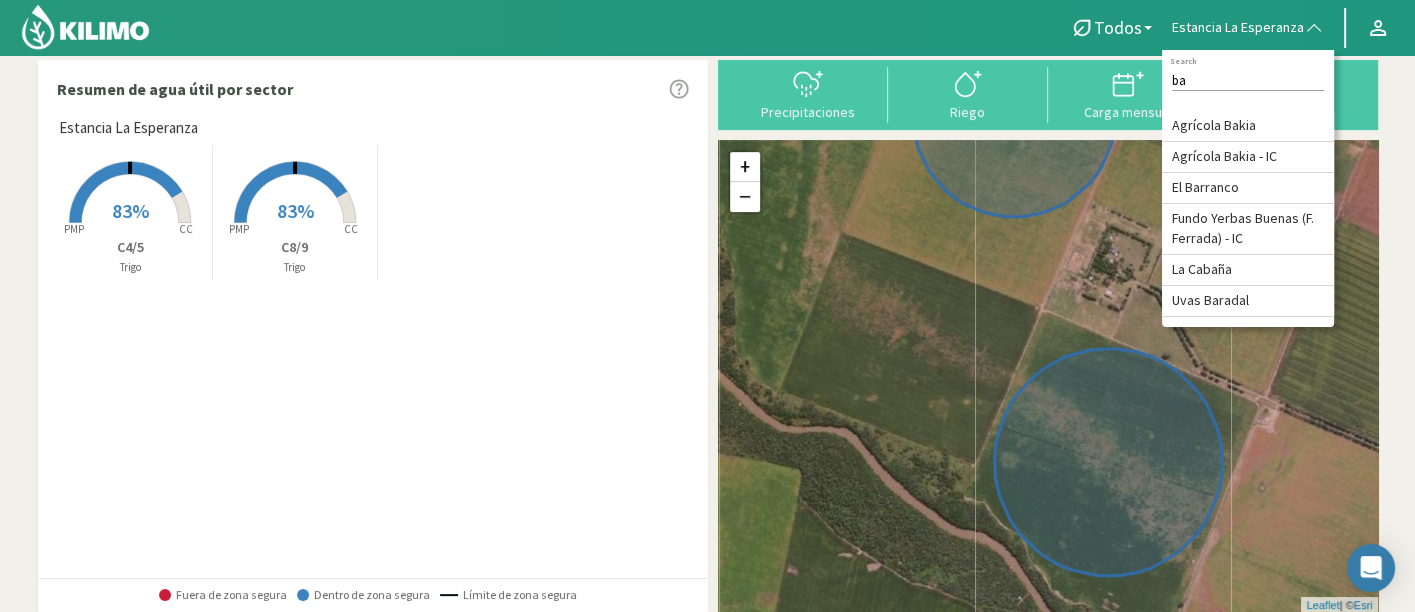 type on "b" 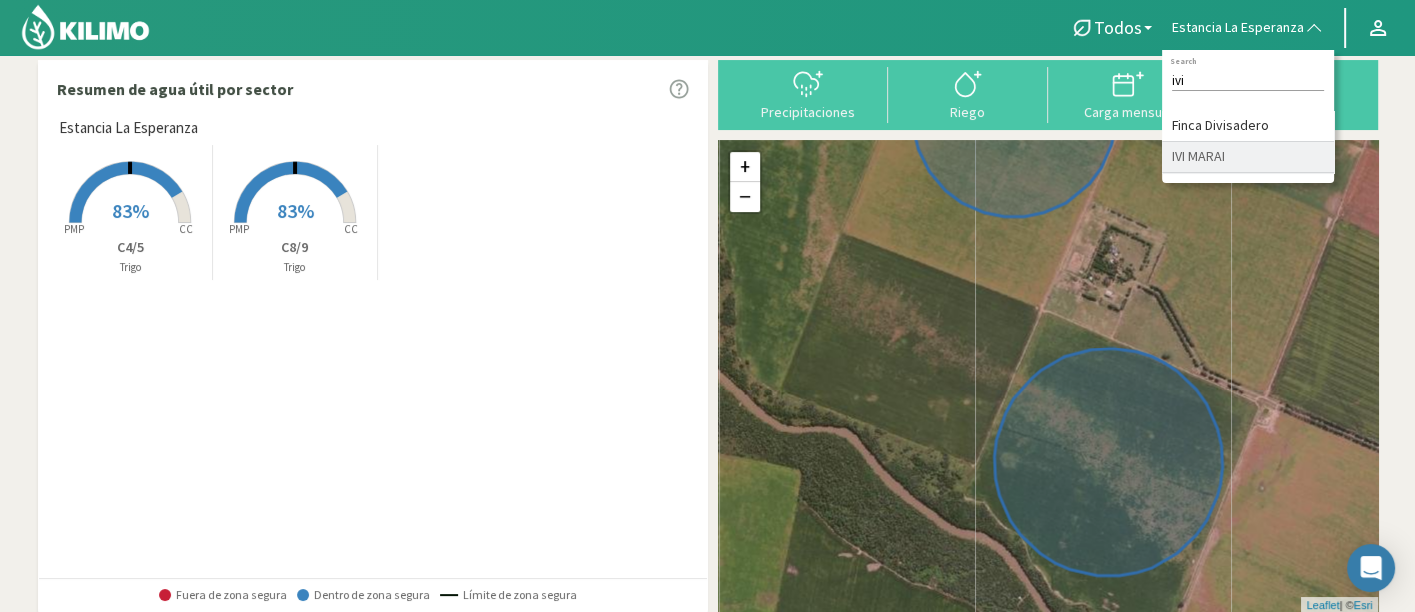 type on "ivi" 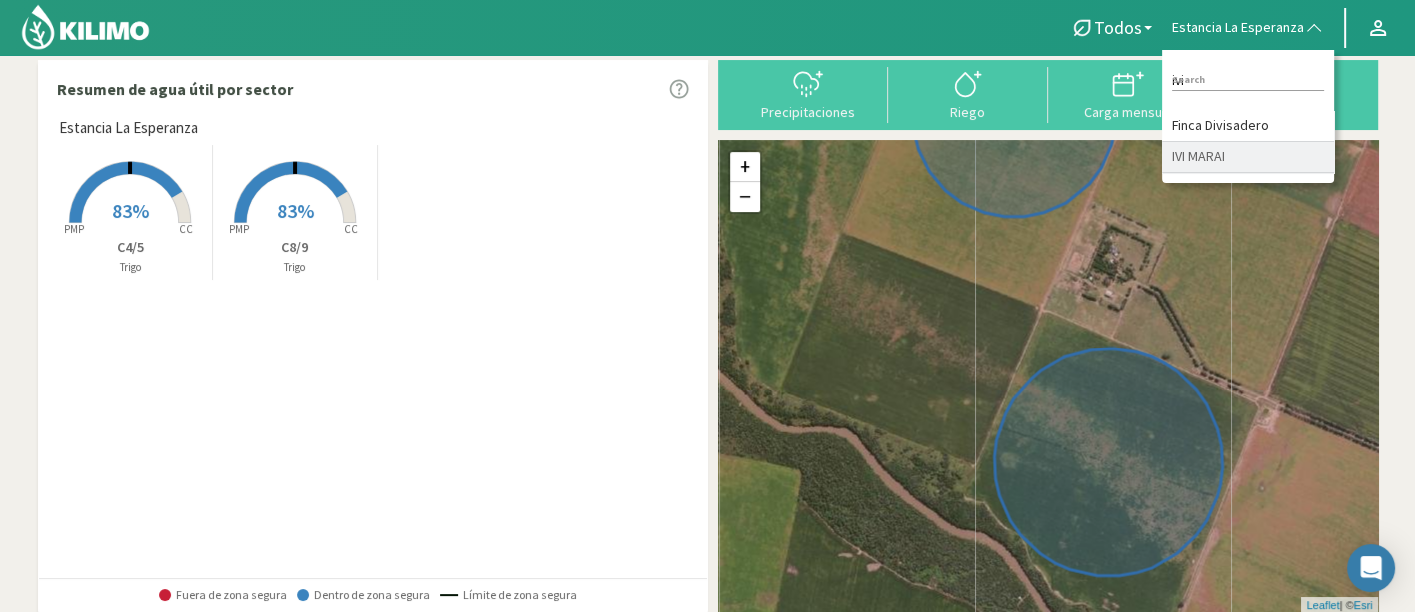click on "IVI MARAI" 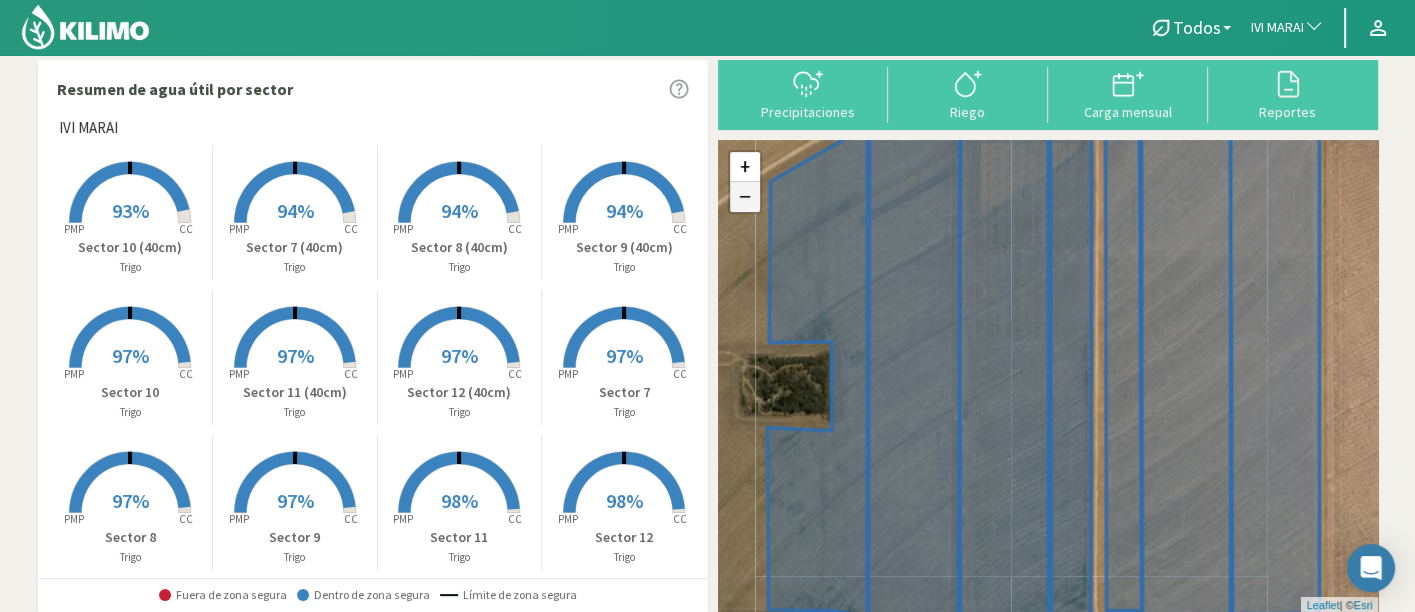 click on "−" 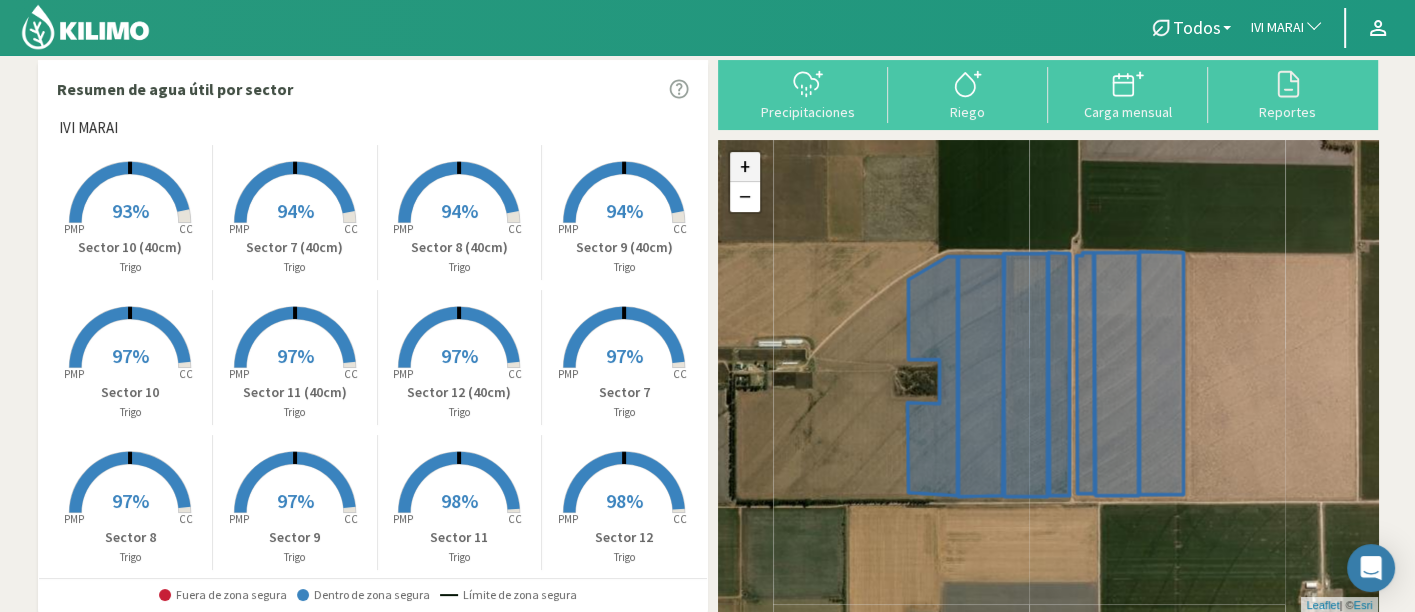 click on "+" 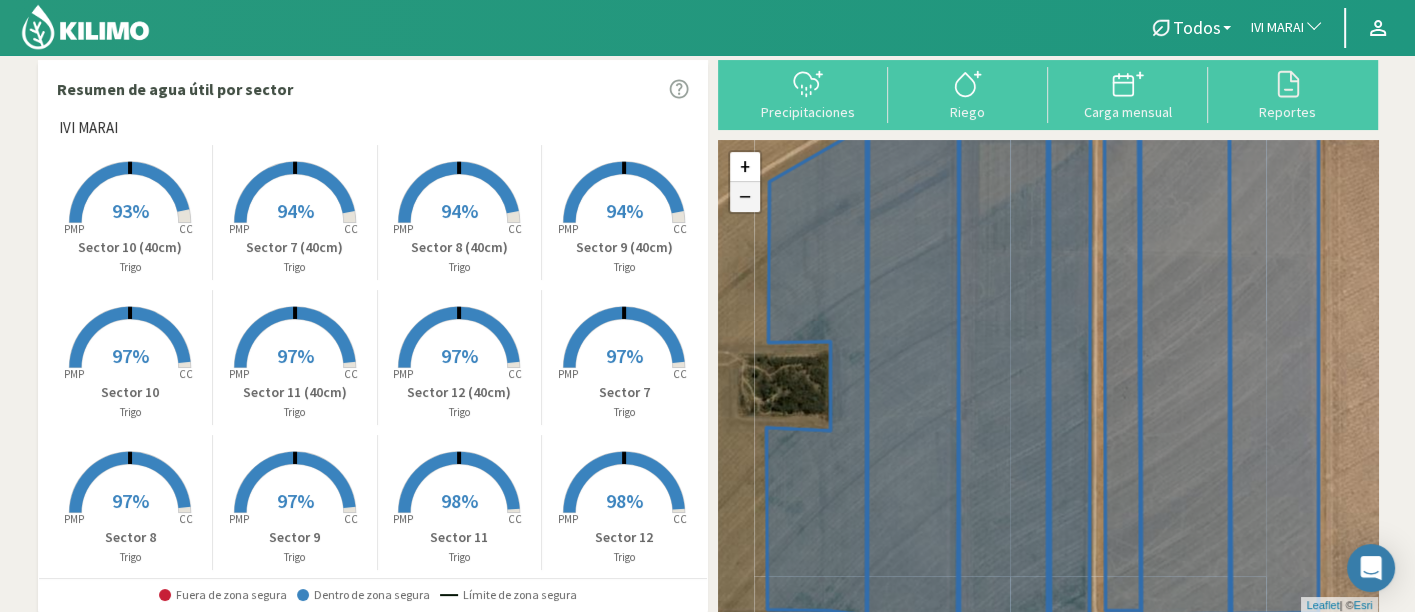 click on "−" 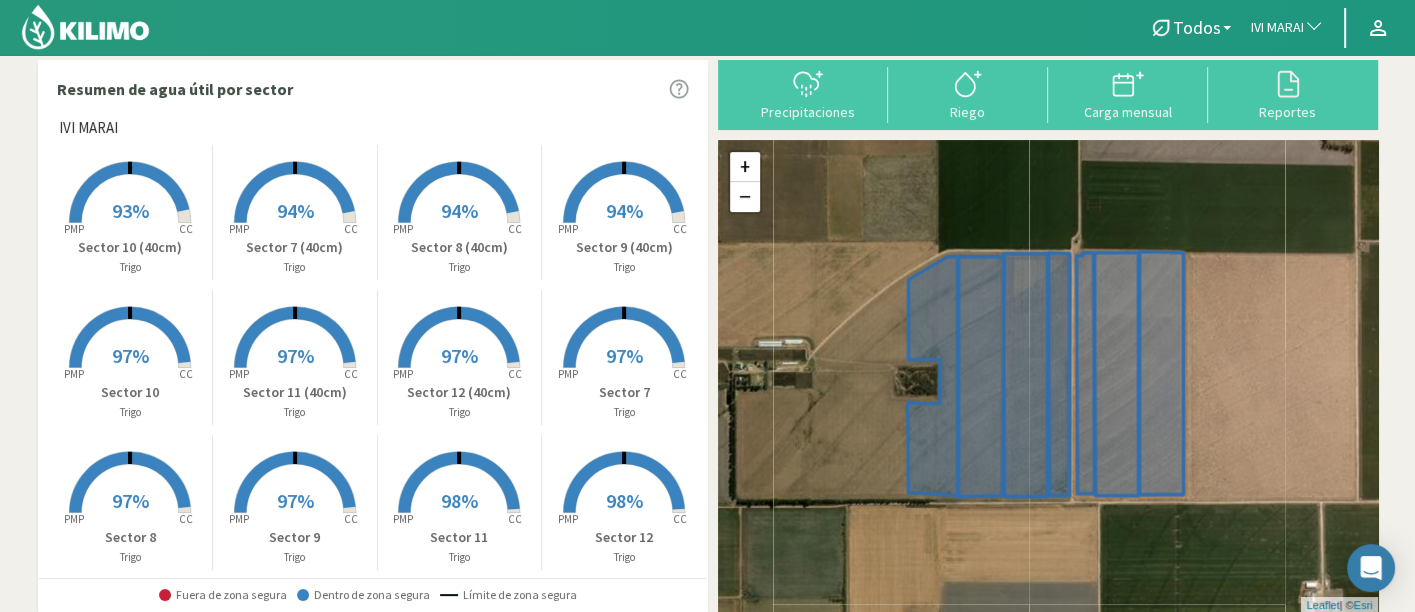 click on "IVI MARAI" 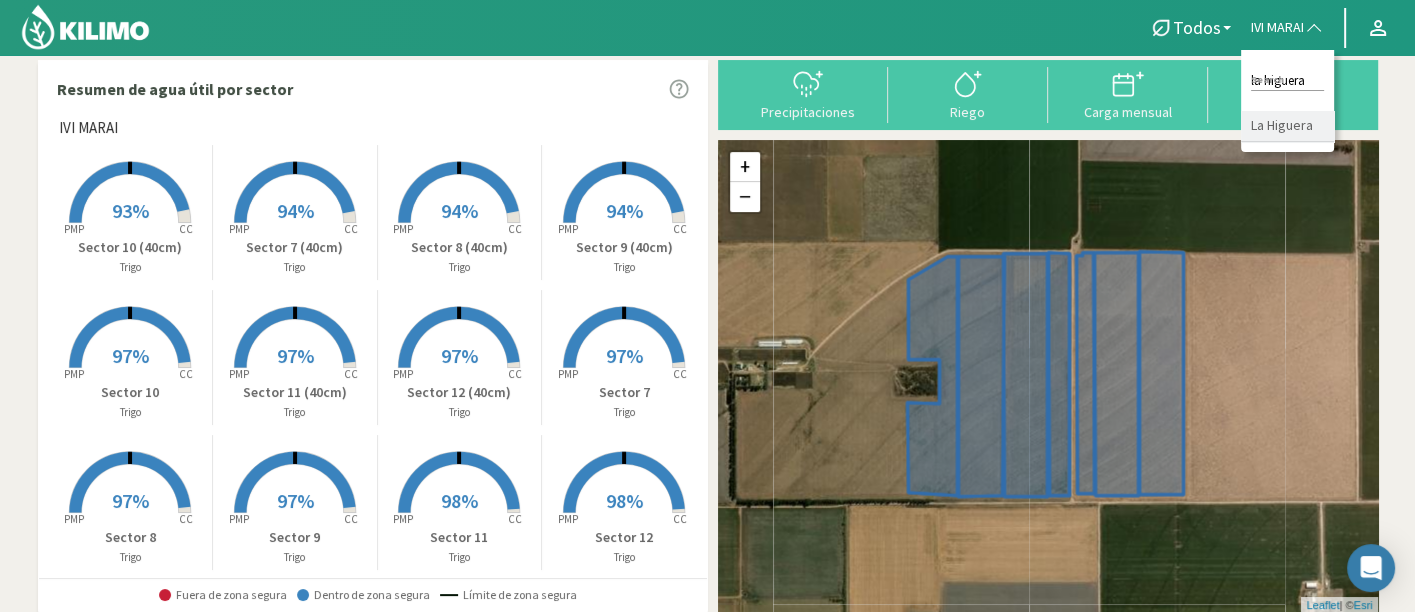 type on "la higuera" 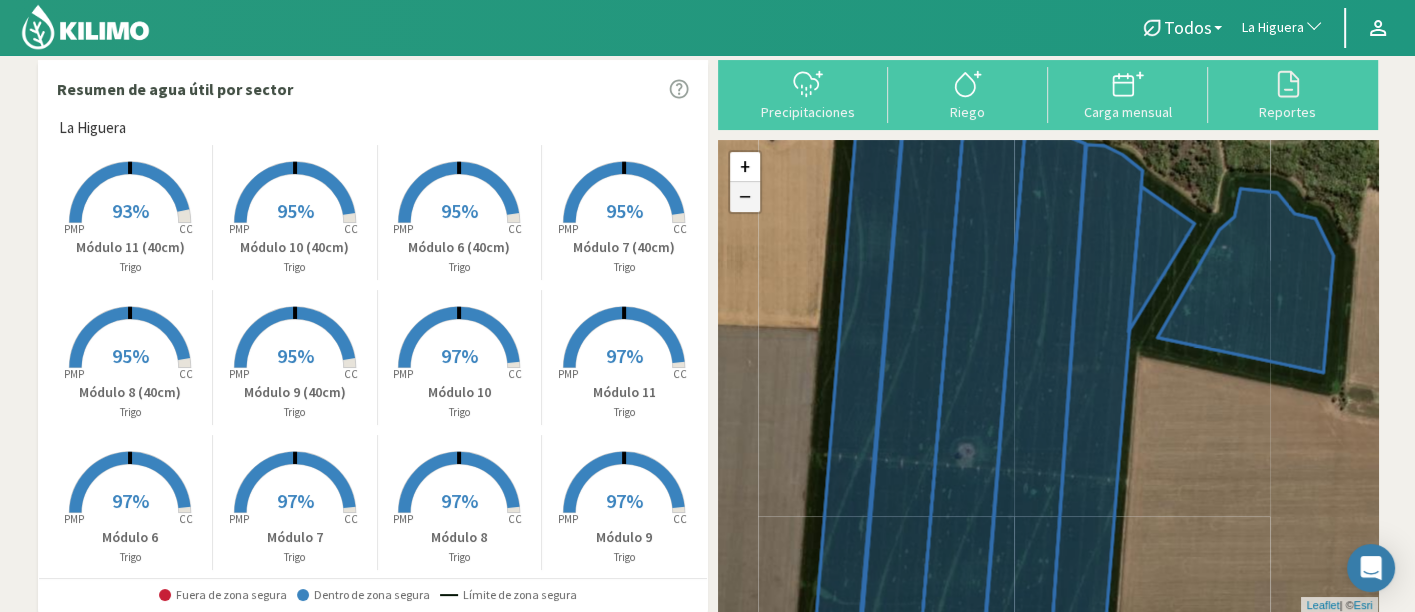 click on "−" 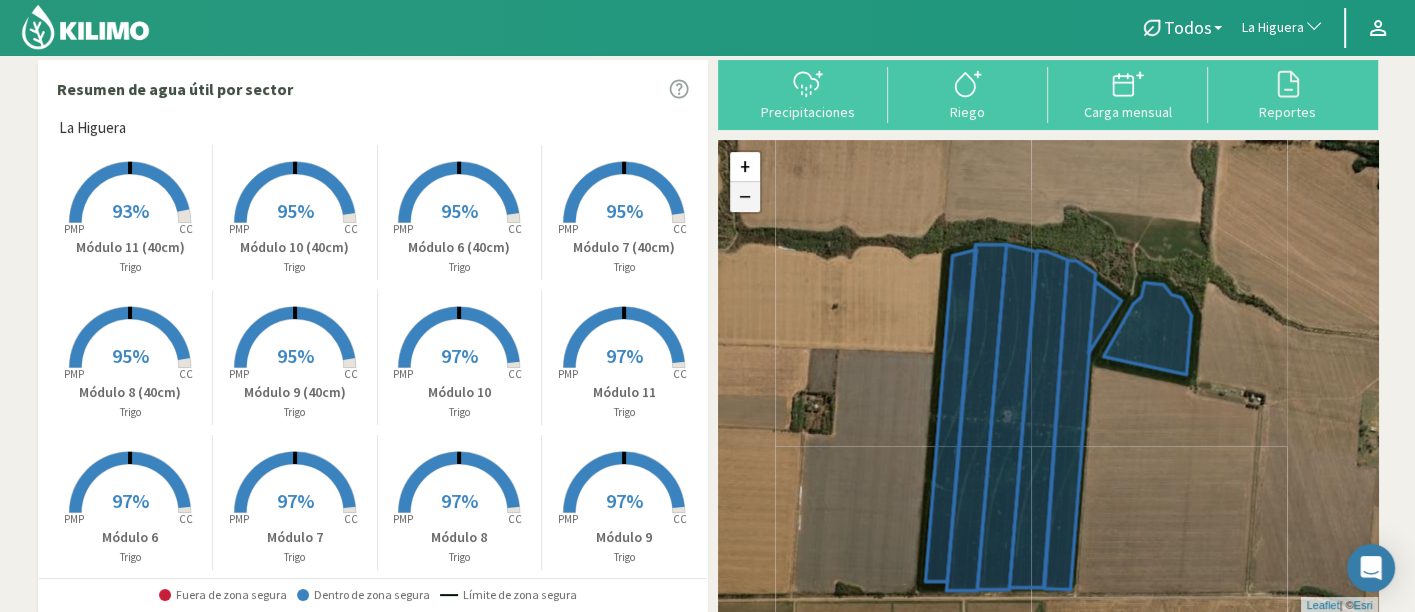 click on "−" 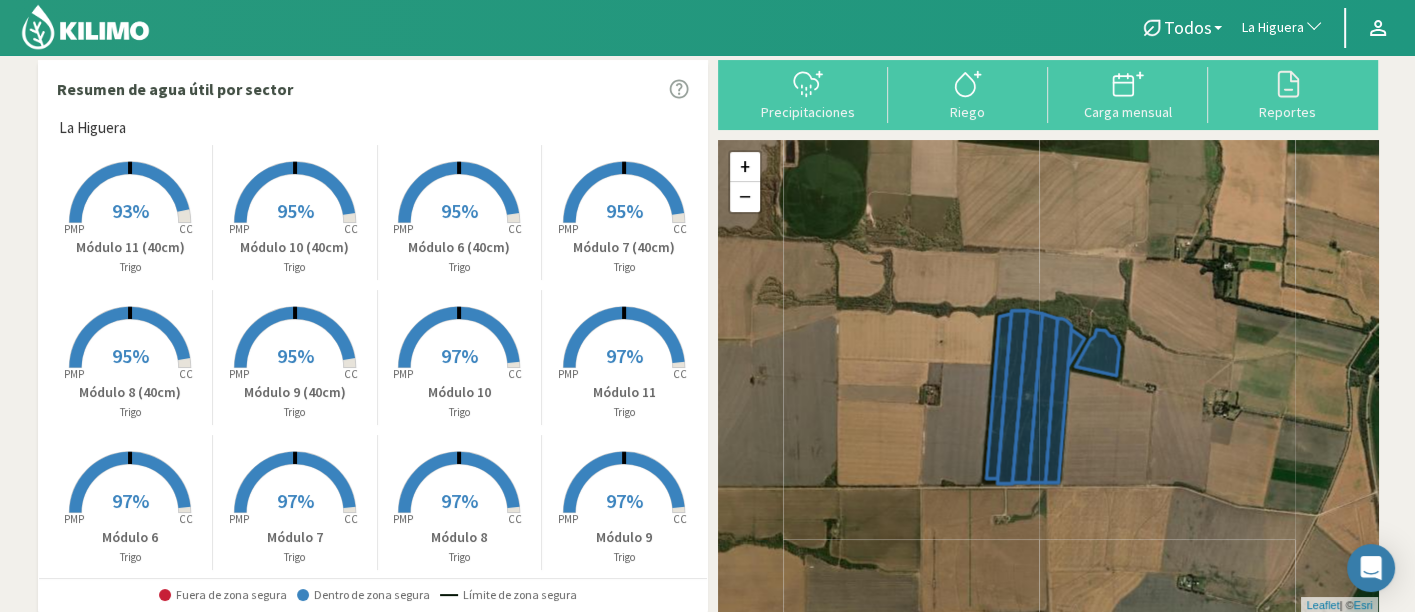 click on "La Higuera" 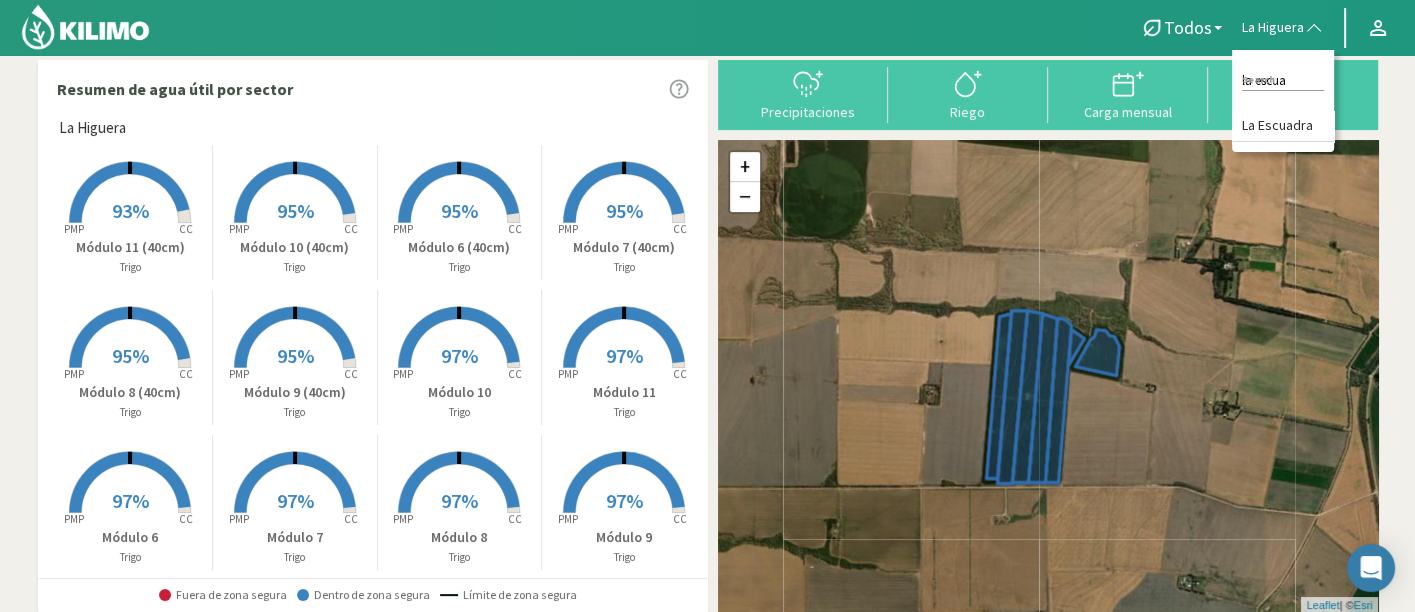 type on "la escua" 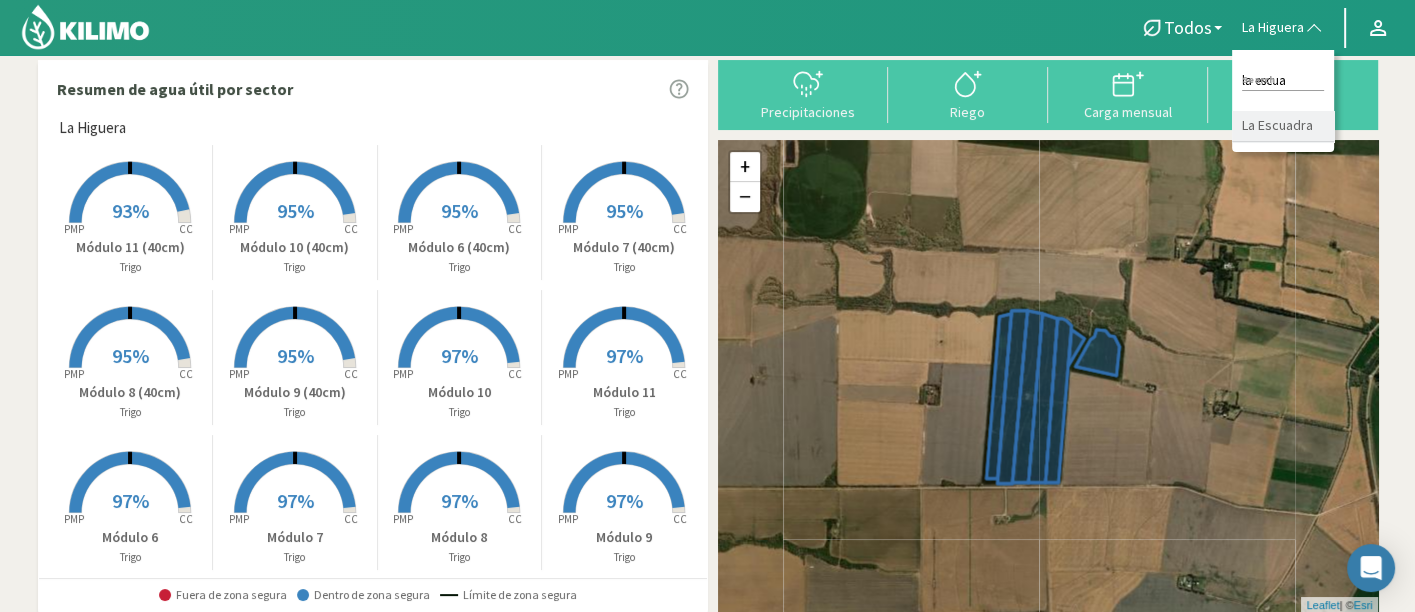 click on "La Escuadra" 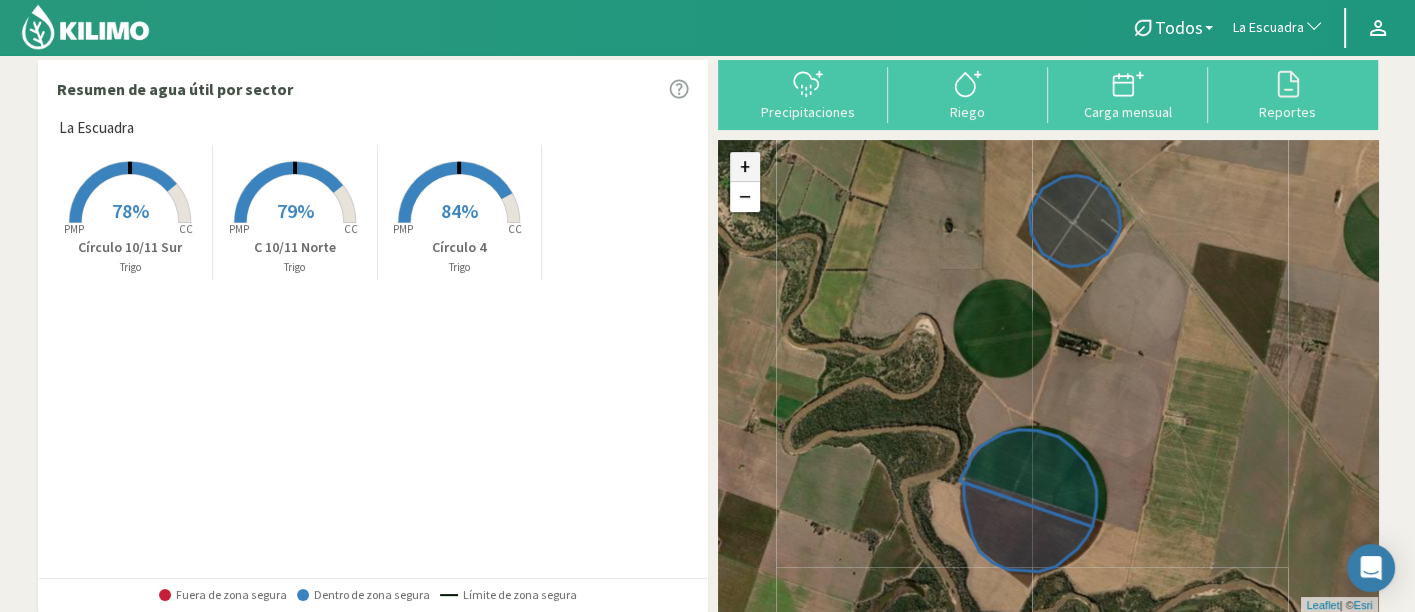 click on "+" 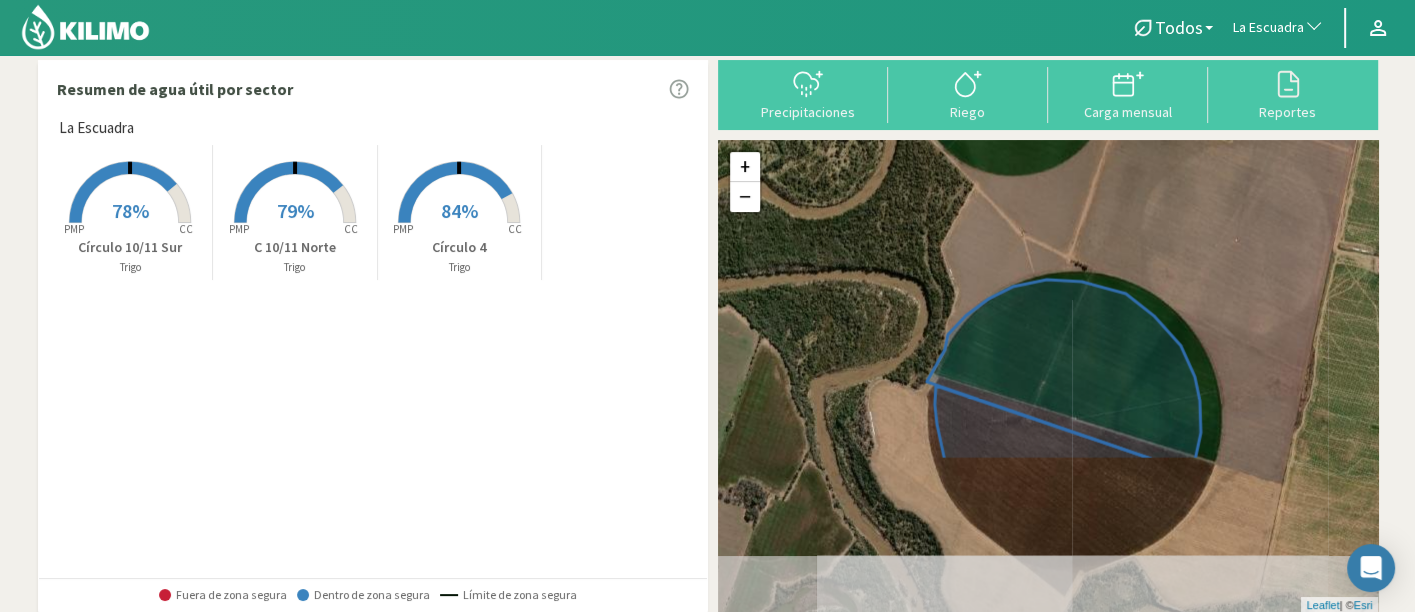 drag, startPoint x: 1135, startPoint y: 389, endPoint x: 1202, endPoint y: 159, distance: 239.56001 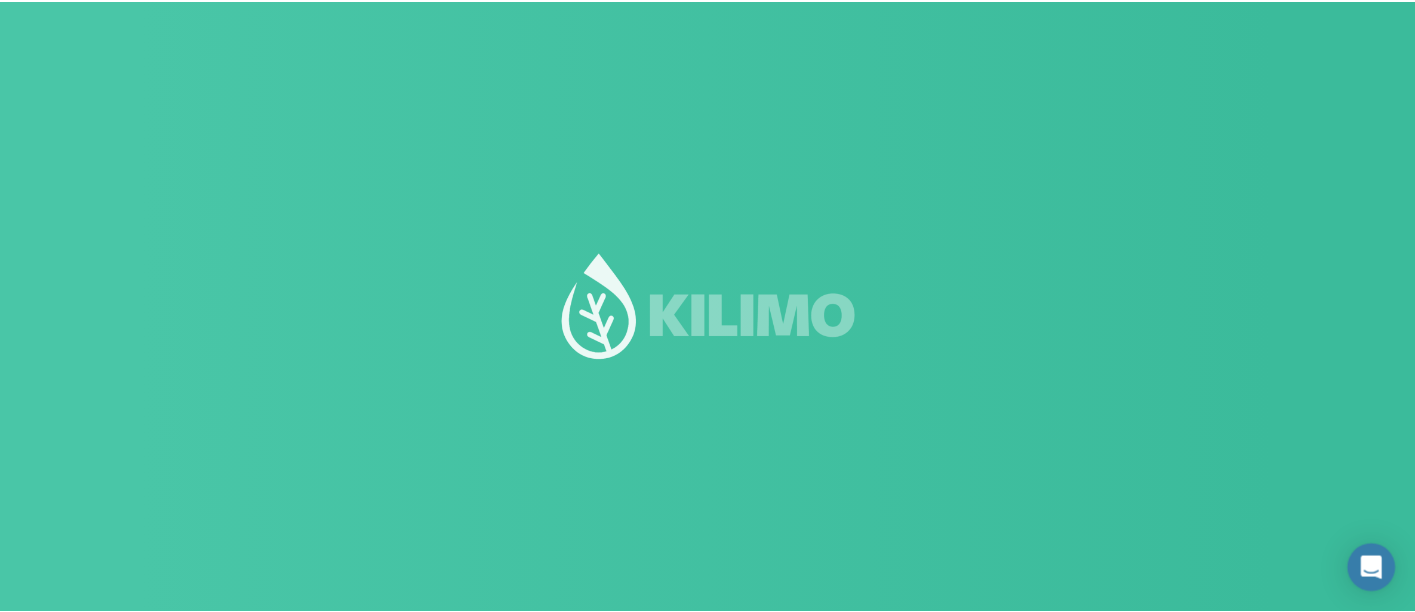 scroll, scrollTop: 0, scrollLeft: 0, axis: both 